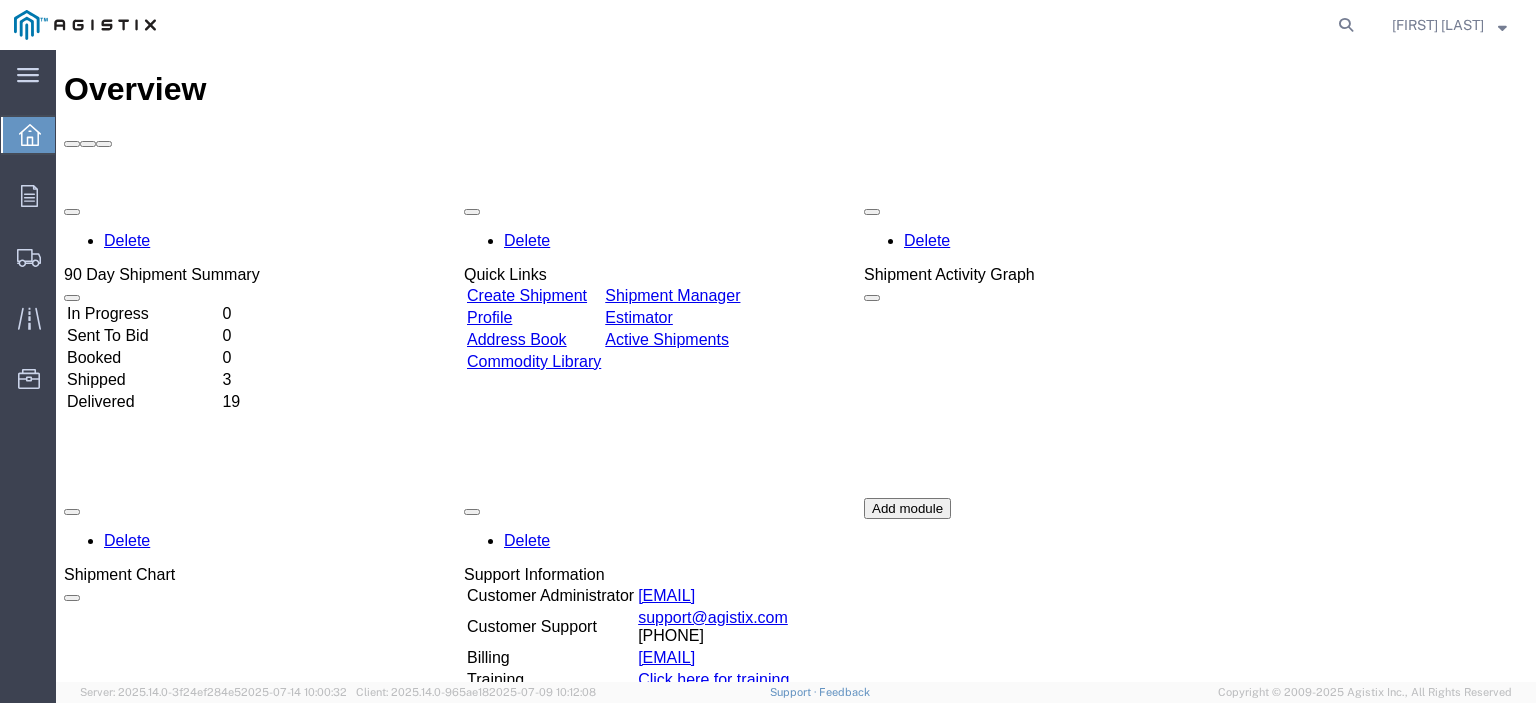 scroll, scrollTop: 0, scrollLeft: 0, axis: both 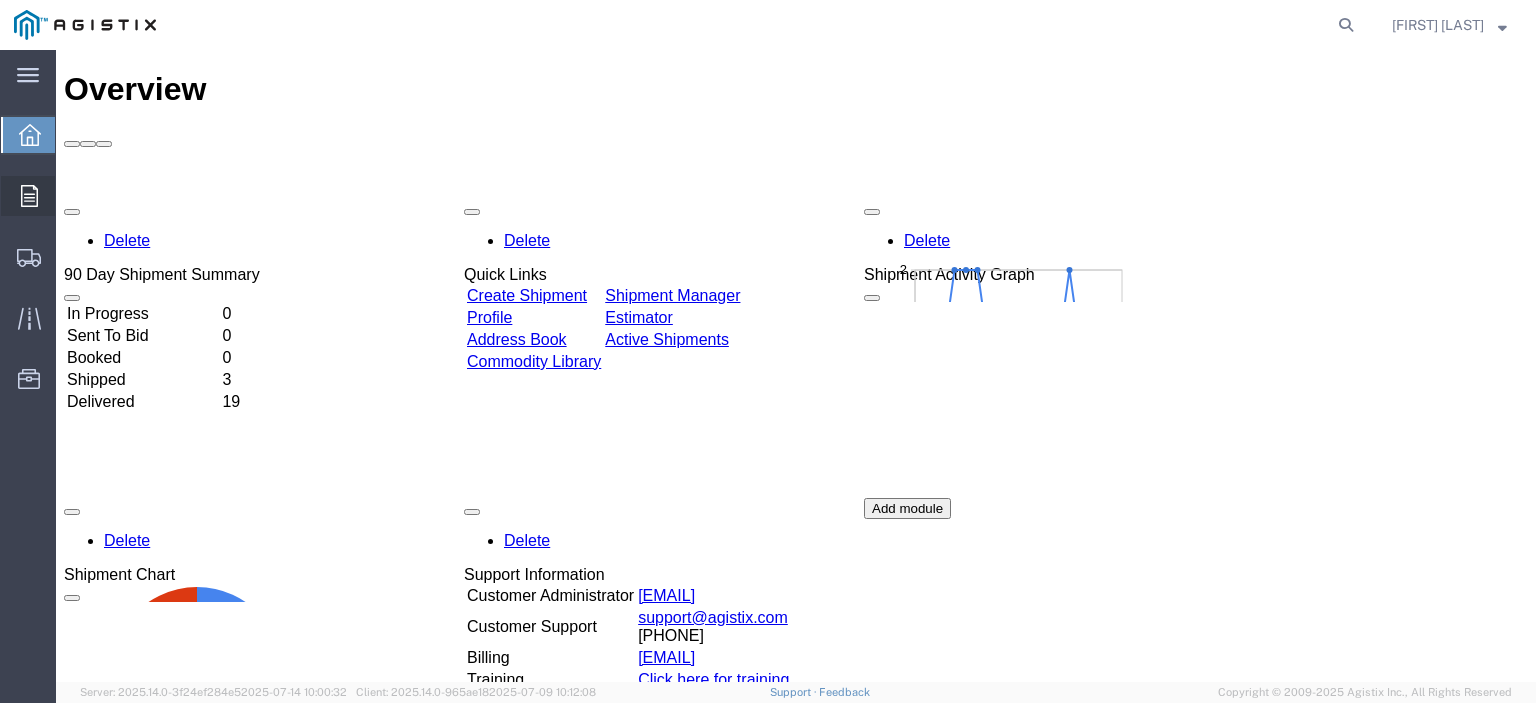 click on "Orders" 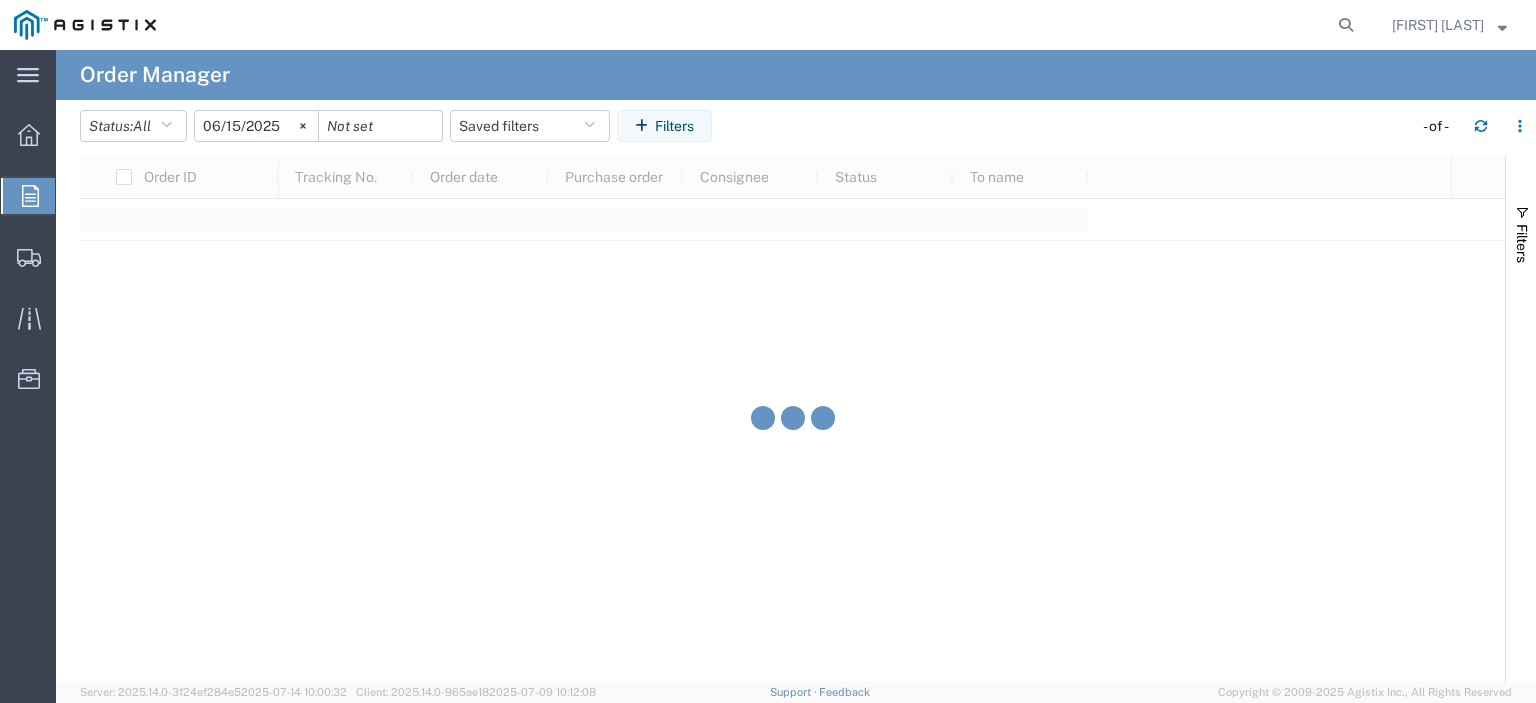 click on "2025-06-15" 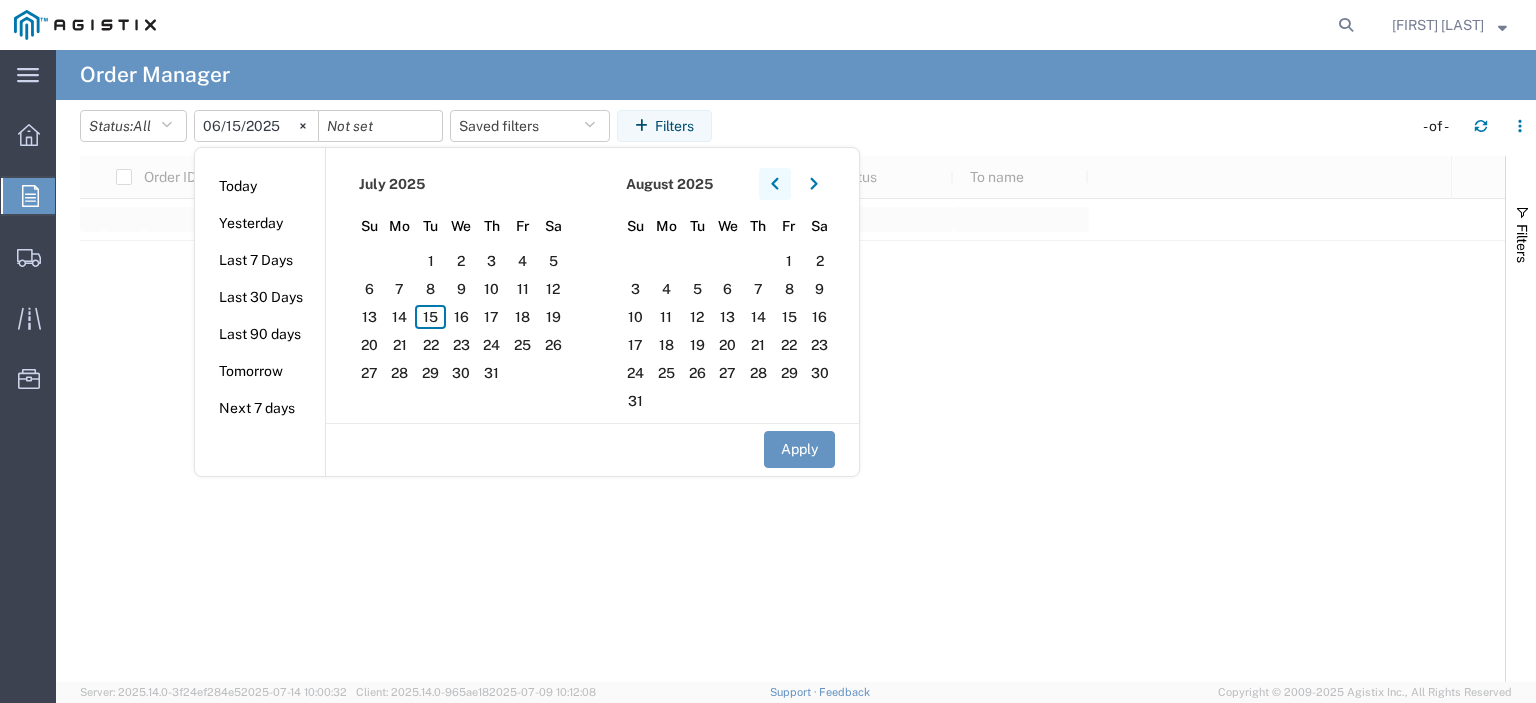 click 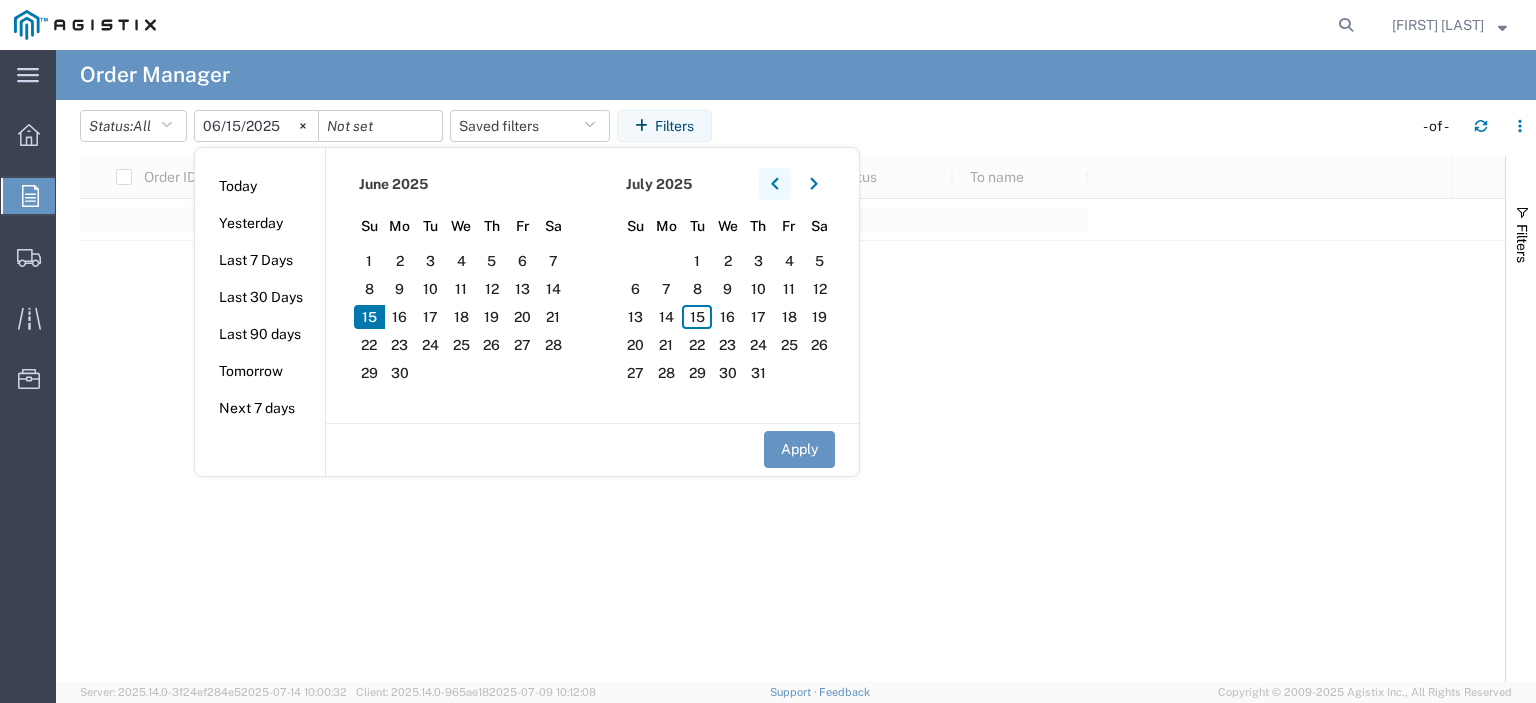 click 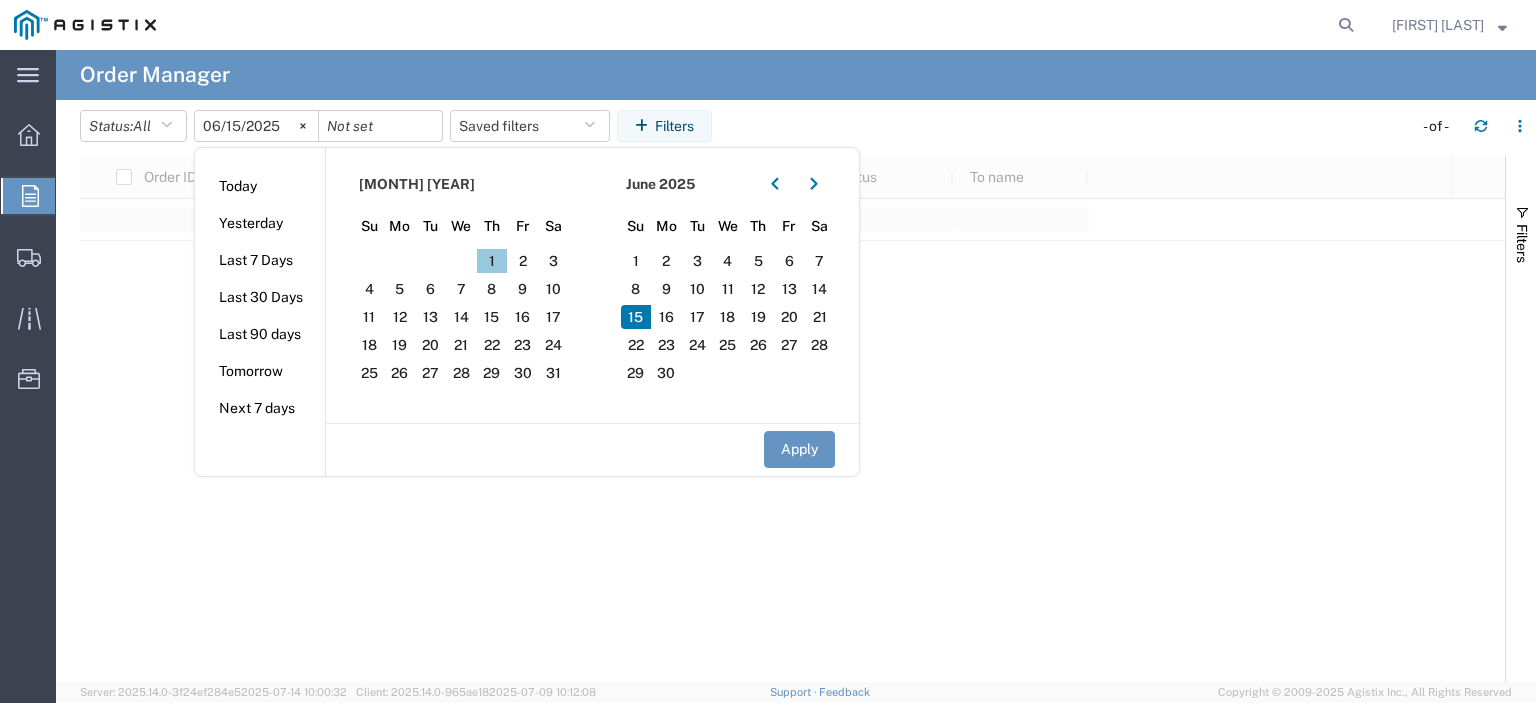click on "1" 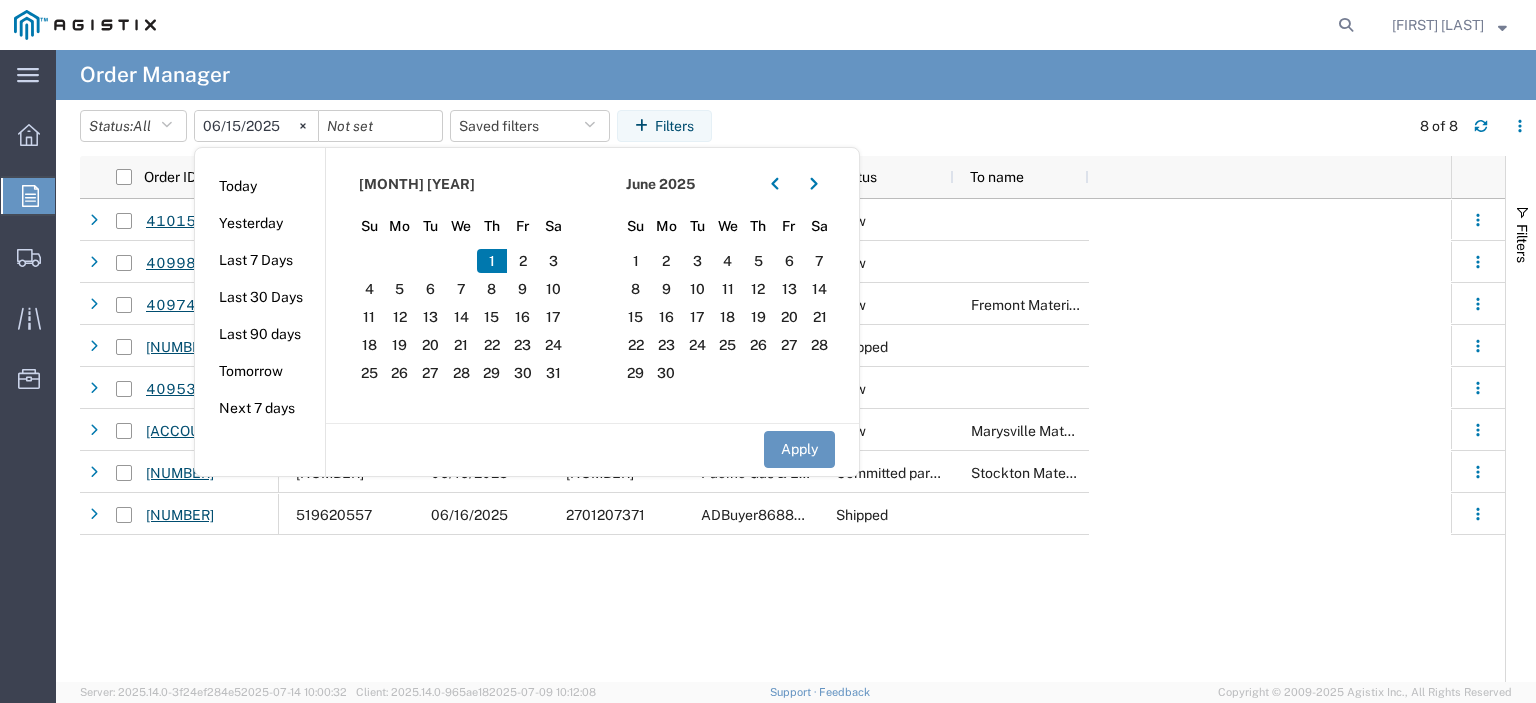 type on "[YYYY]-[MM]-[DD]" 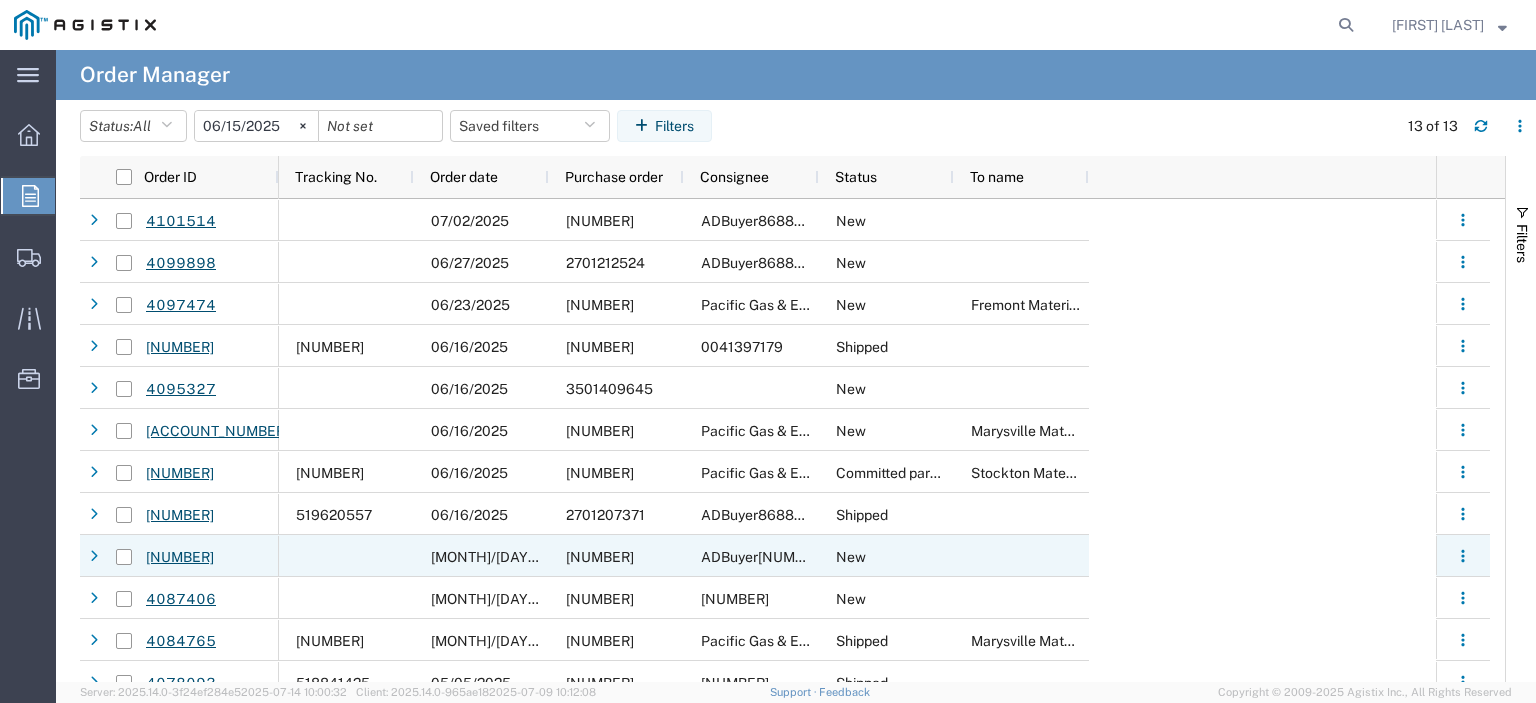 scroll, scrollTop: 56, scrollLeft: 0, axis: vertical 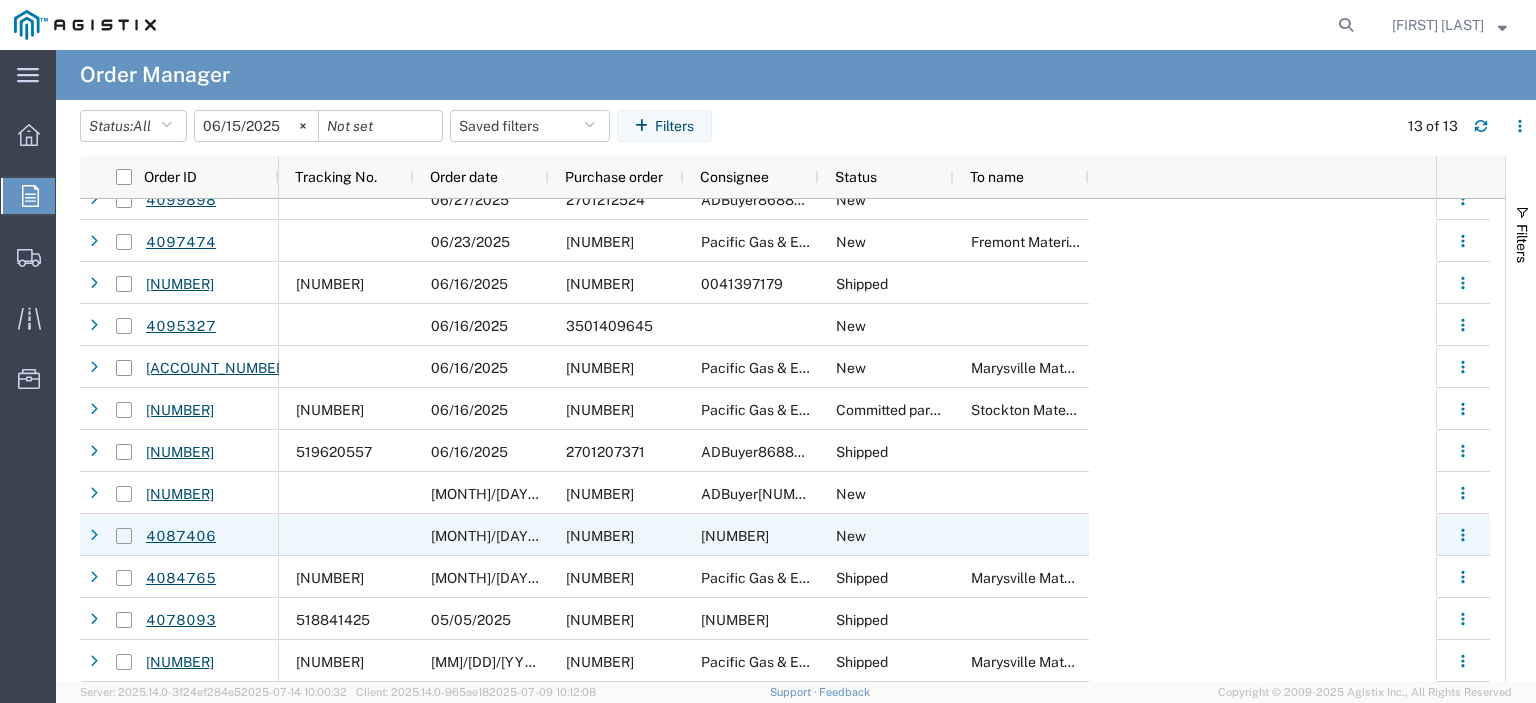 click at bounding box center [124, 536] 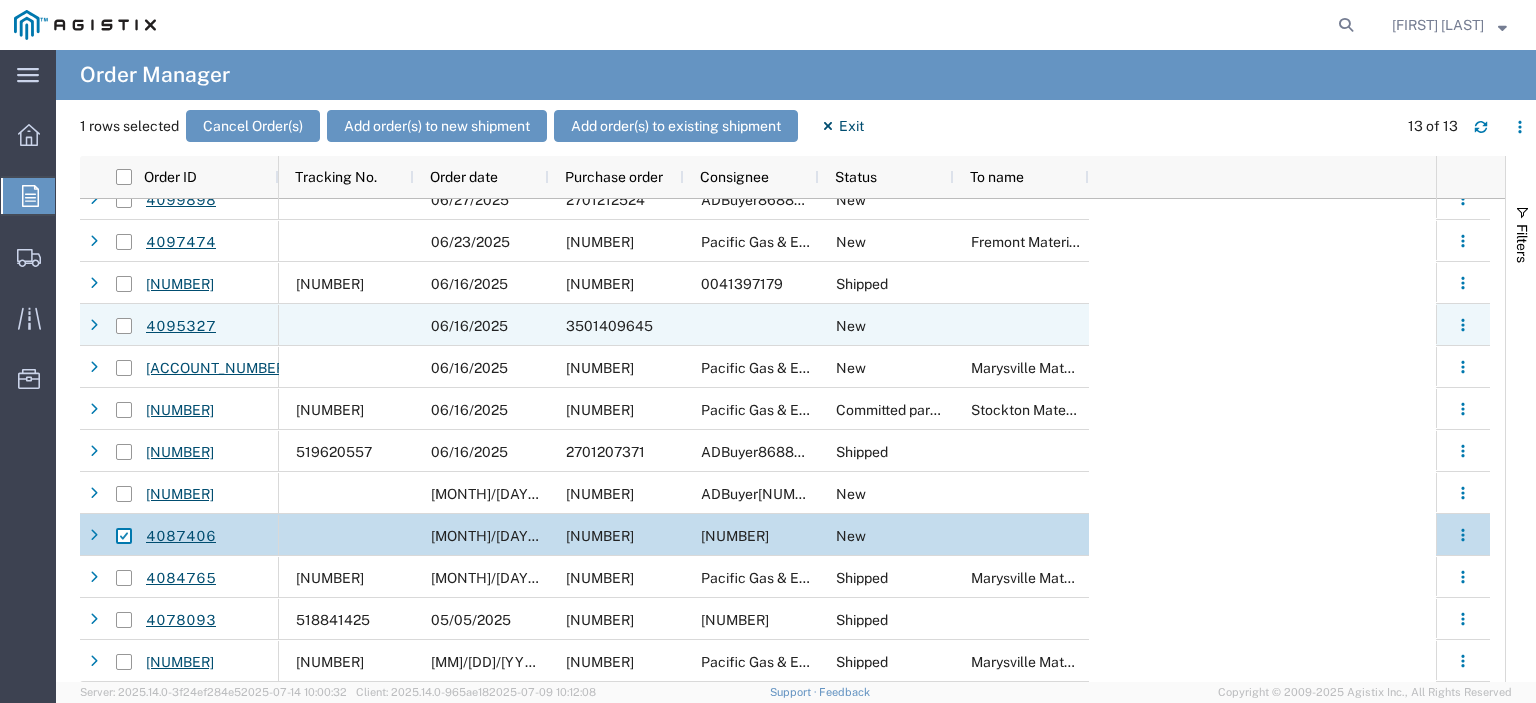 scroll, scrollTop: 17, scrollLeft: 0, axis: vertical 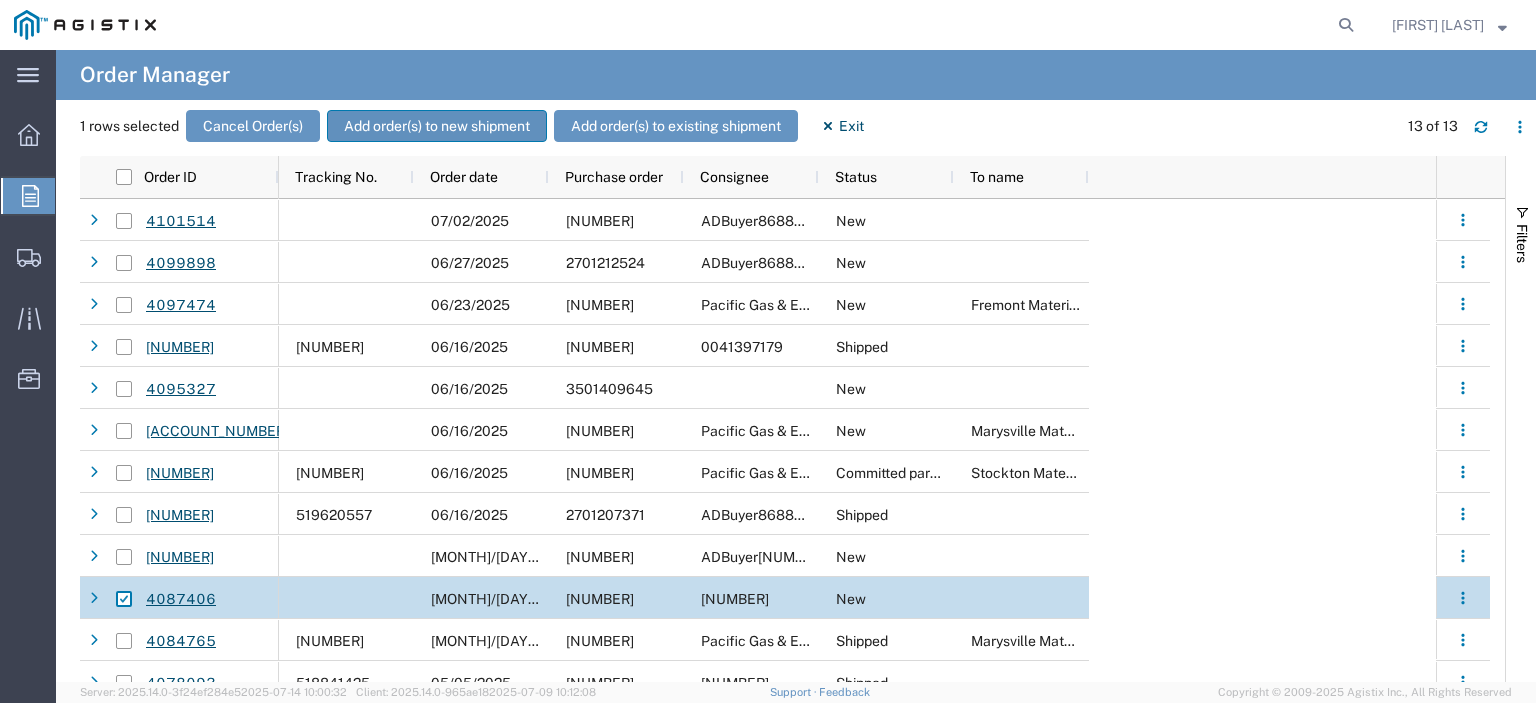 click on "Add order(s) to new shipment" 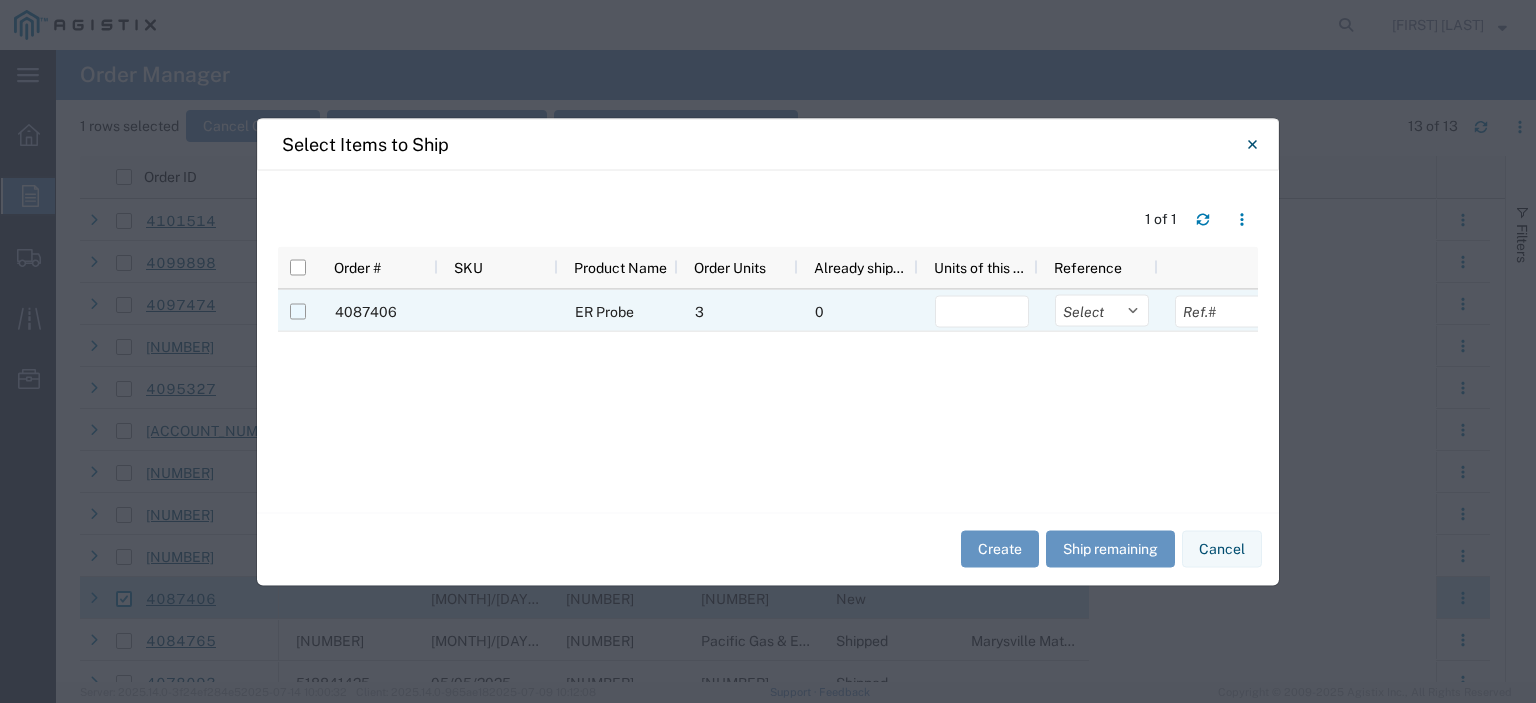 click at bounding box center [298, 311] 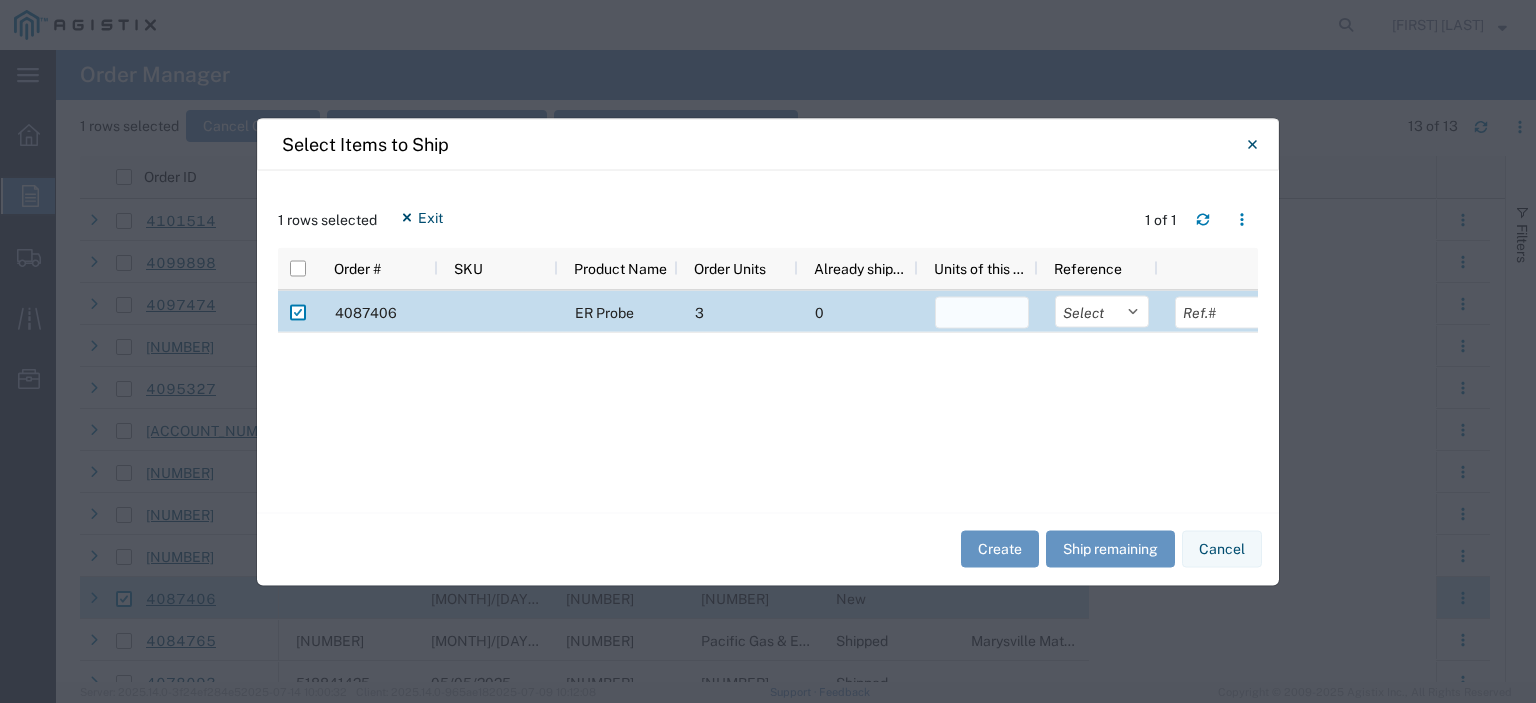 click 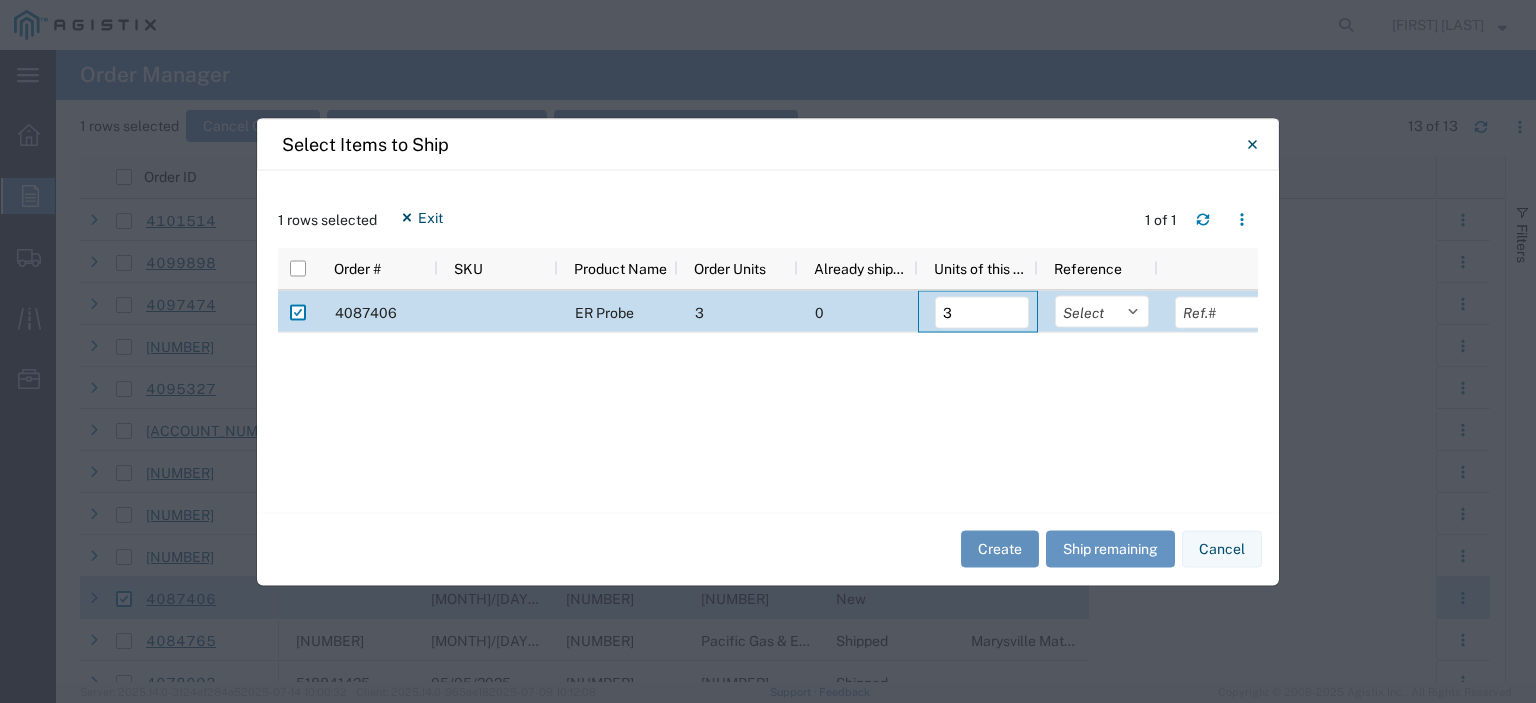 type on "3" 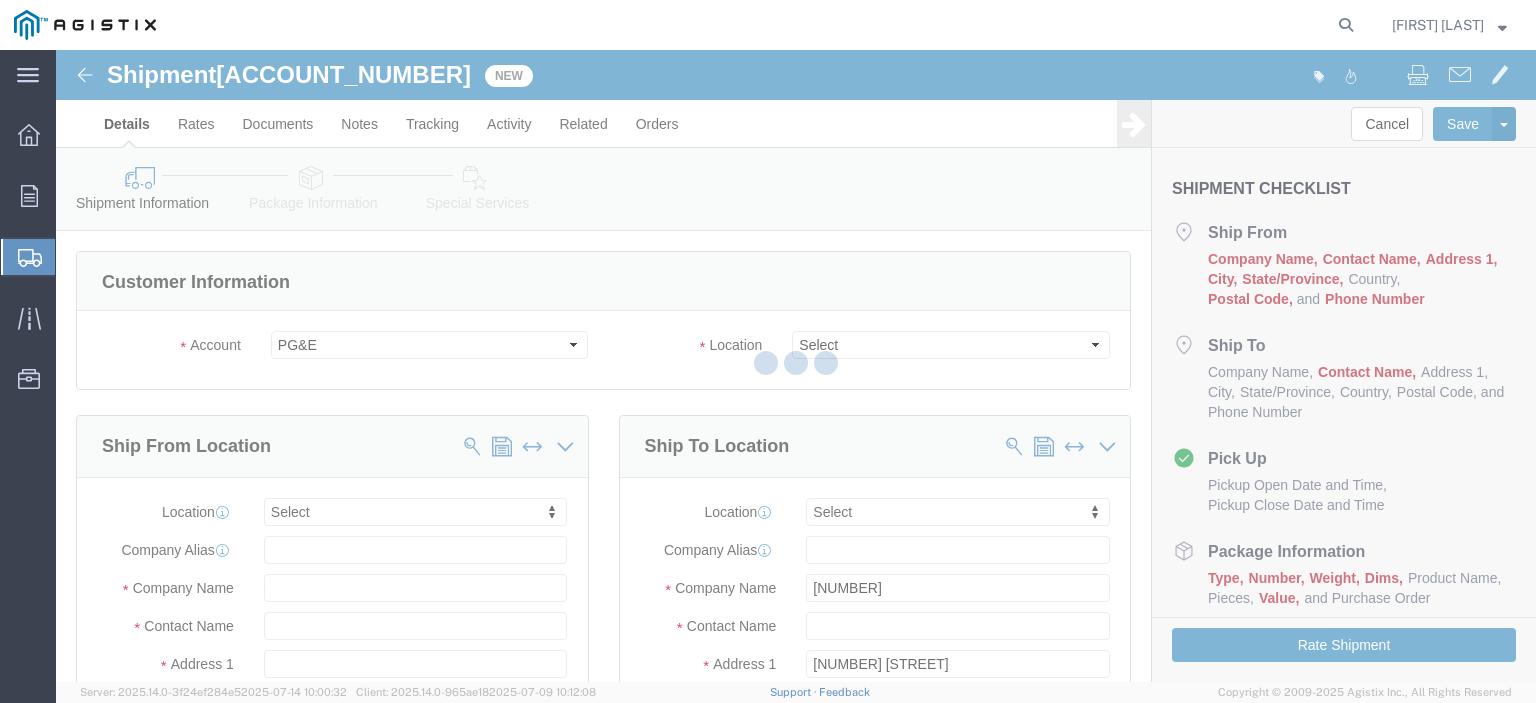 select 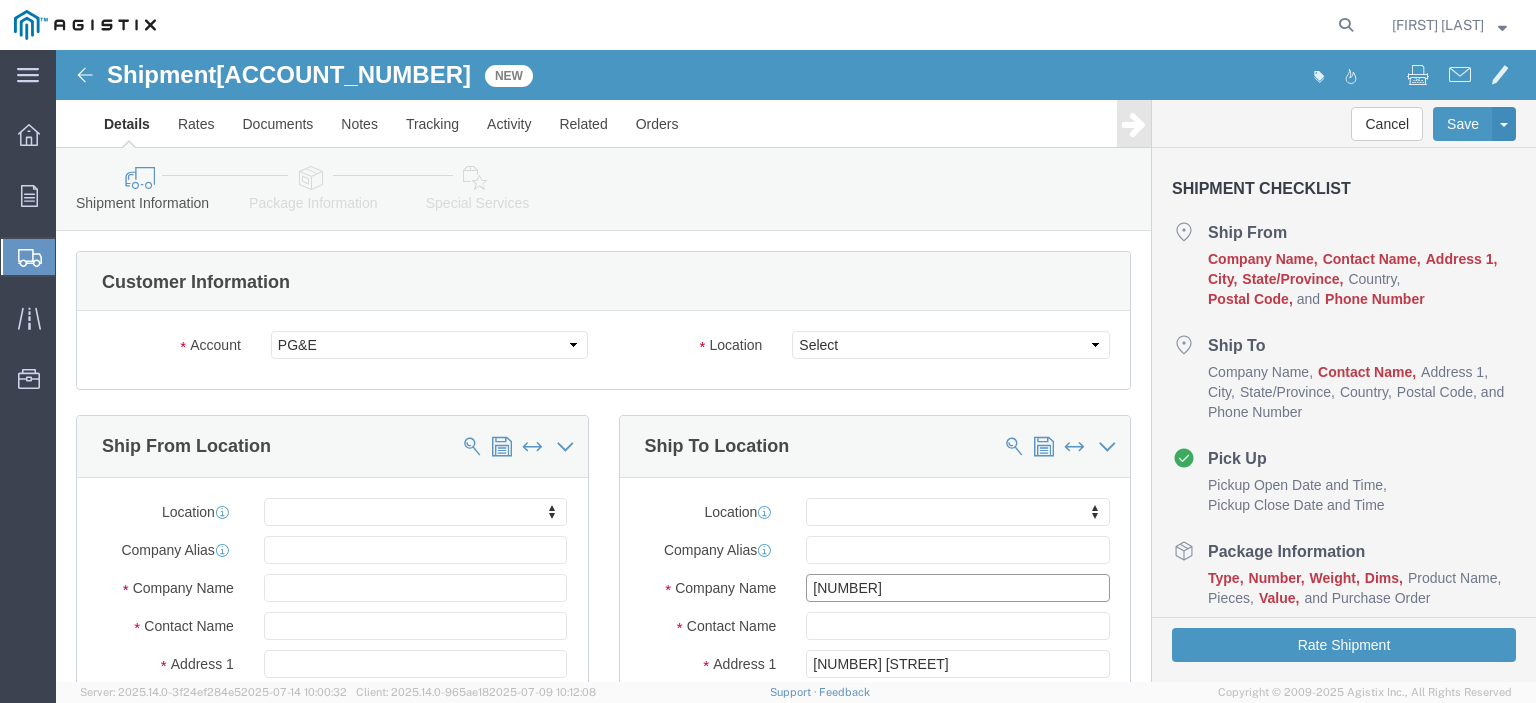 click on "[NUMBER]" 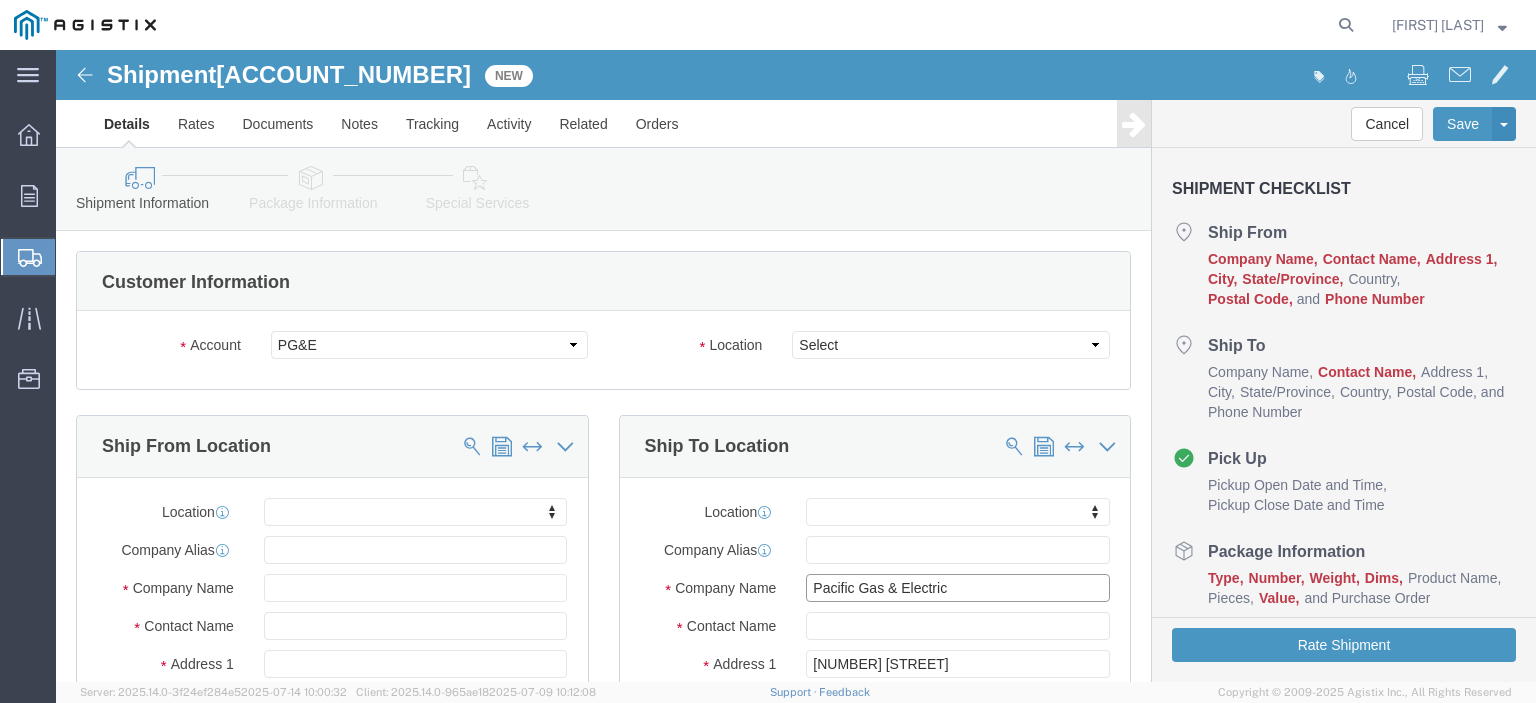type on "Pacific Gas & Electric" 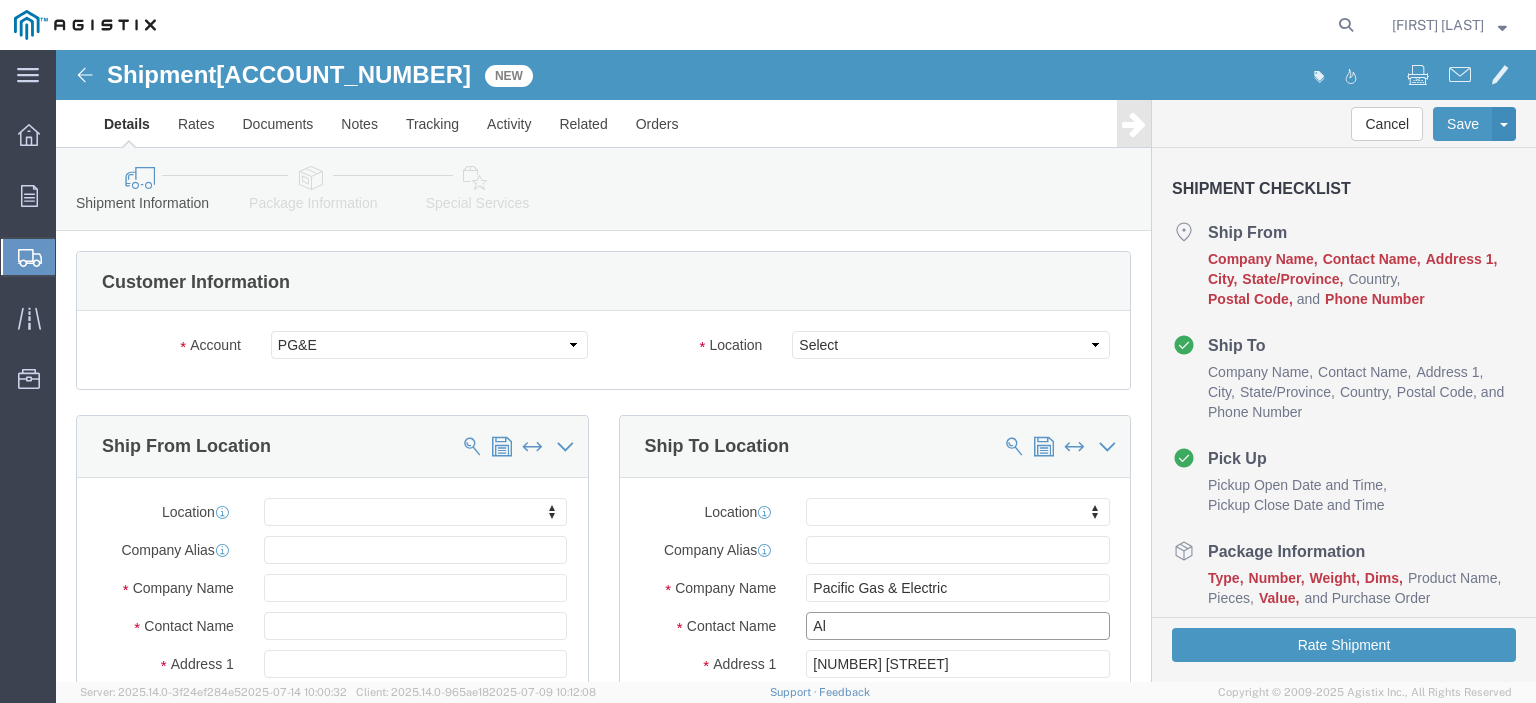 type on "A" 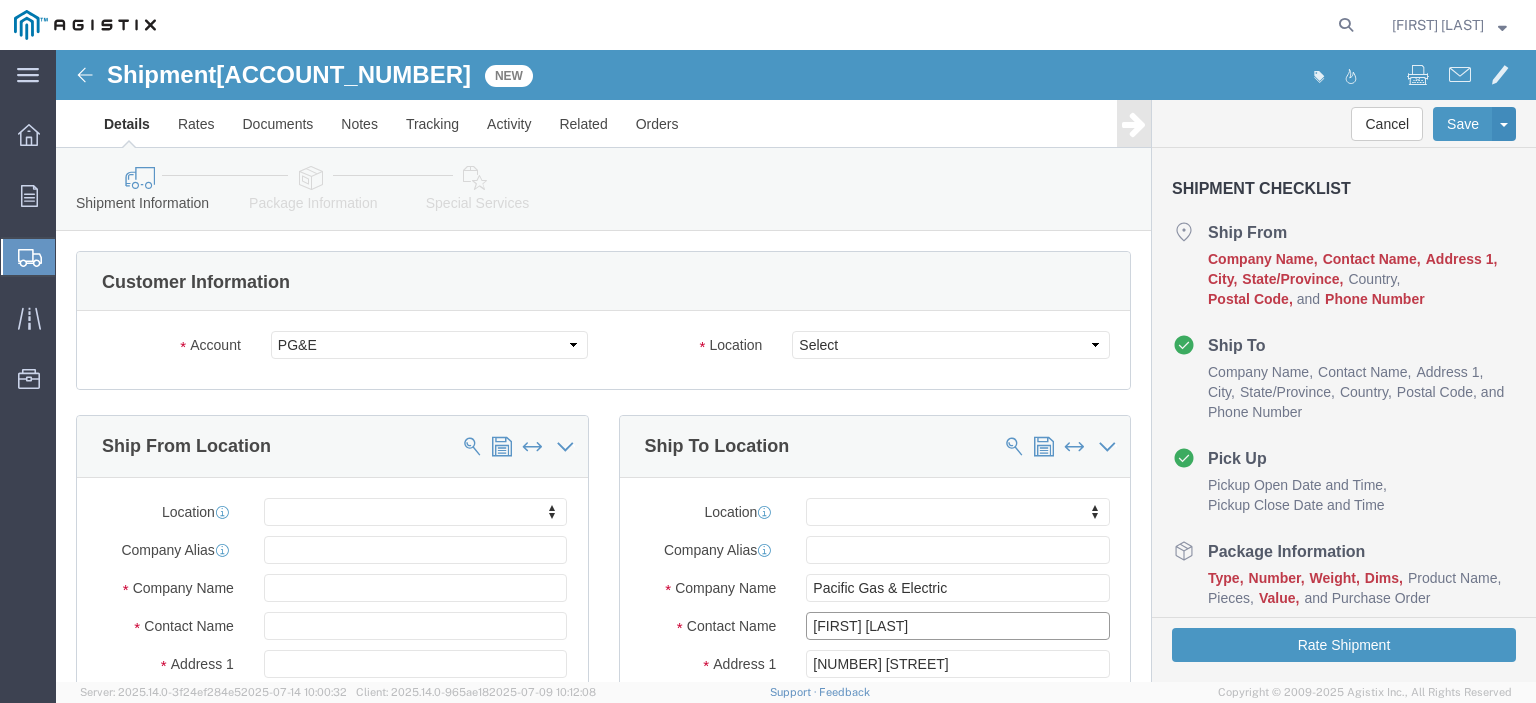type on "[FIRST] [LAST]" 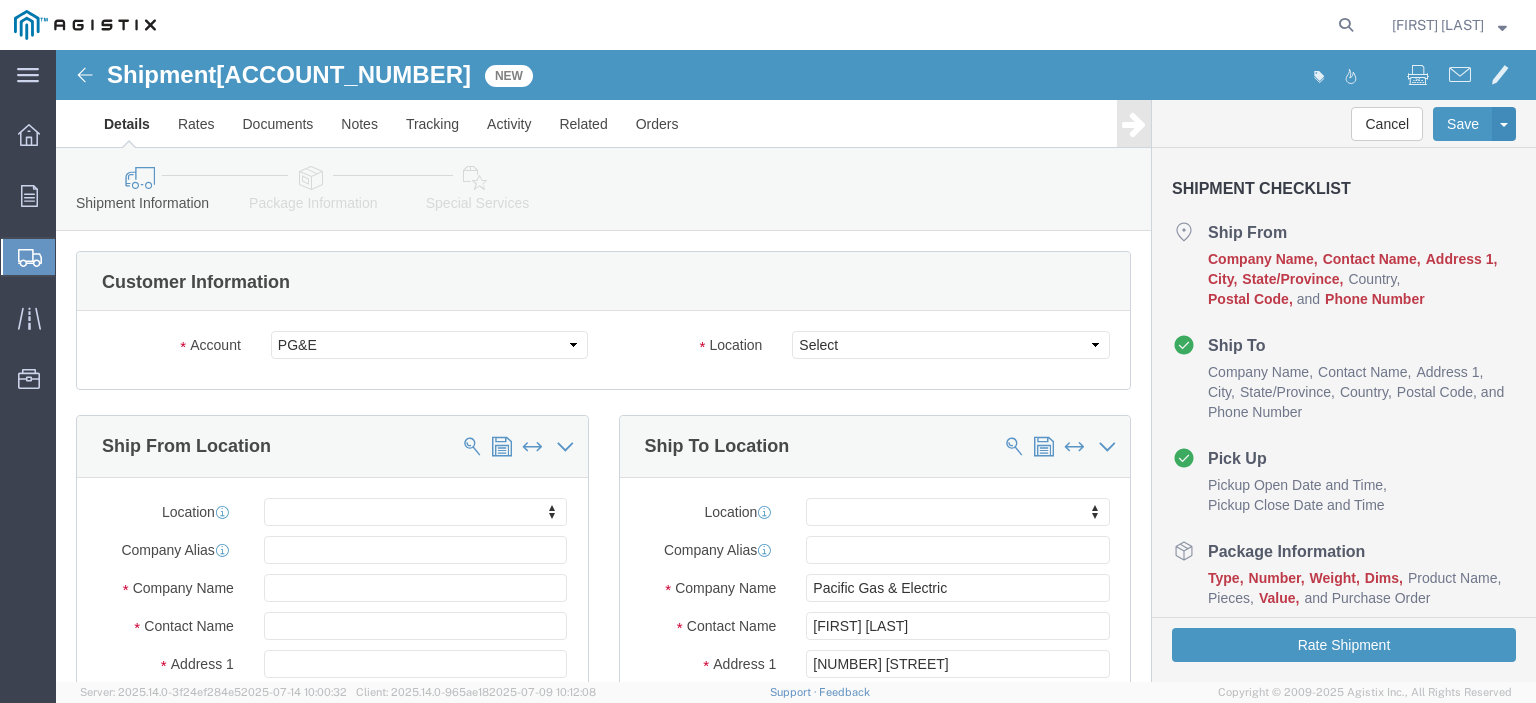 scroll, scrollTop: 336, scrollLeft: 0, axis: vertical 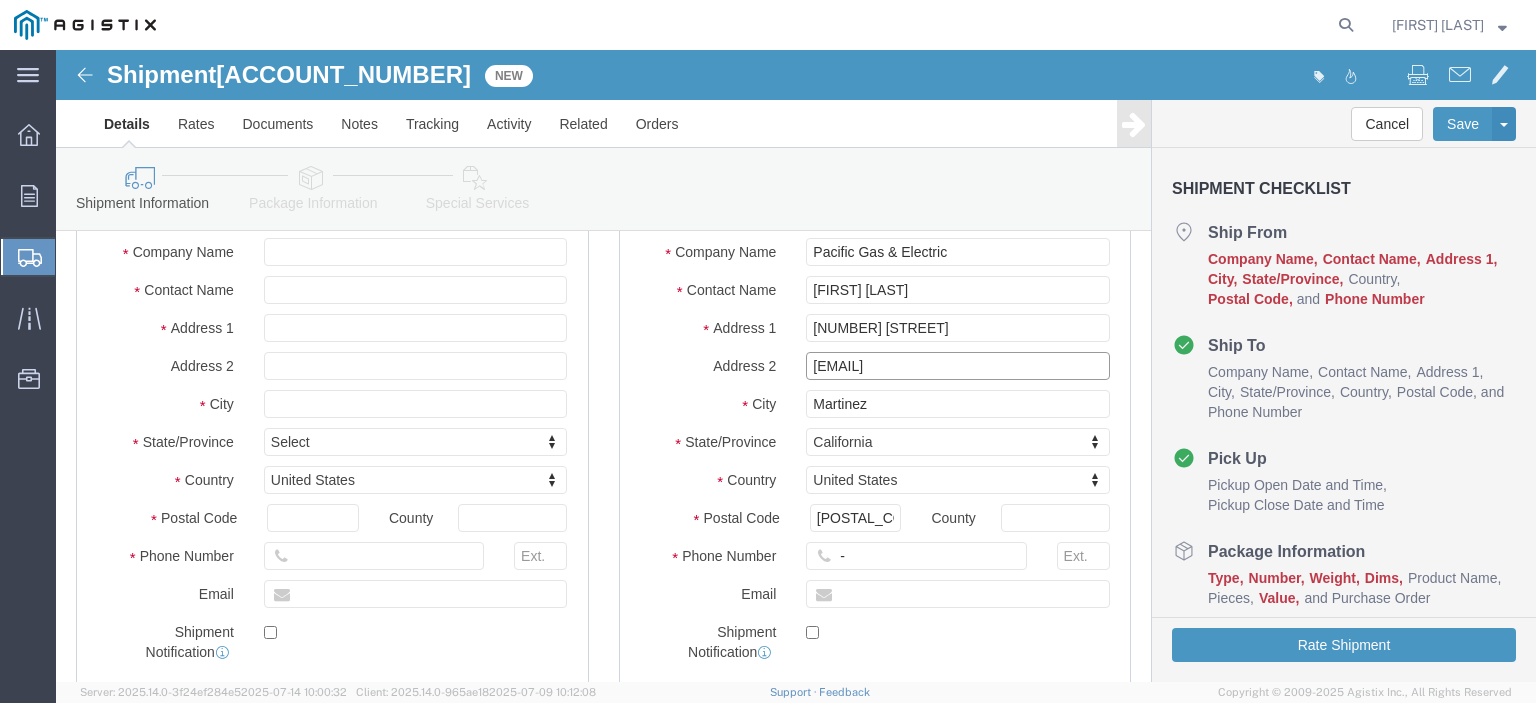 type on "[EMAIL]" 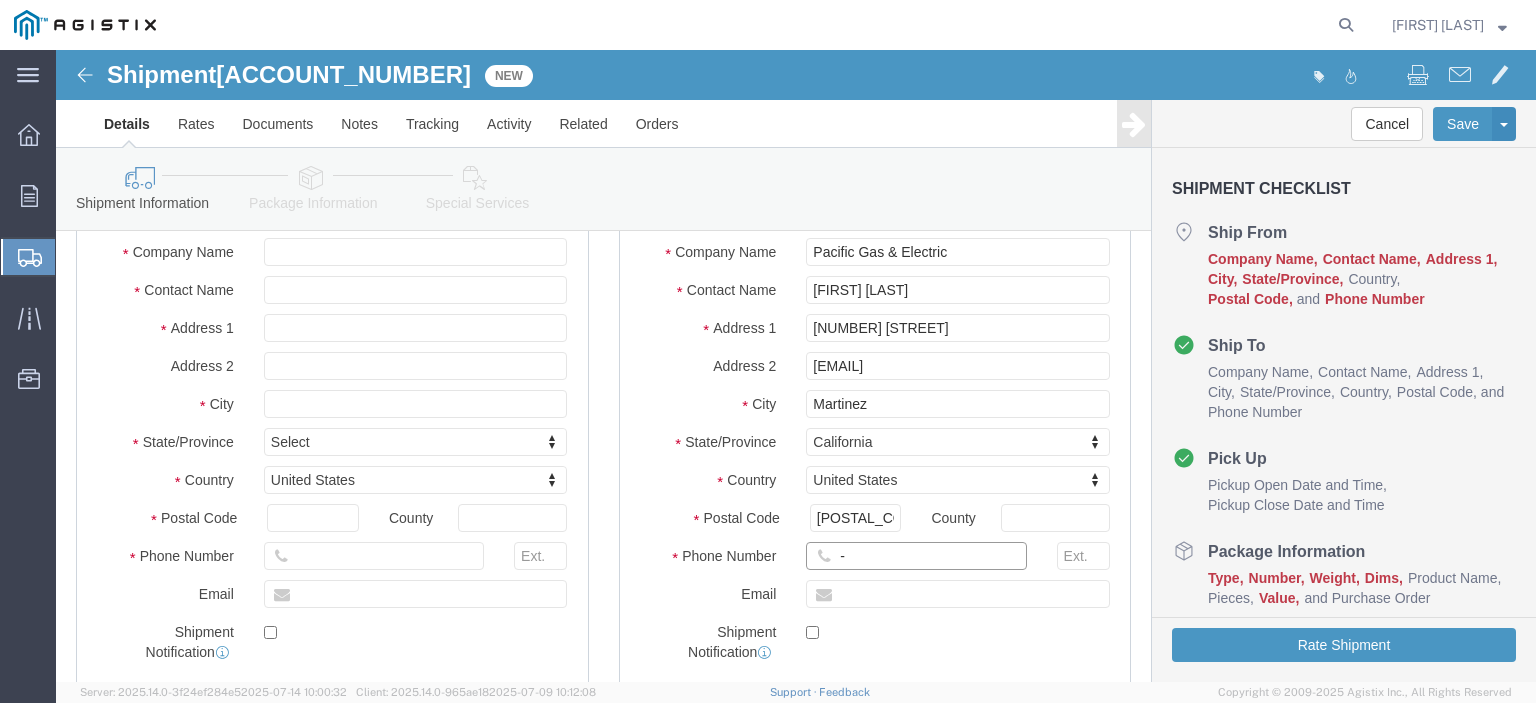 click on "-" 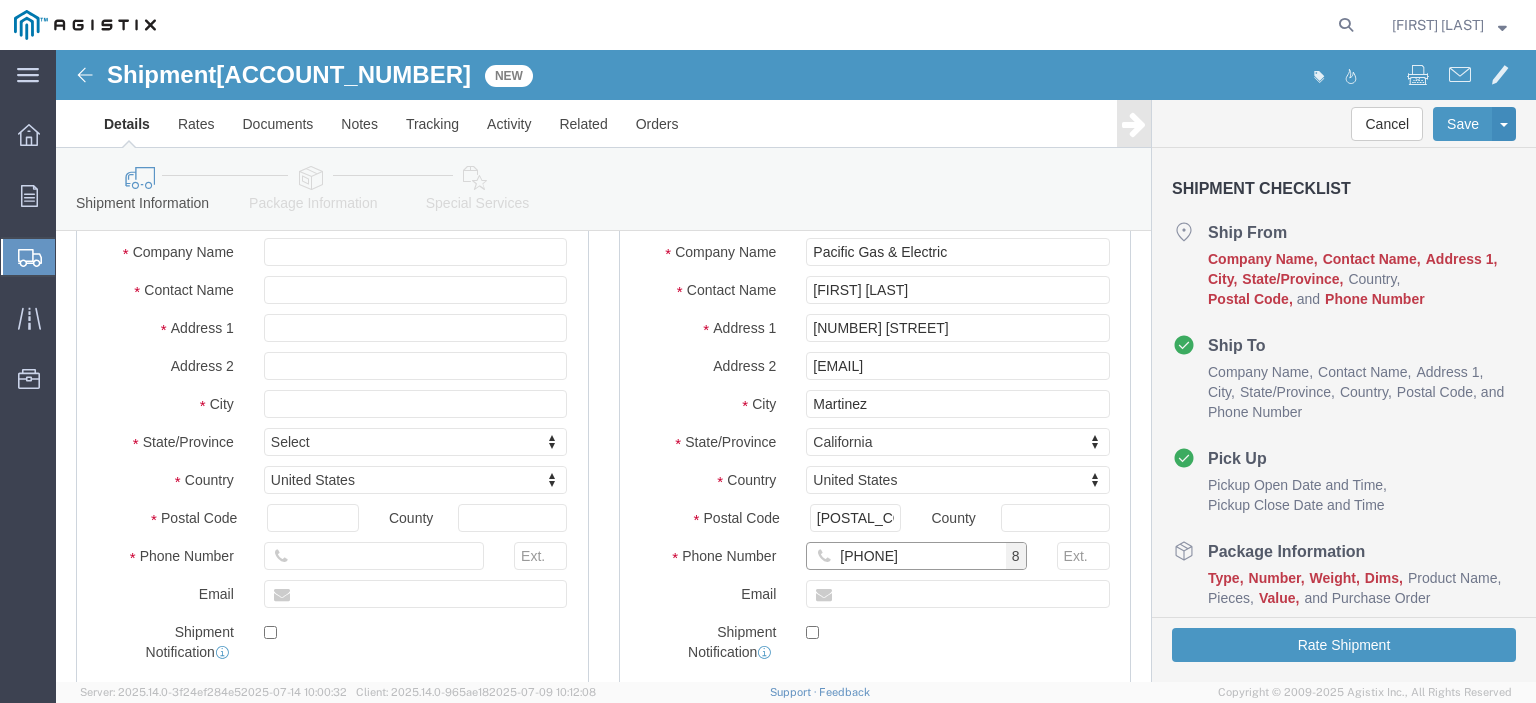 type on "[PHONE]" 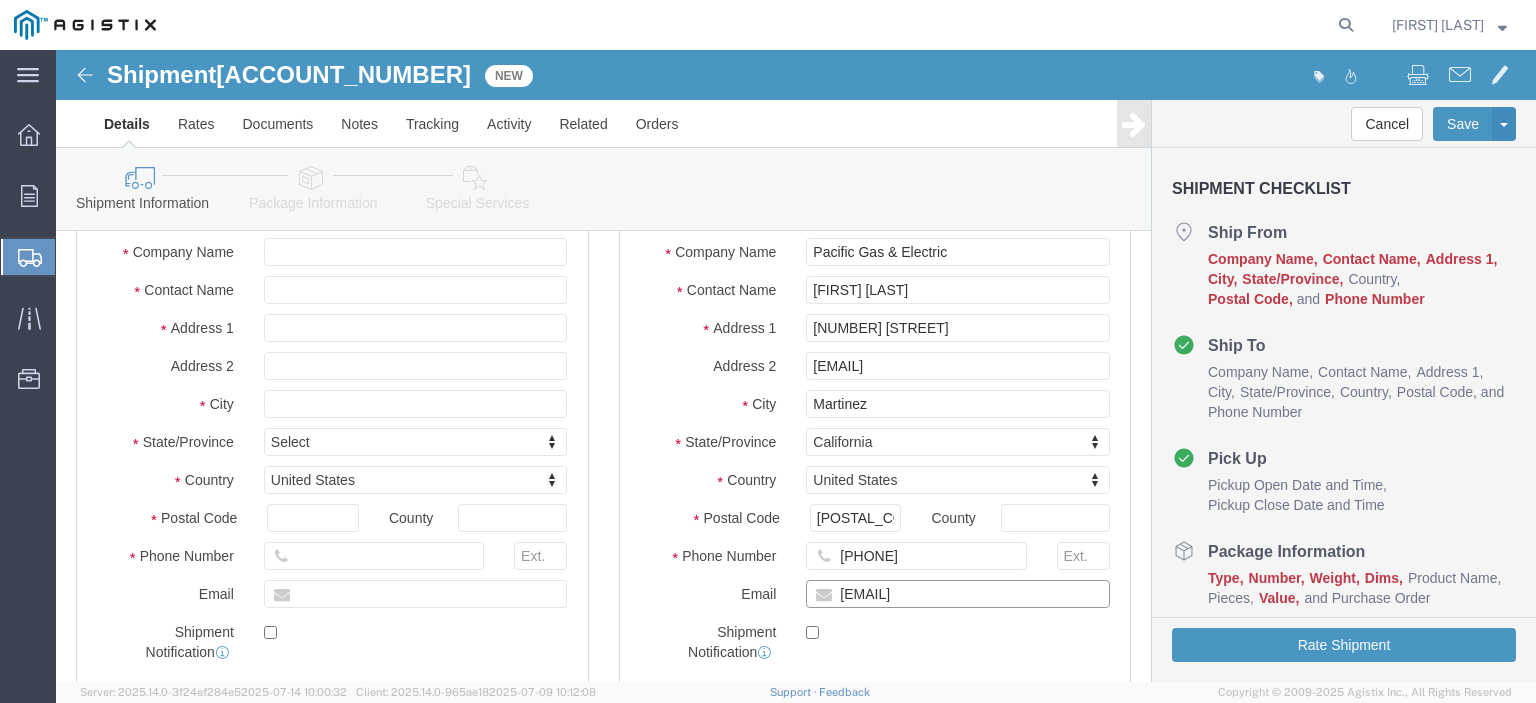 type on "[EMAIL]" 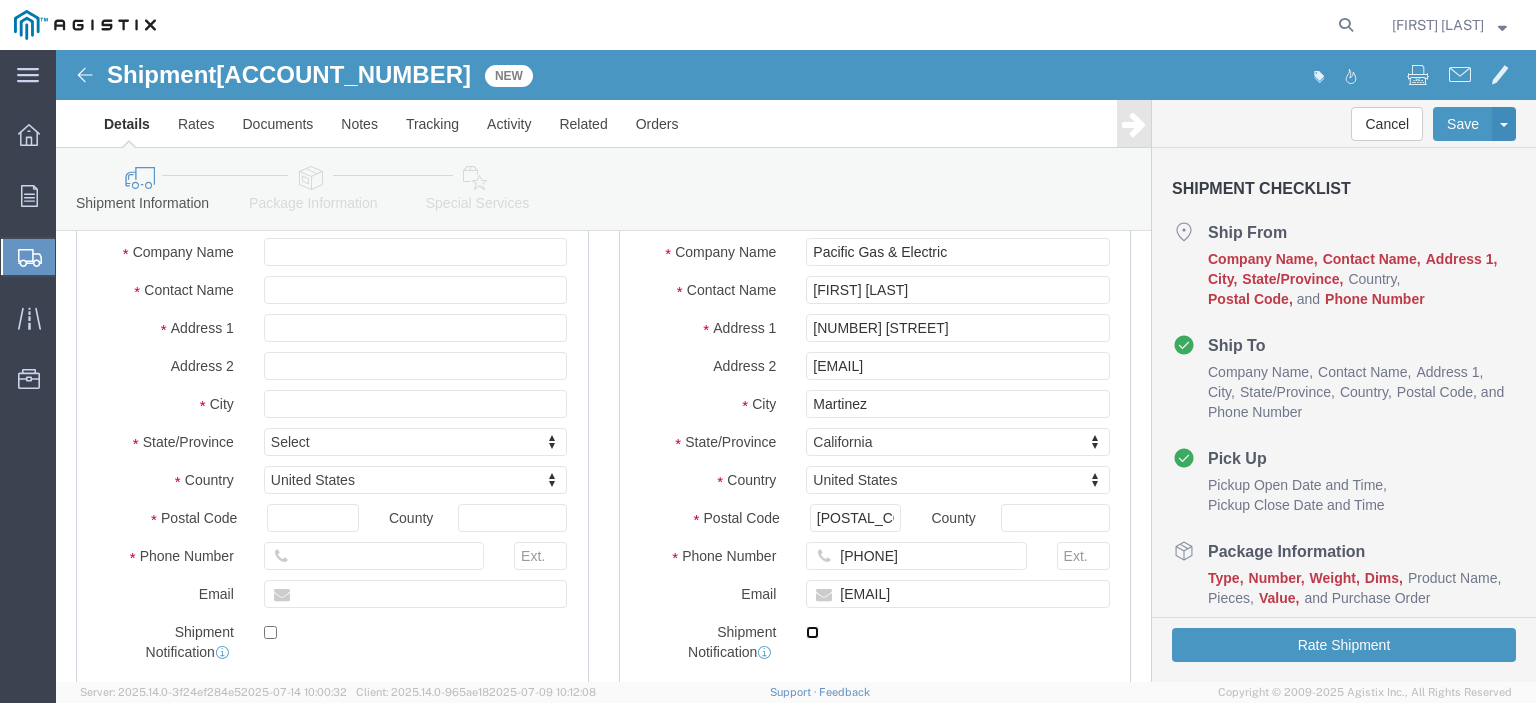 checkbox on "true" 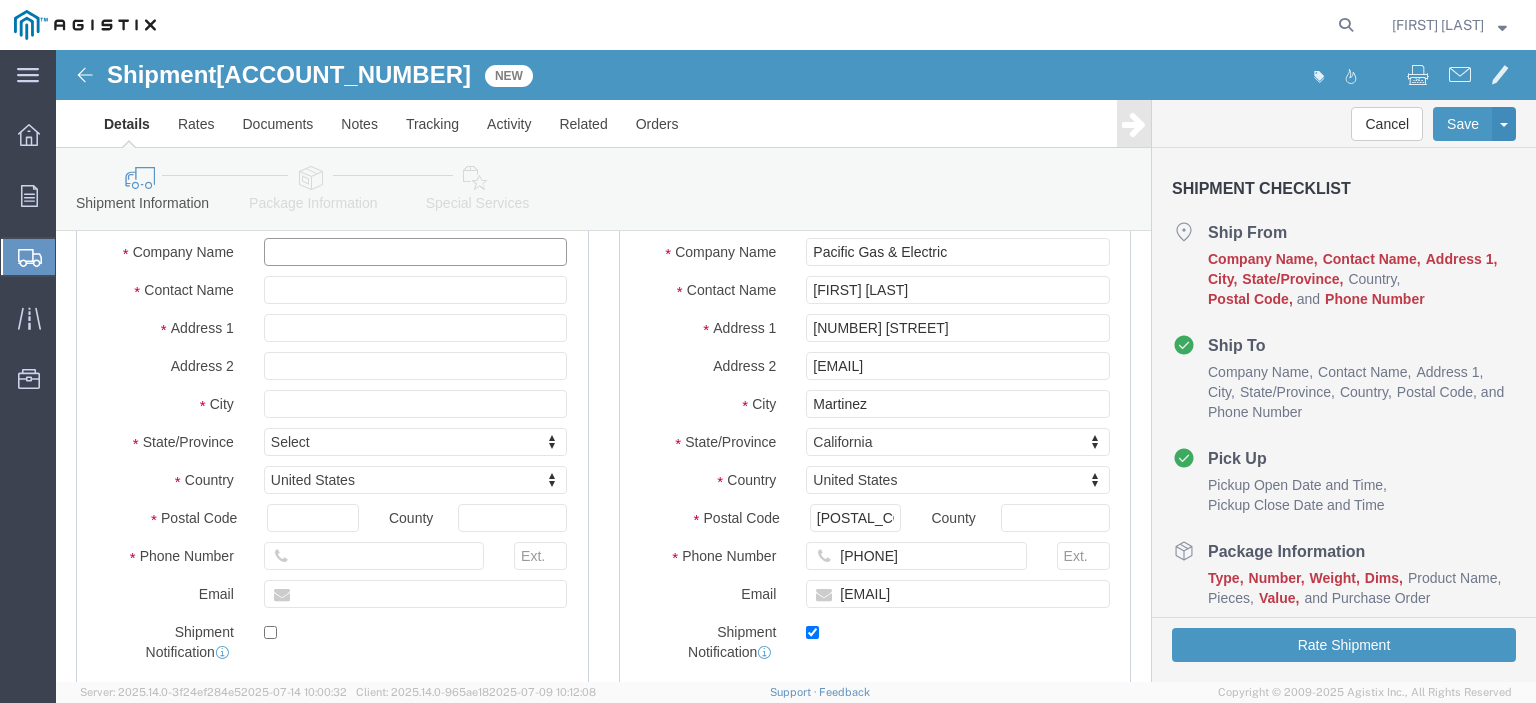 click 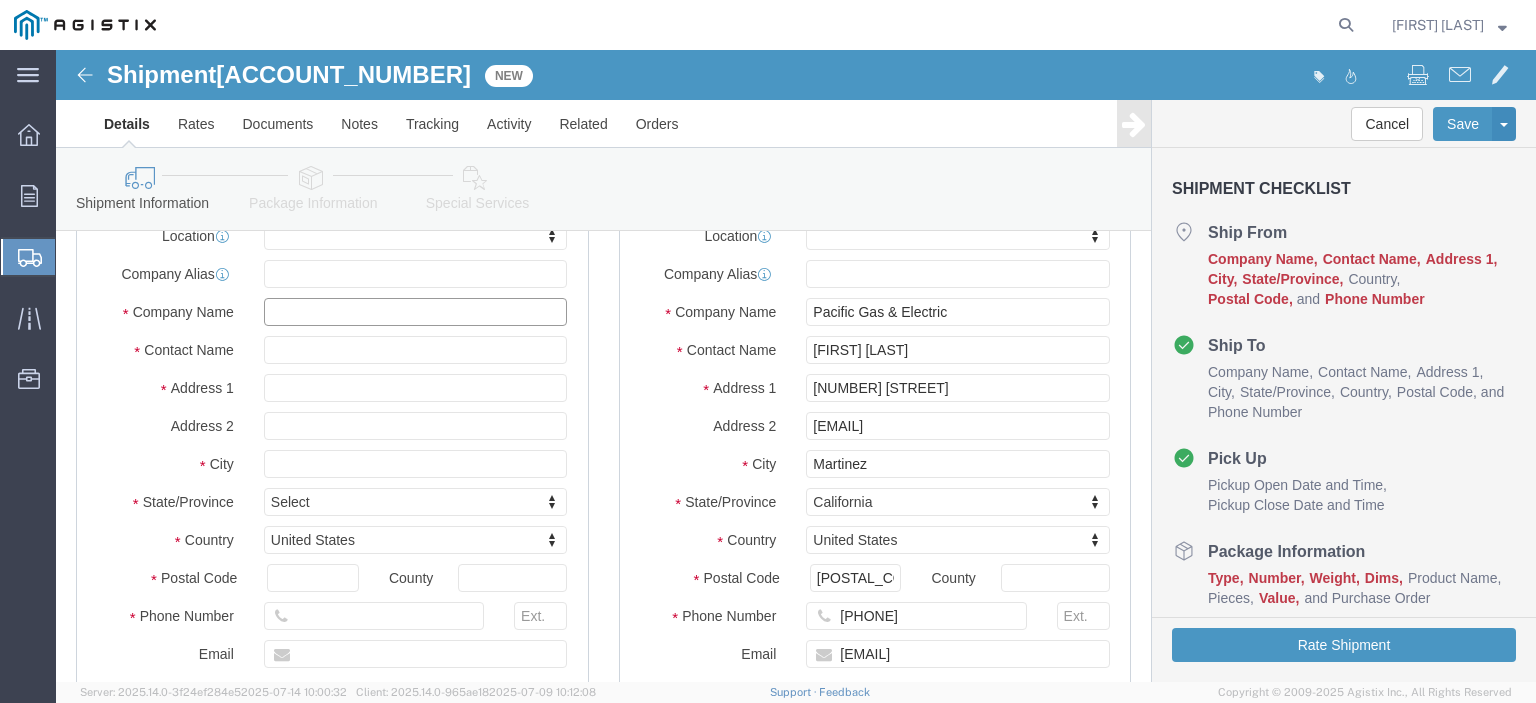 scroll, scrollTop: 36, scrollLeft: 0, axis: vertical 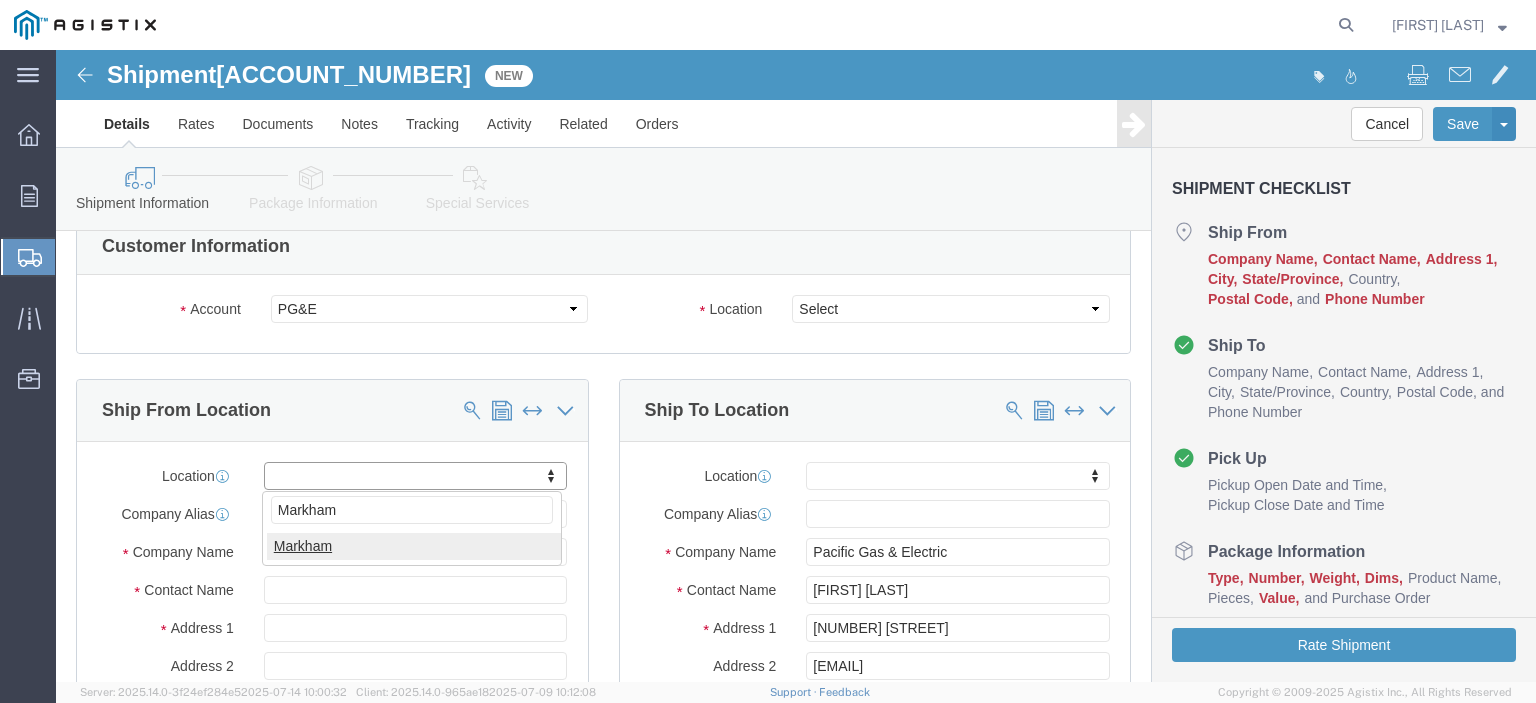 type on "Markham" 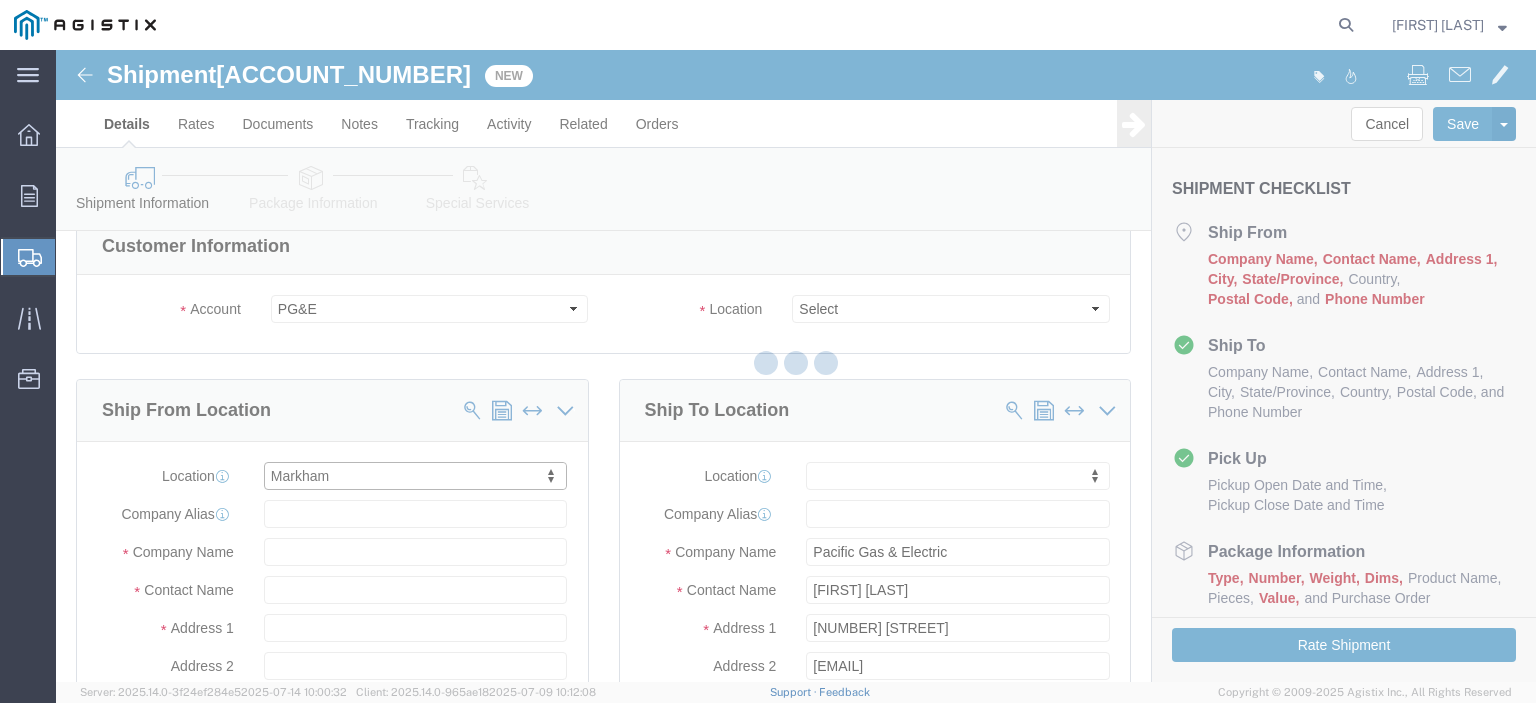 select on "ON" 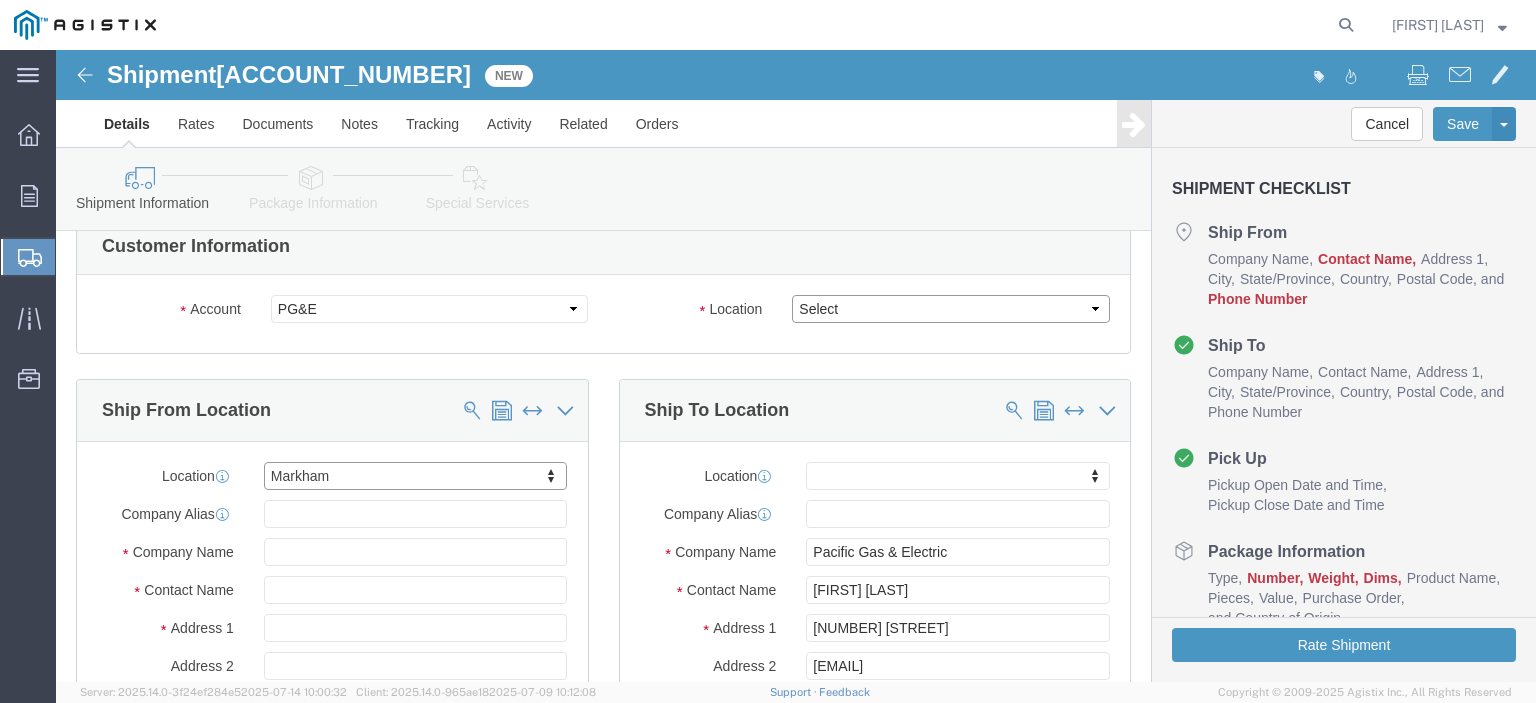 click on "Select All Others Fremont DC Fresno DC Wheatland DC" 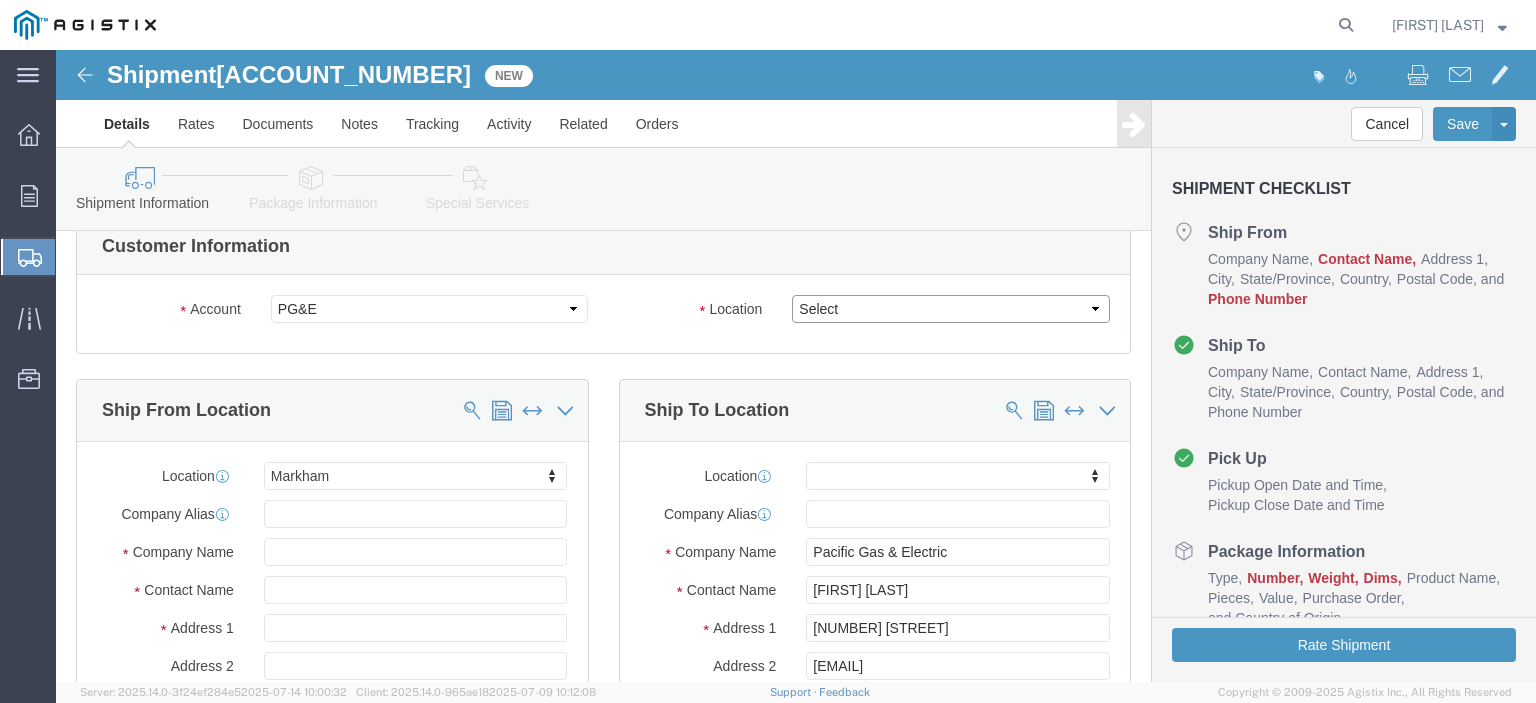 select on "23082" 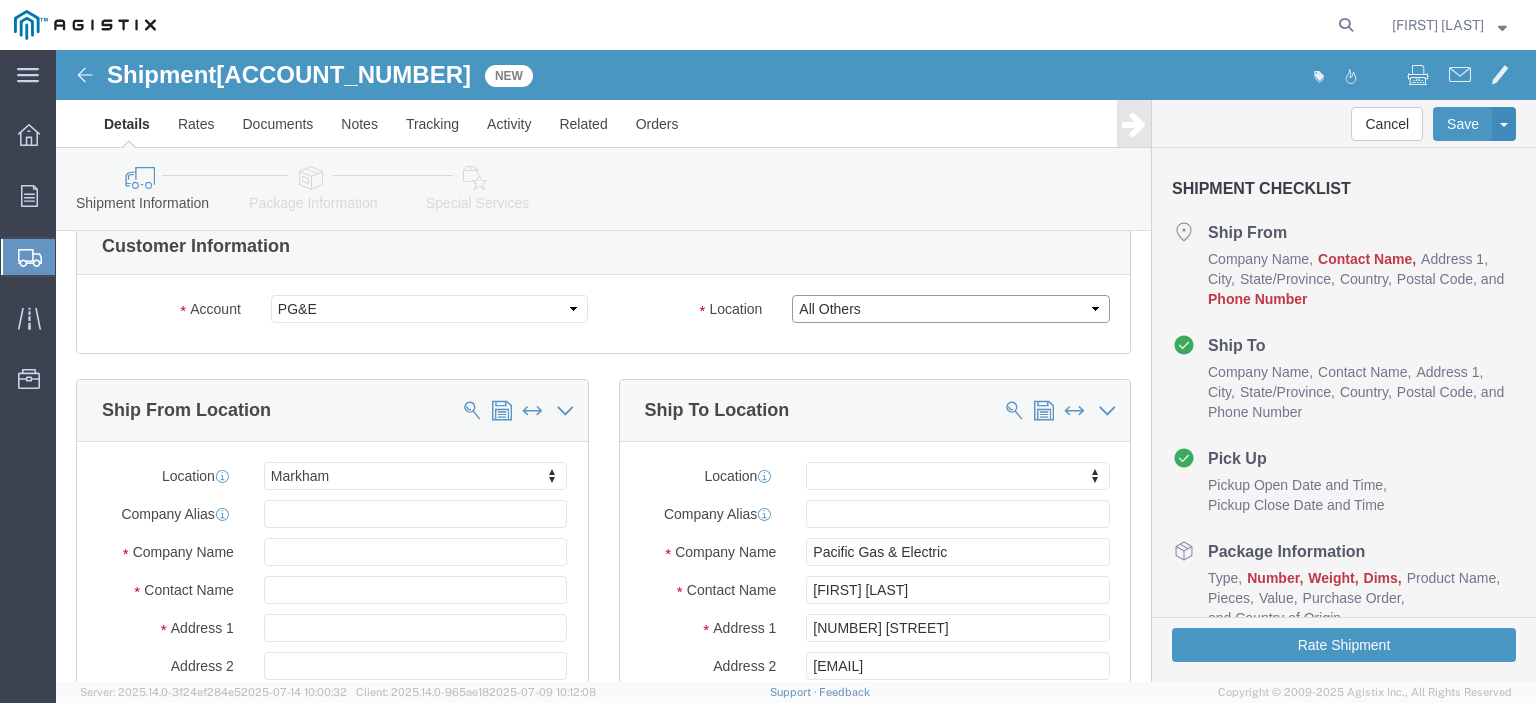 click on "Select All Others Fremont DC Fresno DC Wheatland DC" 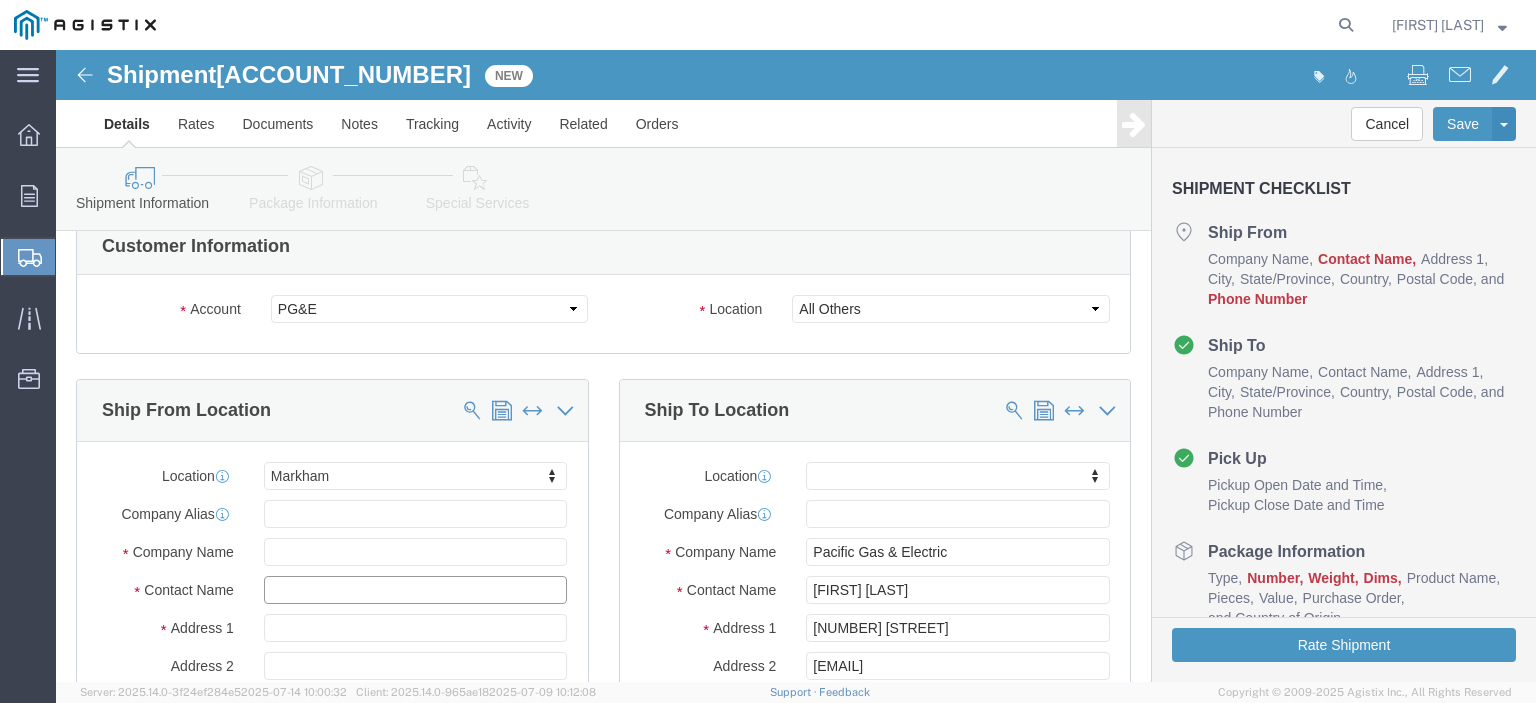 click 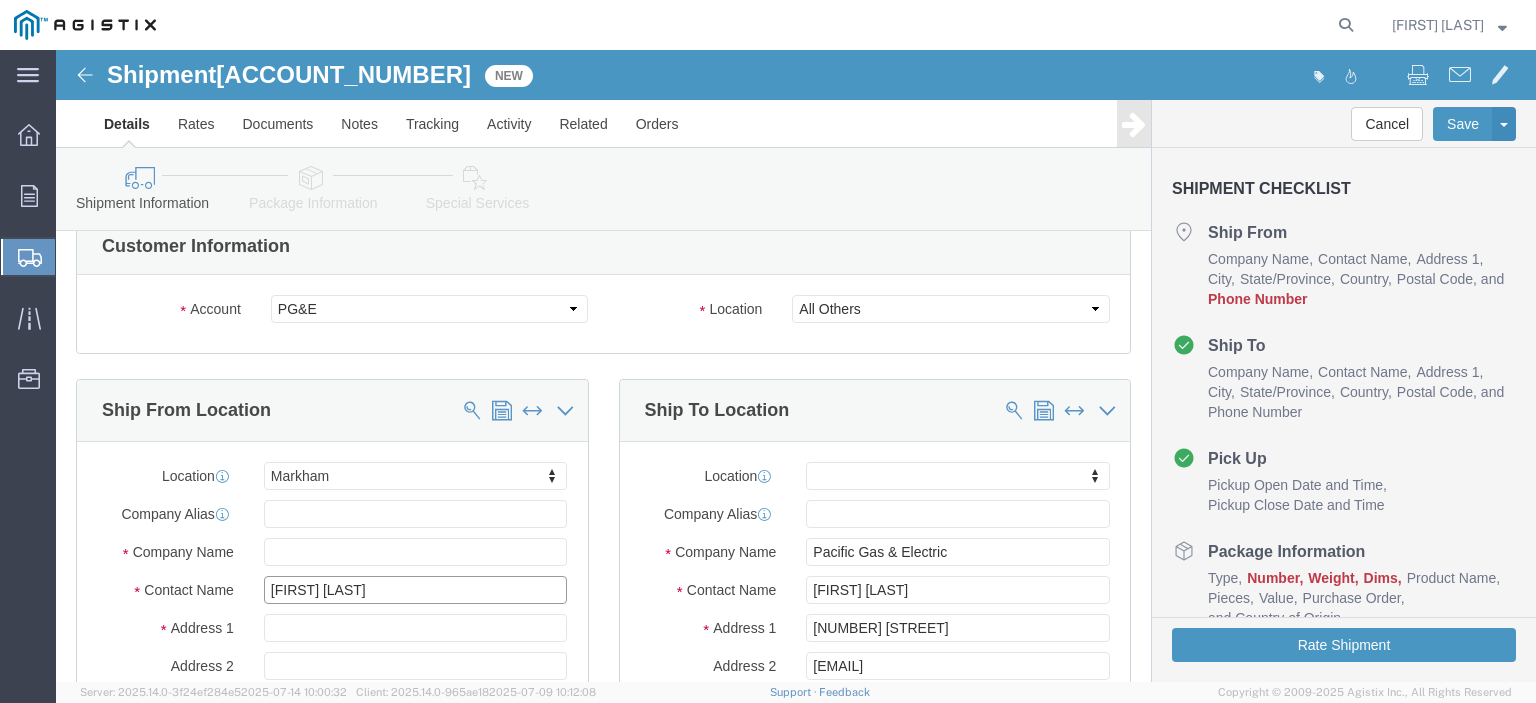 type on "[FIRST] [LAST]" 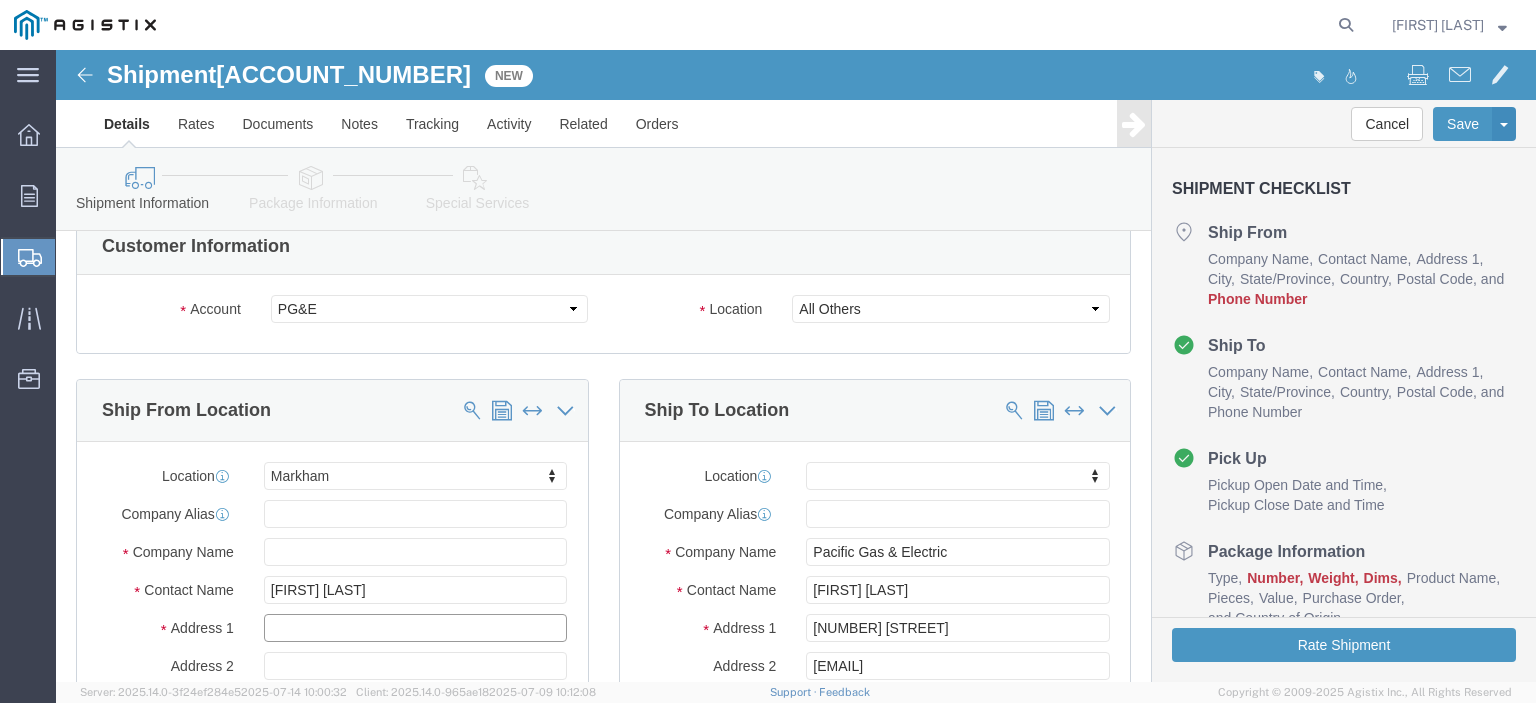 type on "[NUMBER] [STREET]" 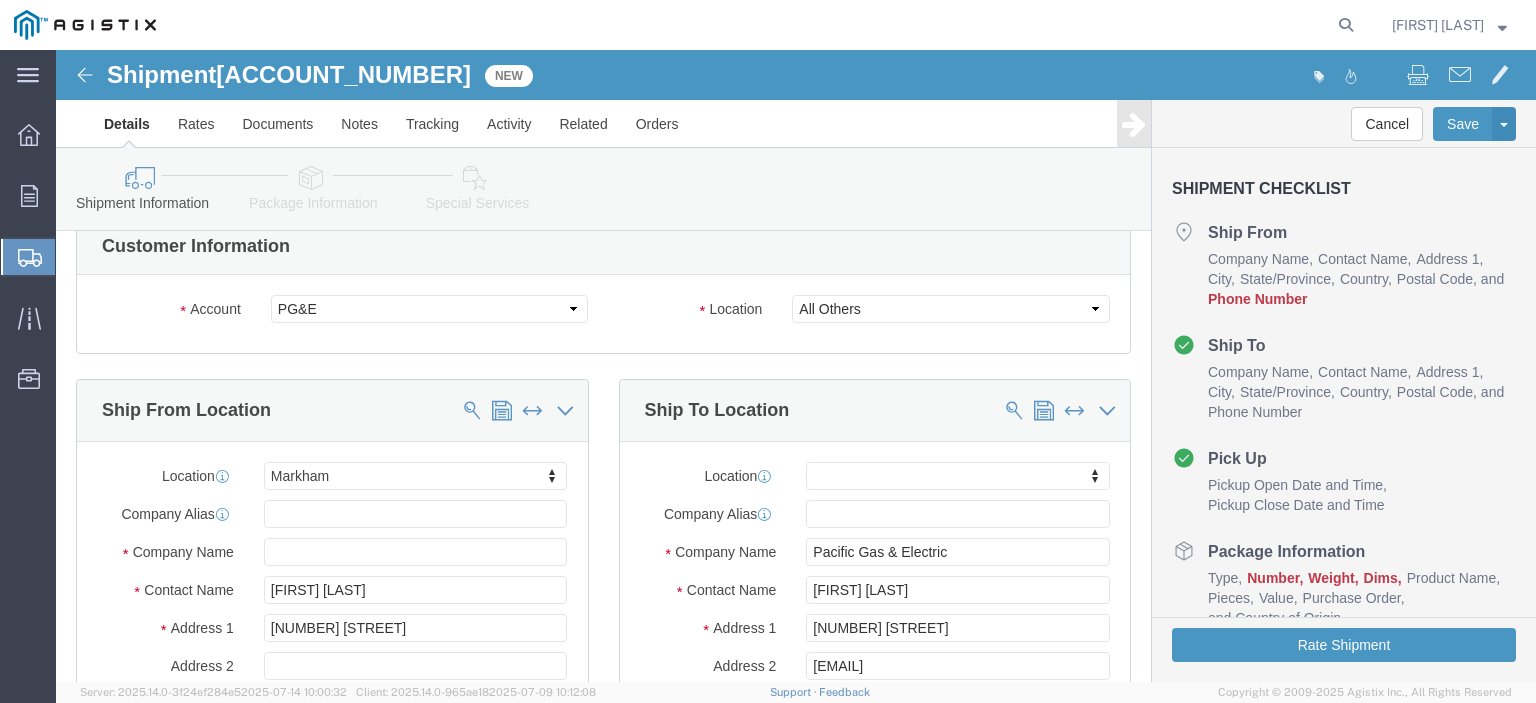 type on "Markham" 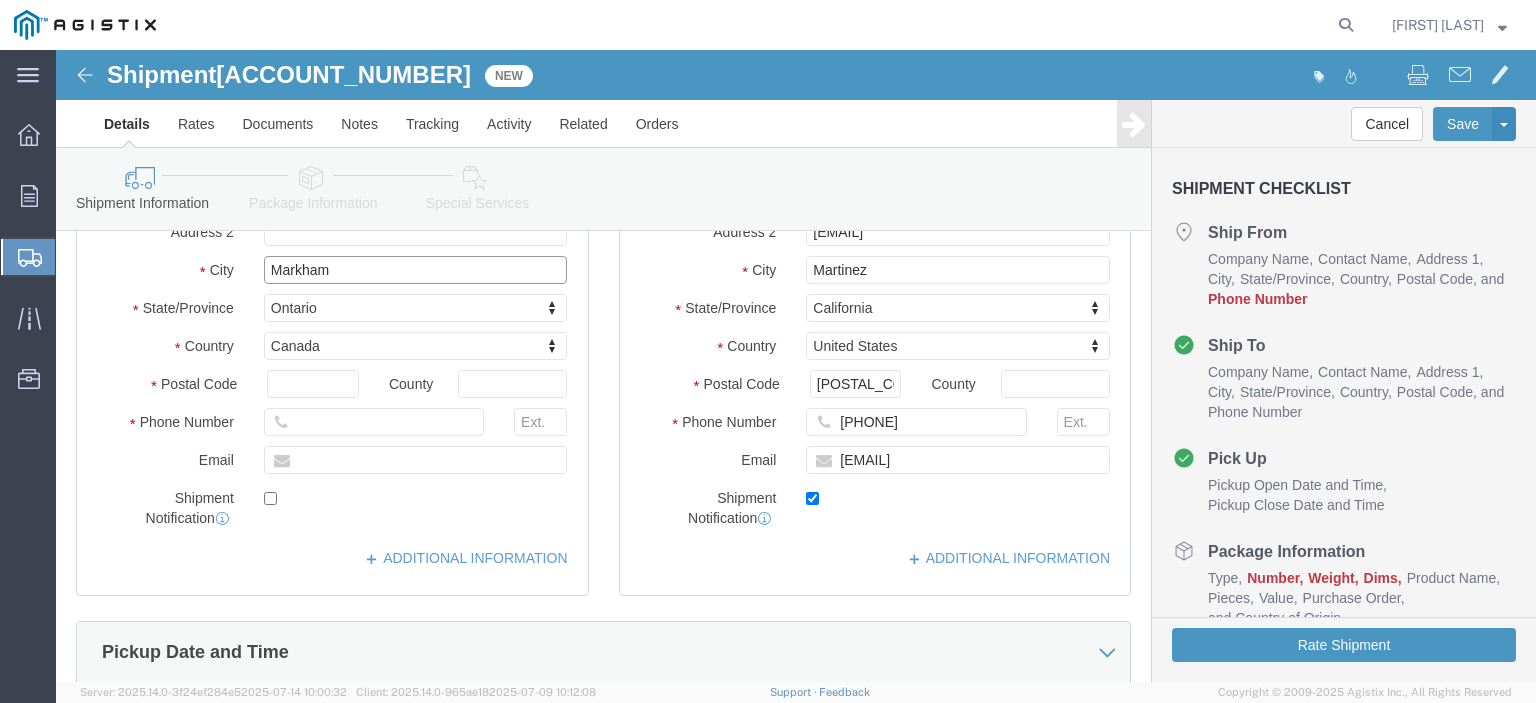 scroll, scrollTop: 473, scrollLeft: 0, axis: vertical 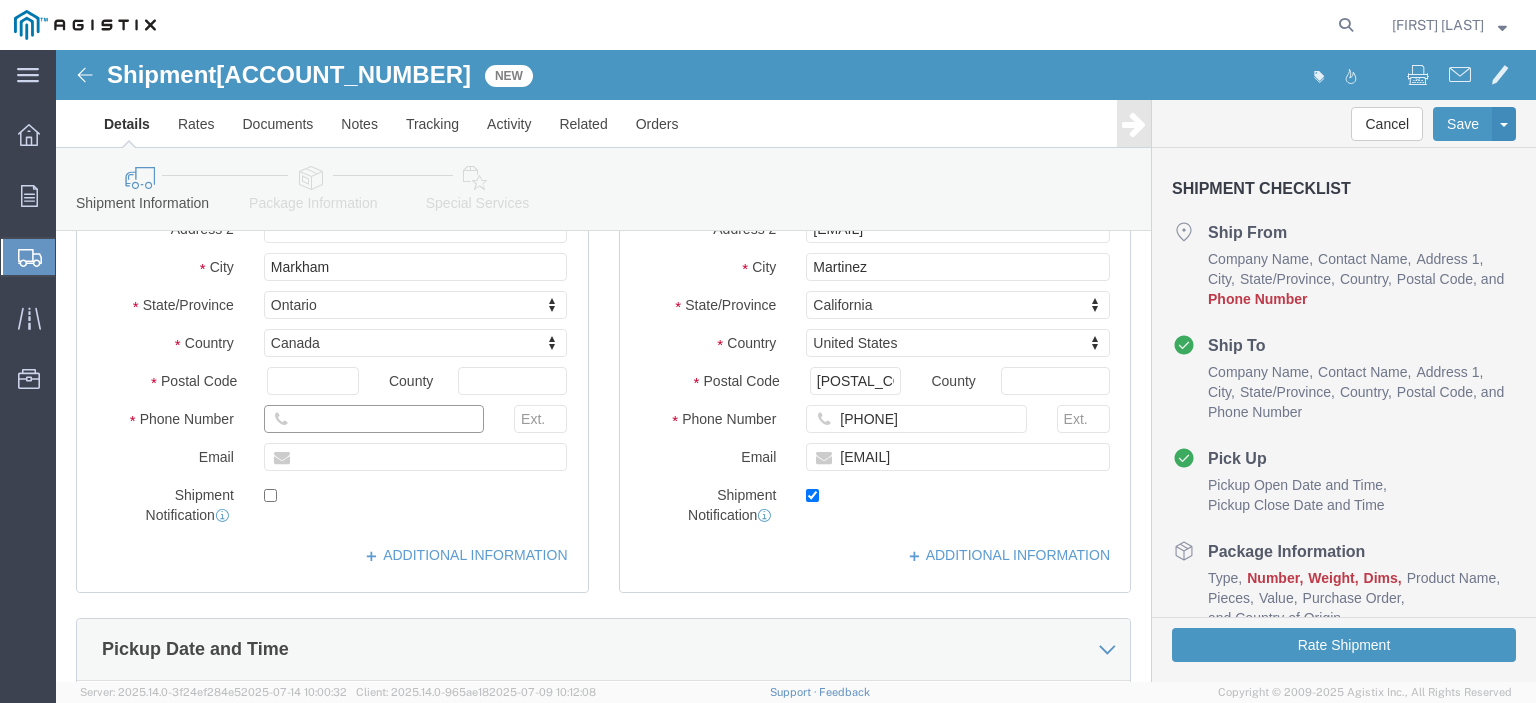 click 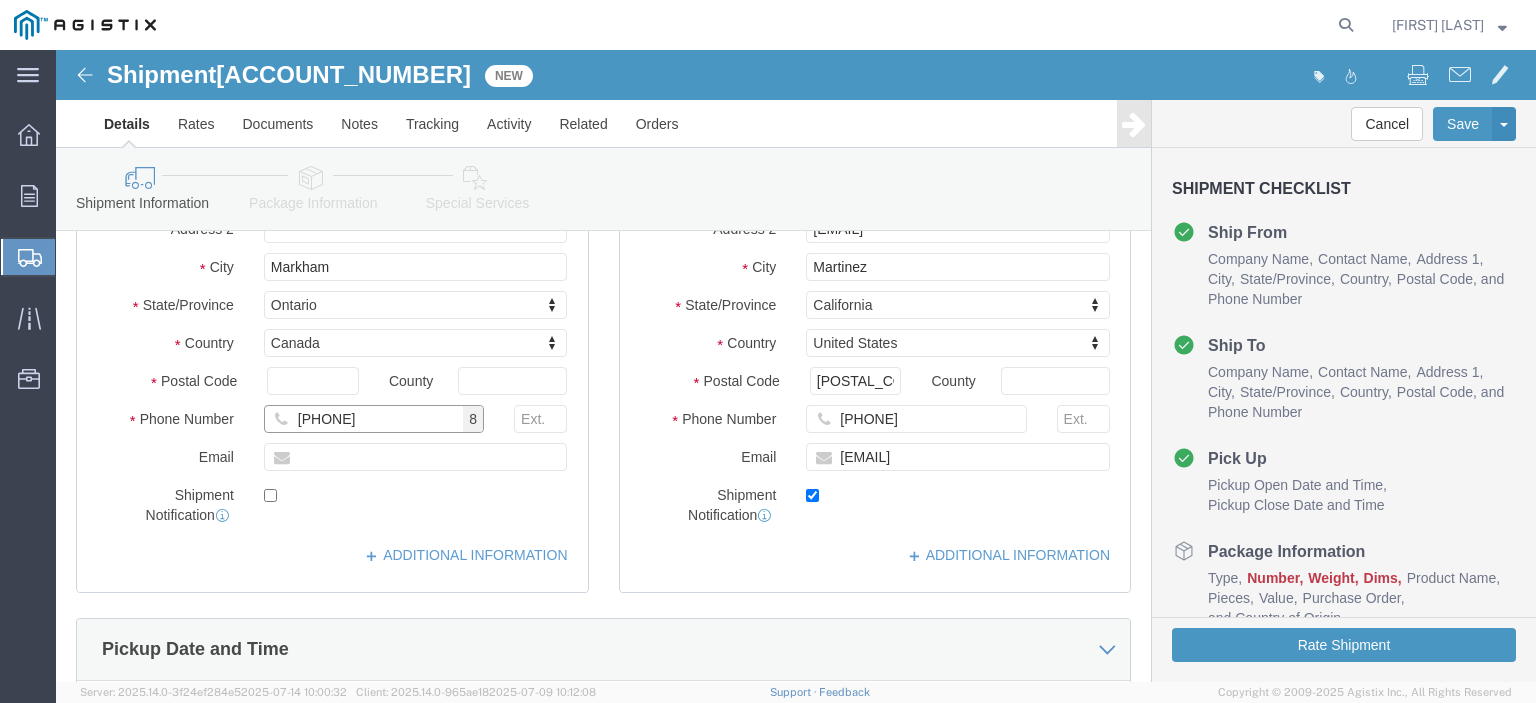type on "[PHONE]" 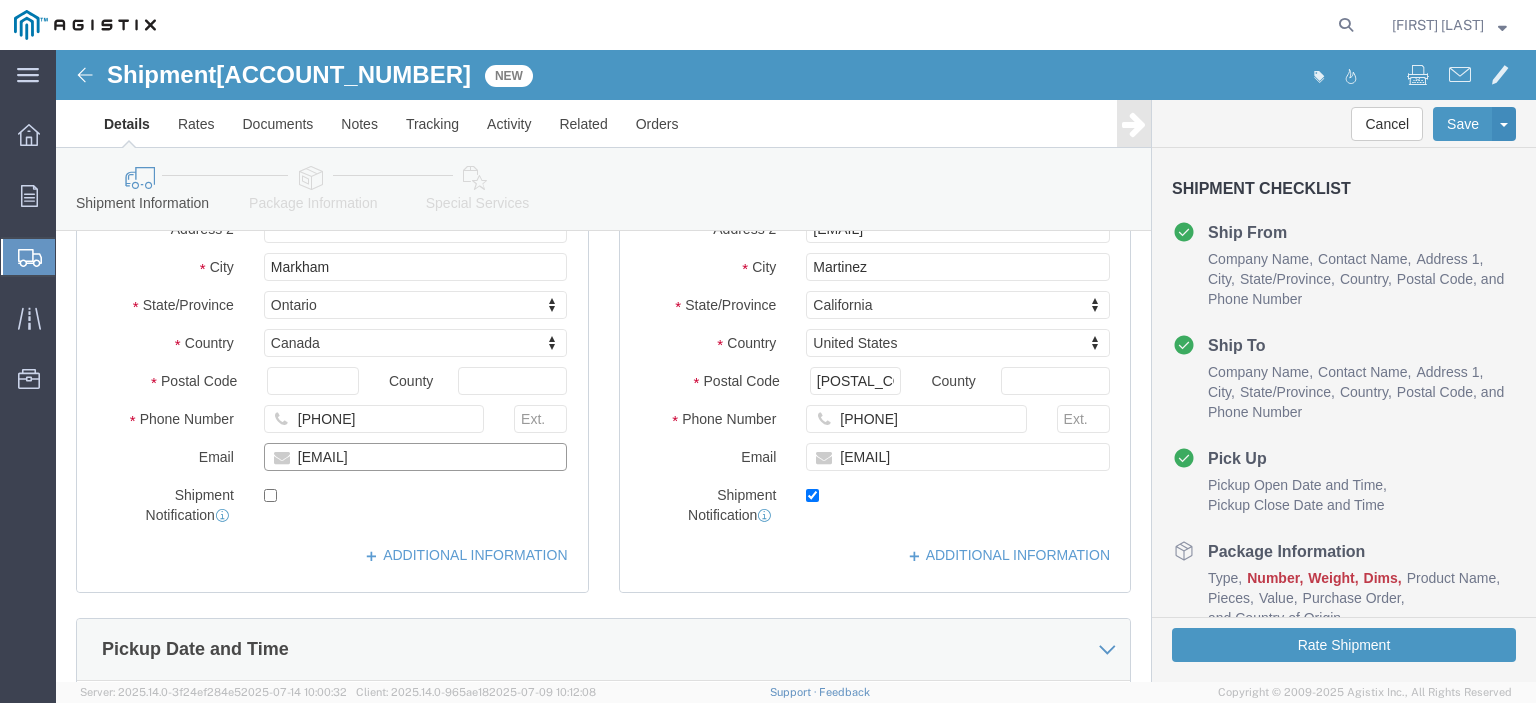 type on "[EMAIL]" 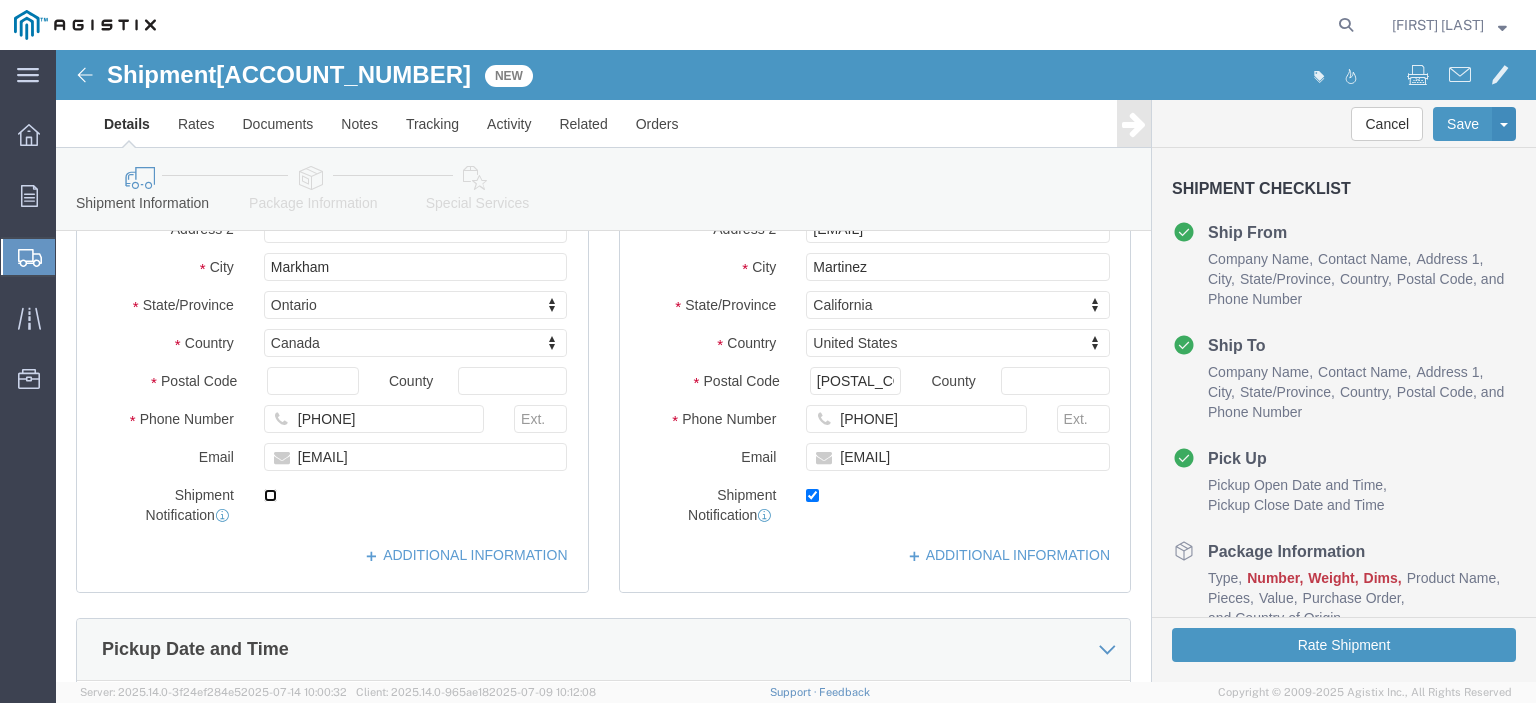 checkbox on "true" 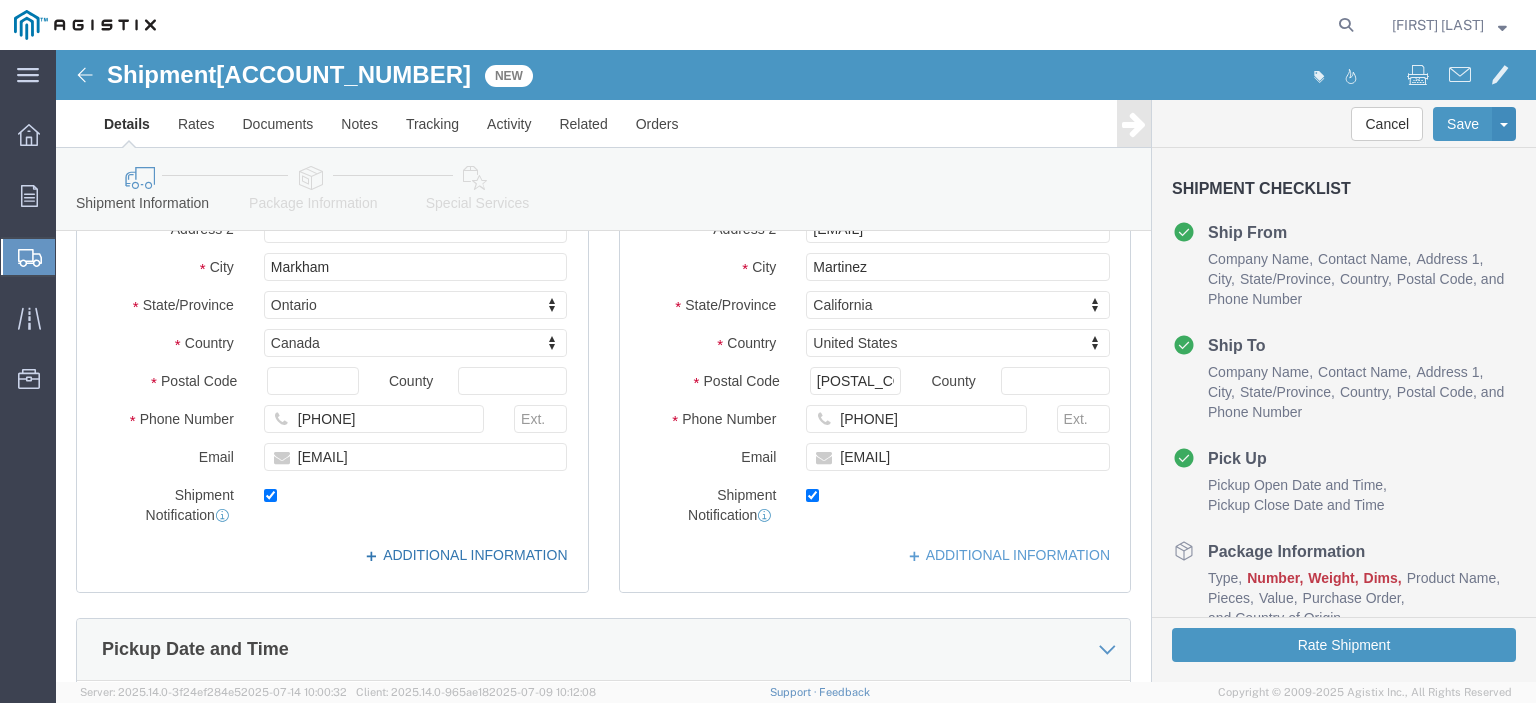 click on "ADDITIONAL INFORMATION" 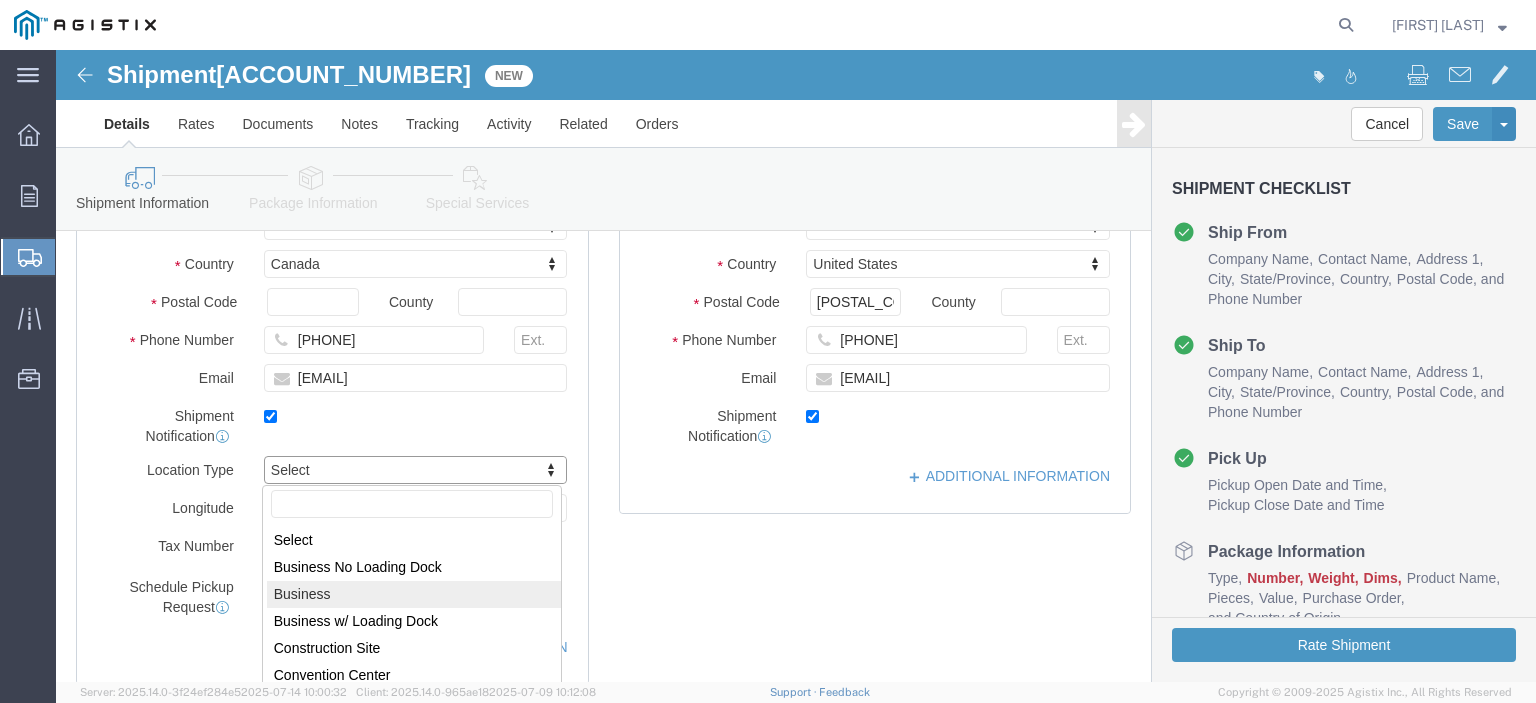 scroll, scrollTop: 673, scrollLeft: 0, axis: vertical 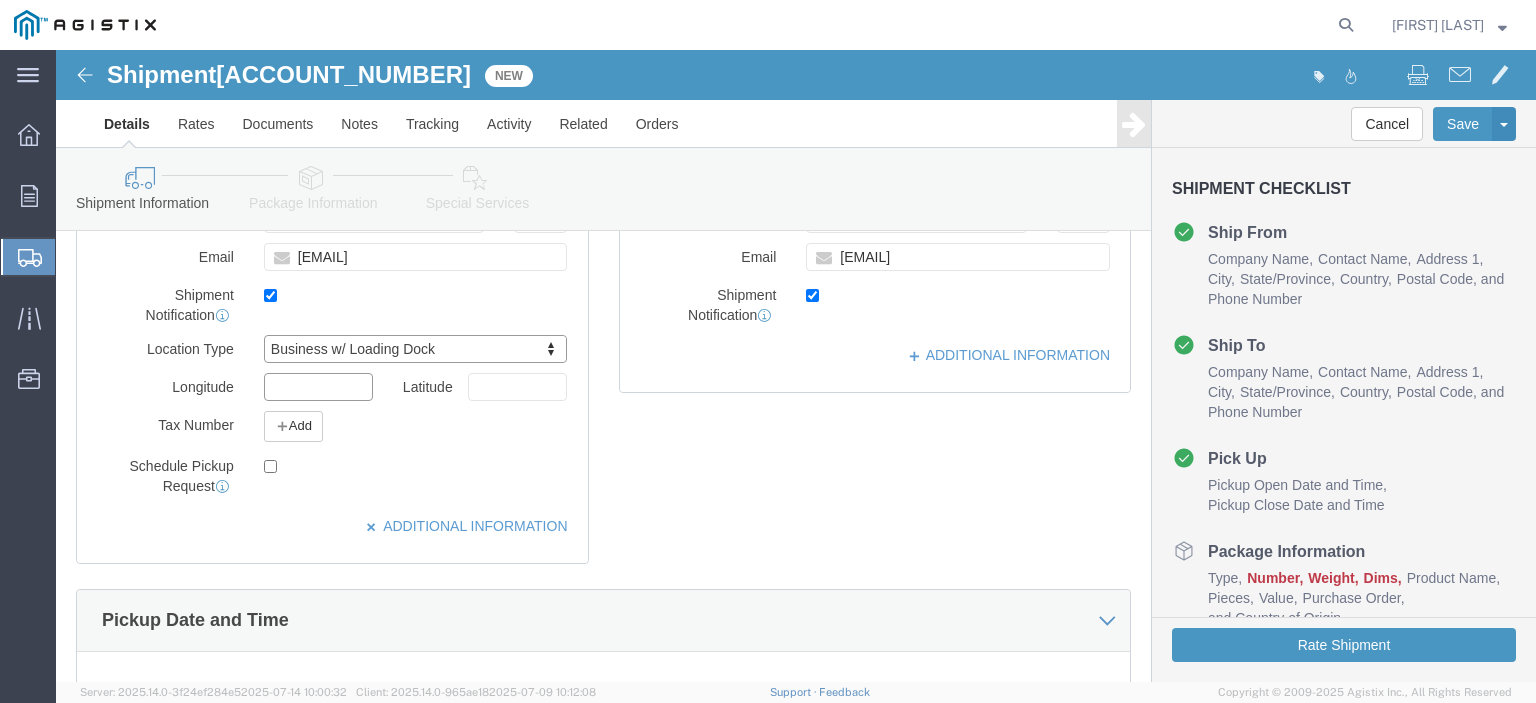 click 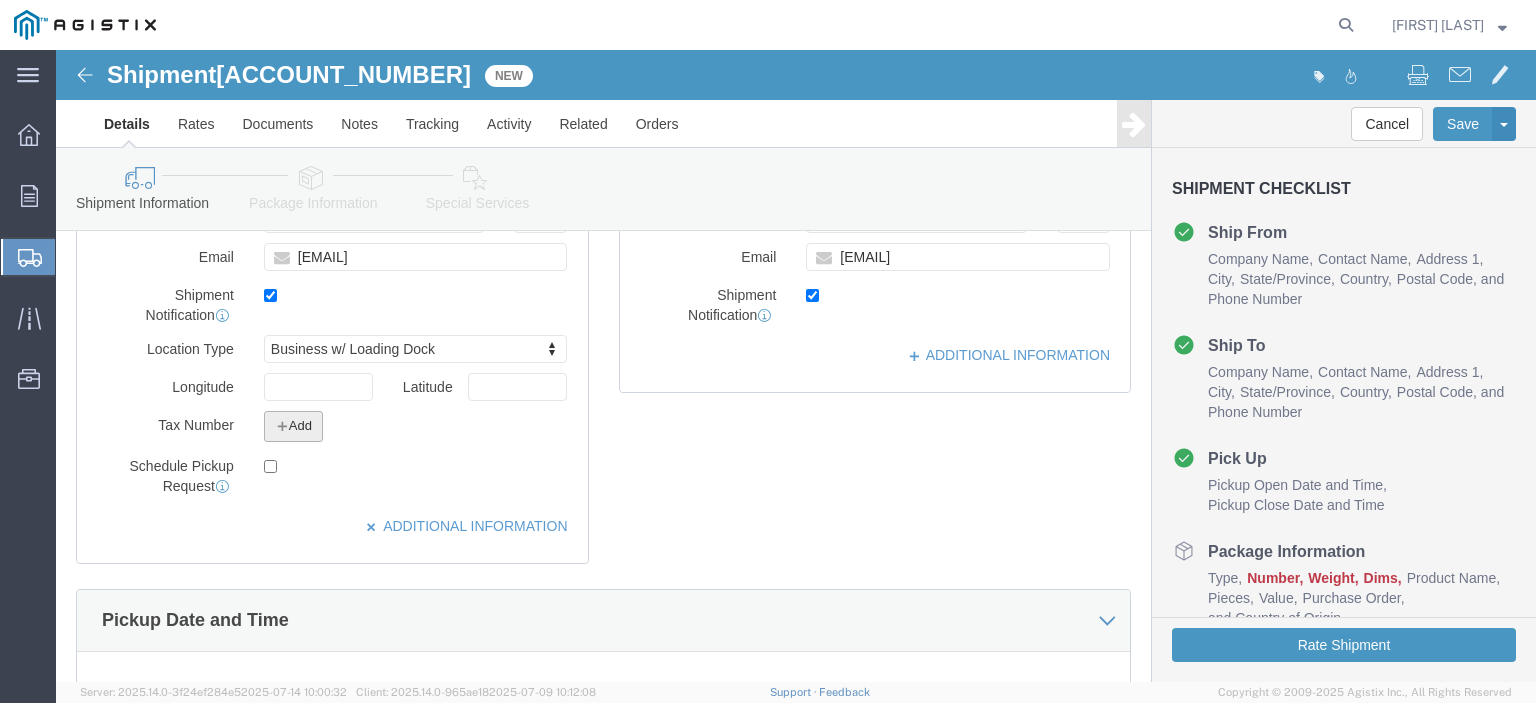 click on "Add" 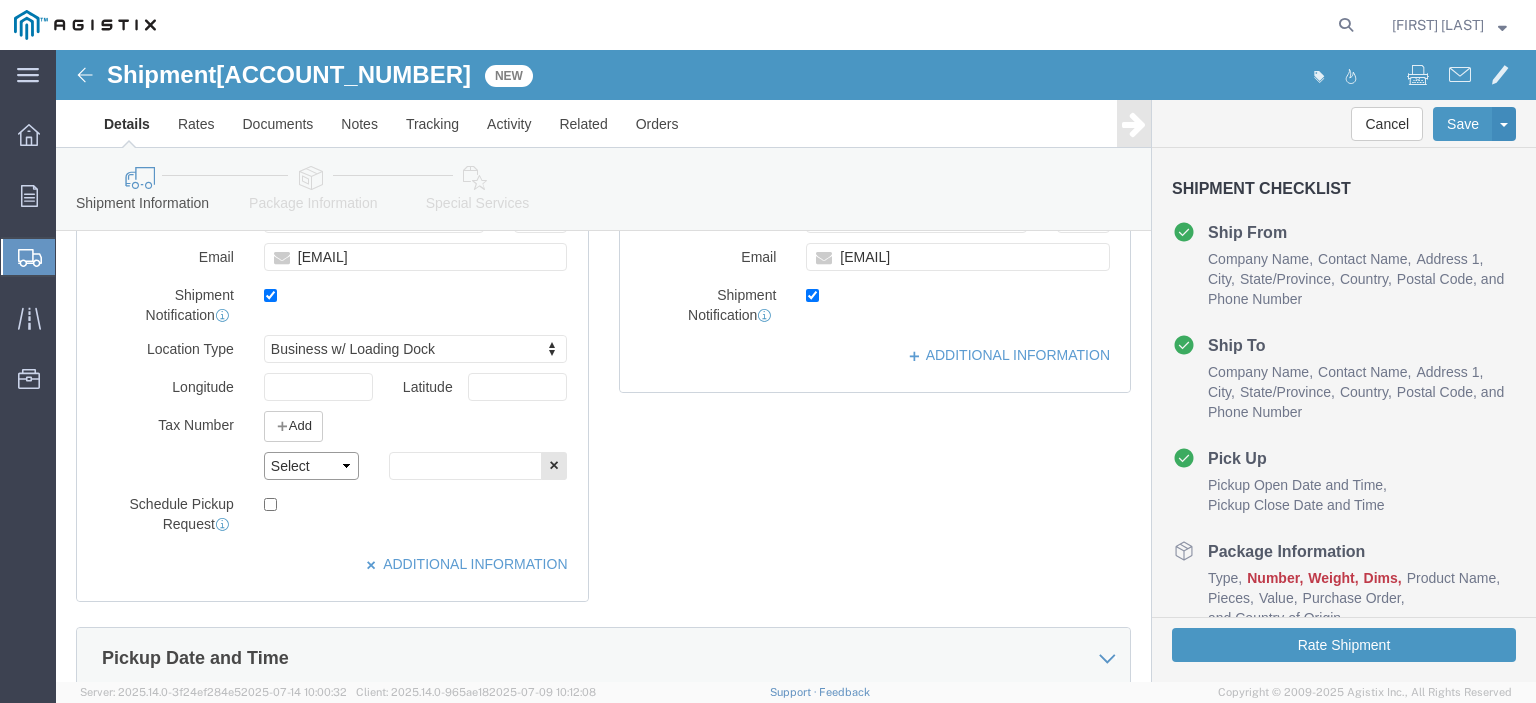 click on "Select EIN EORI TIN VAT Other" 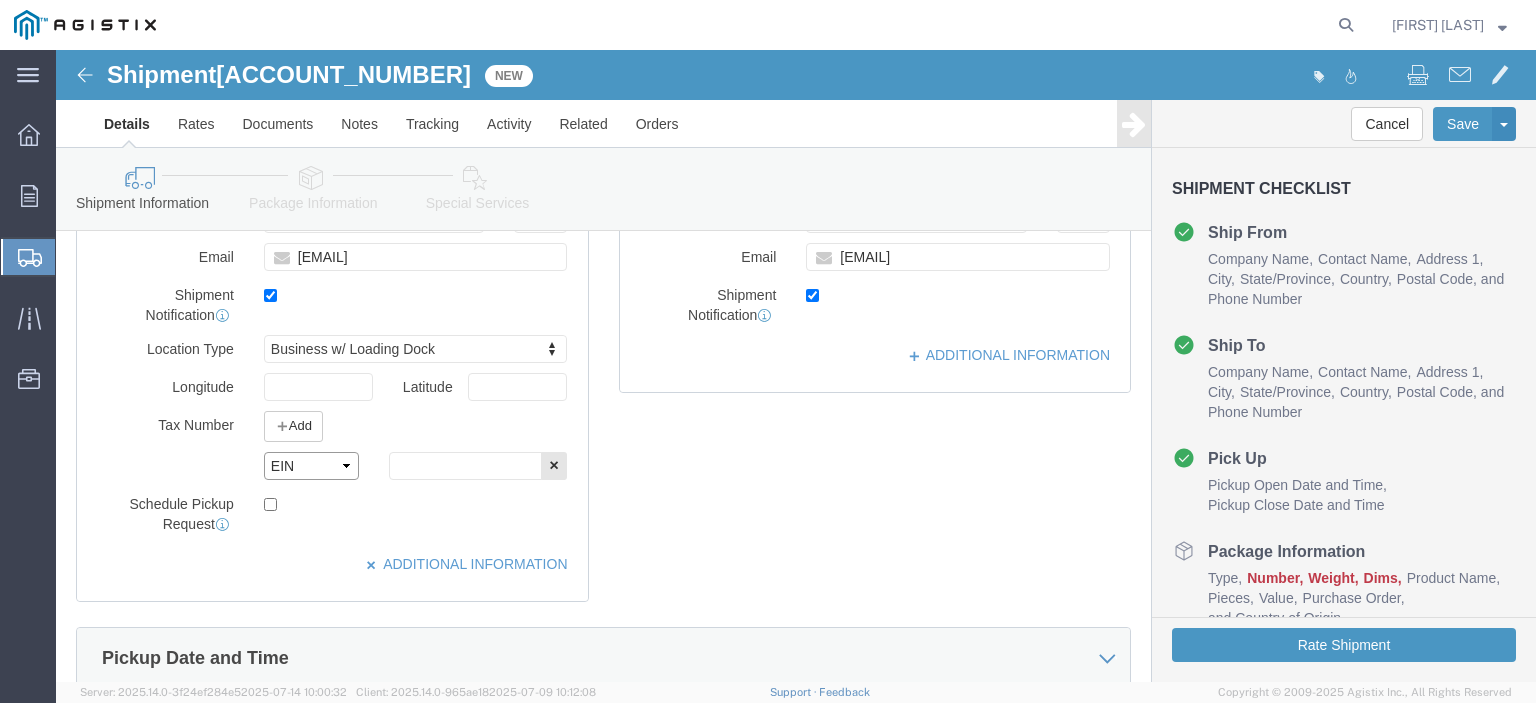 click on "Select EIN EORI TIN VAT Other" 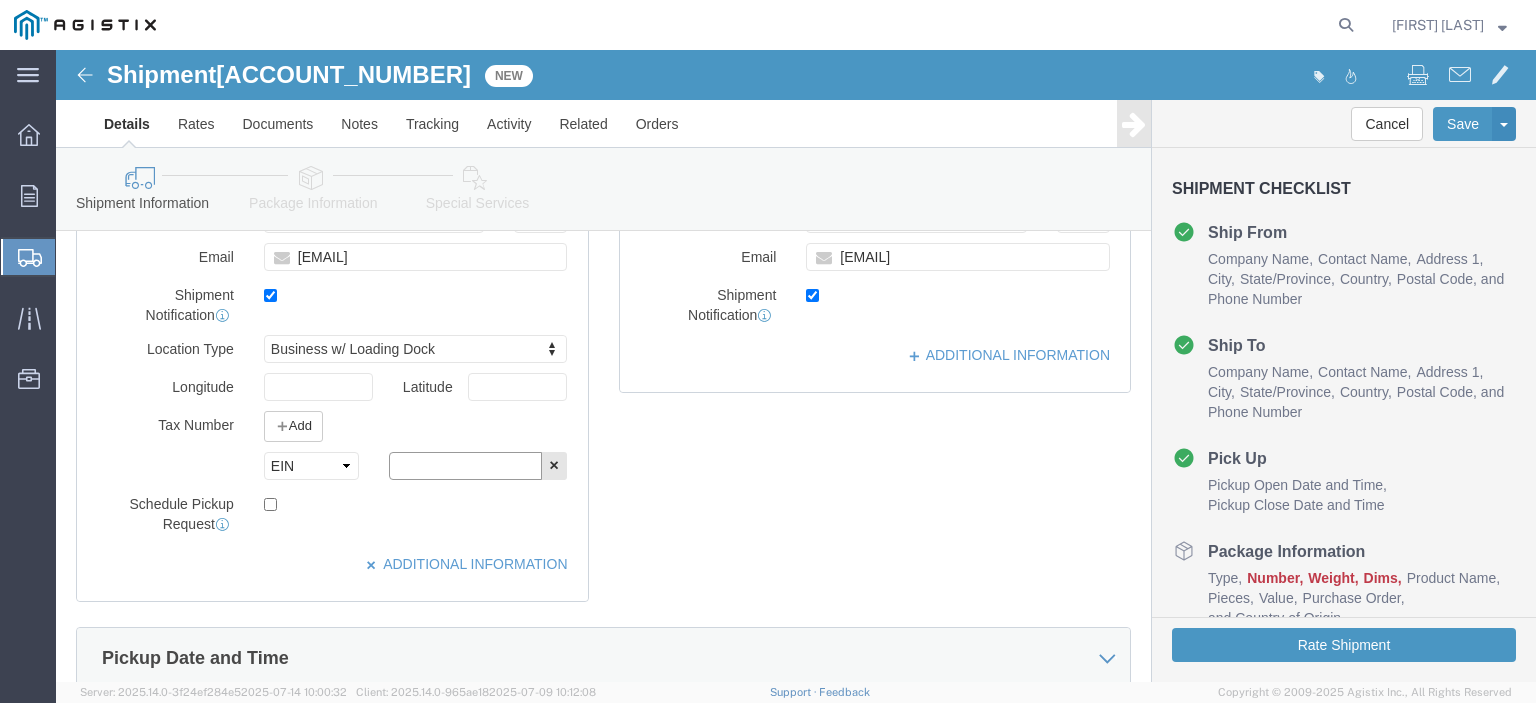 click 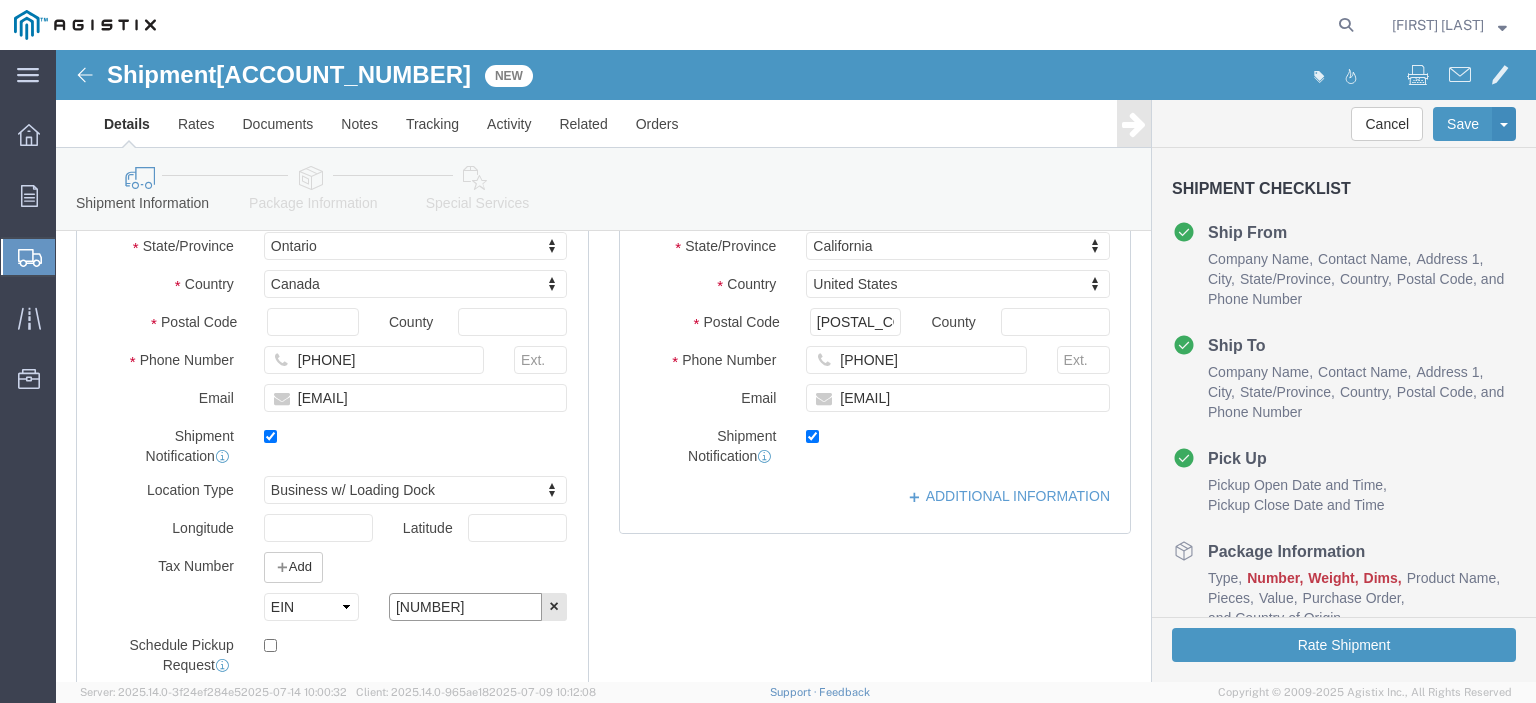 scroll, scrollTop: 373, scrollLeft: 0, axis: vertical 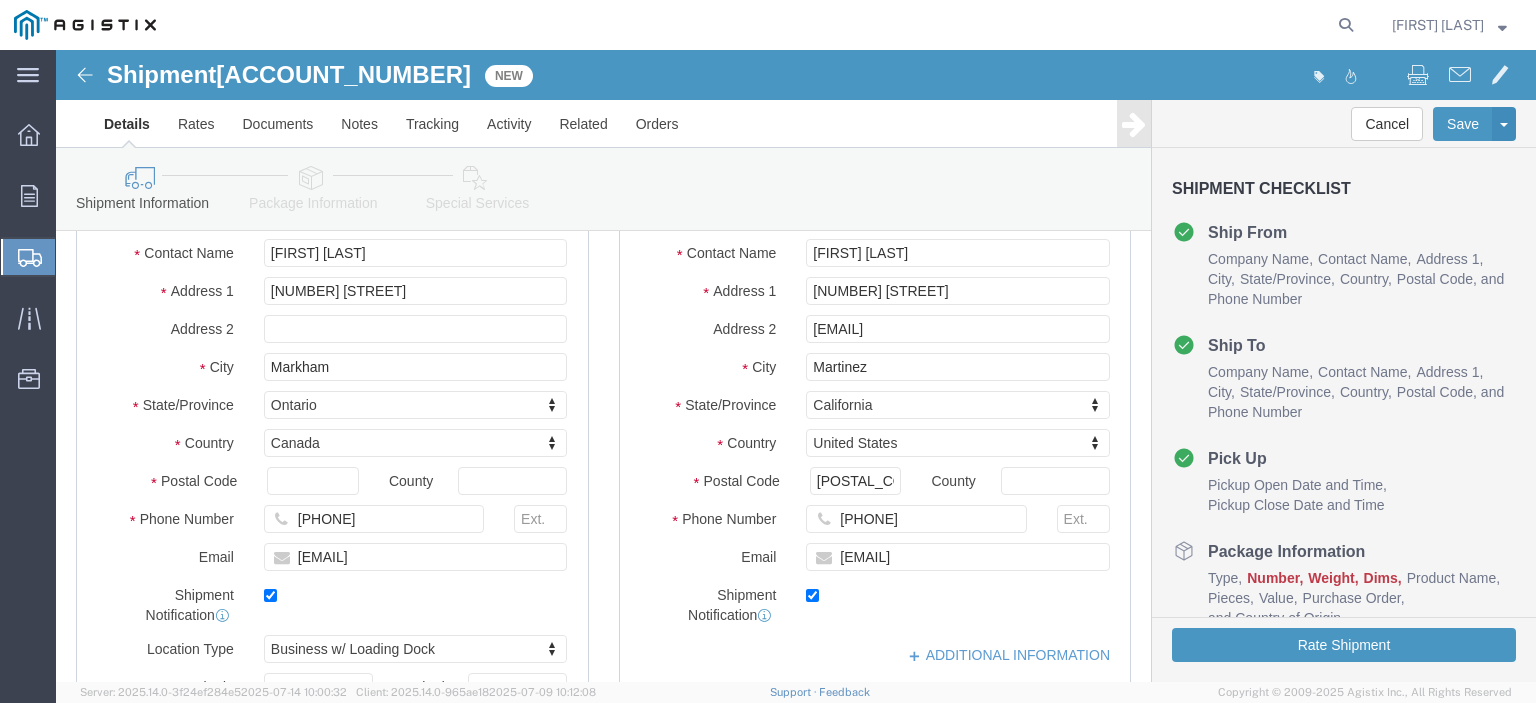 type on "[NUMBER]" 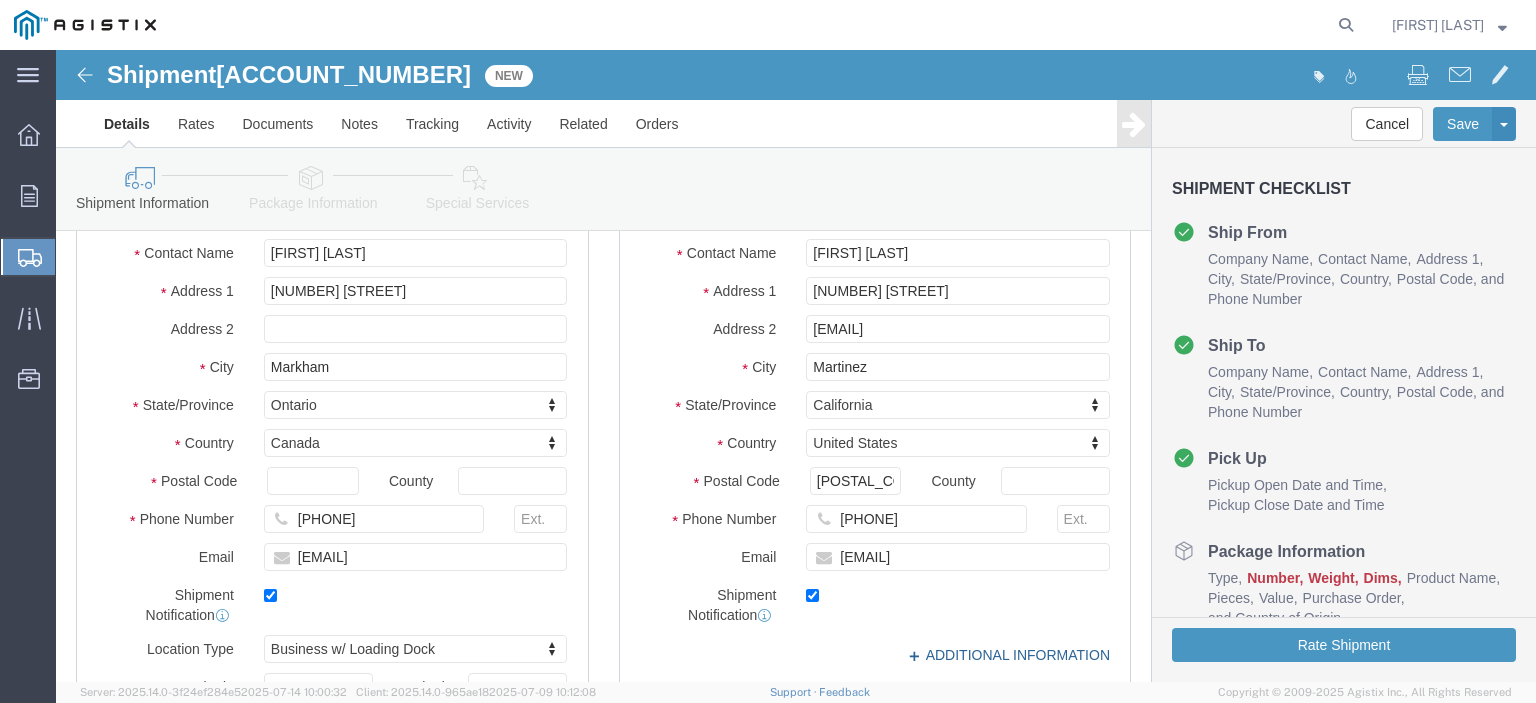 click on "ADDITIONAL INFORMATION" 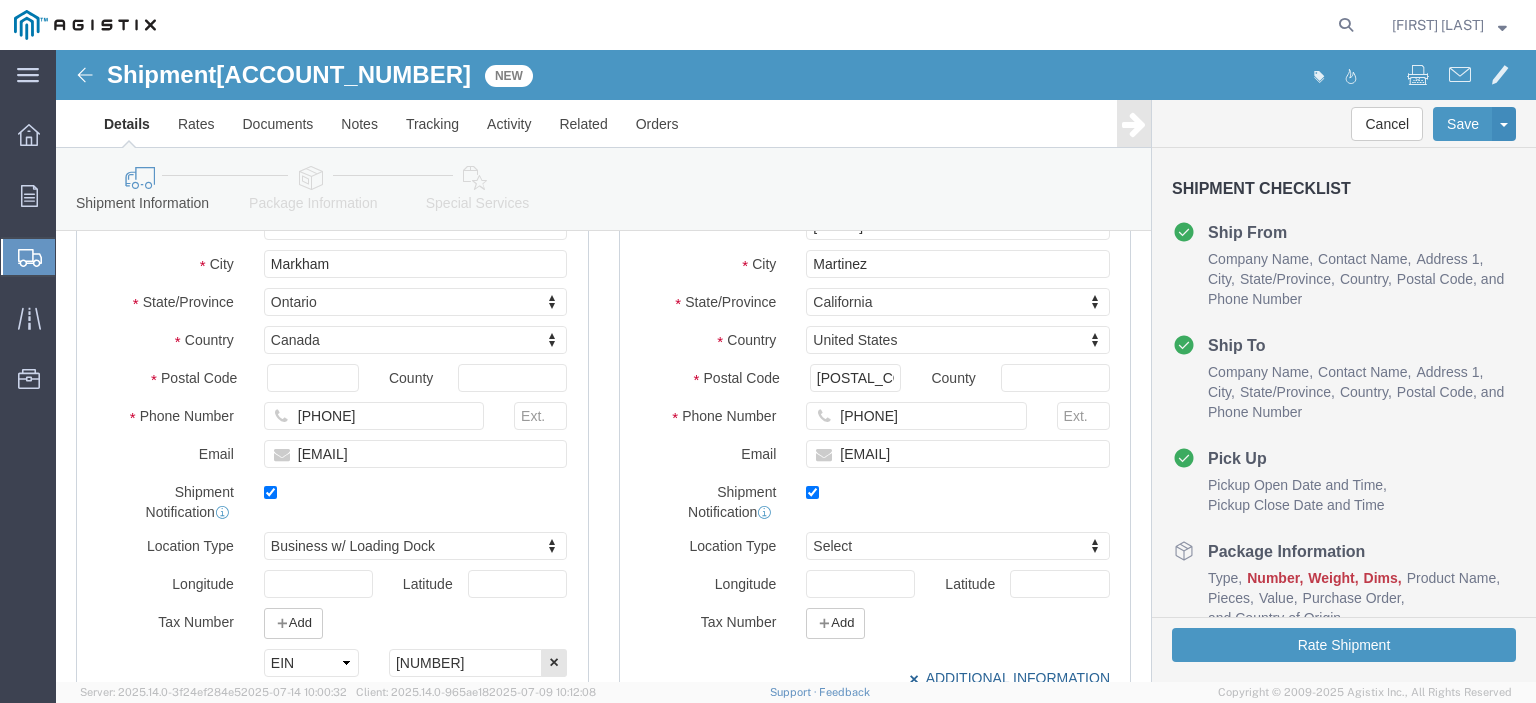 scroll, scrollTop: 673, scrollLeft: 0, axis: vertical 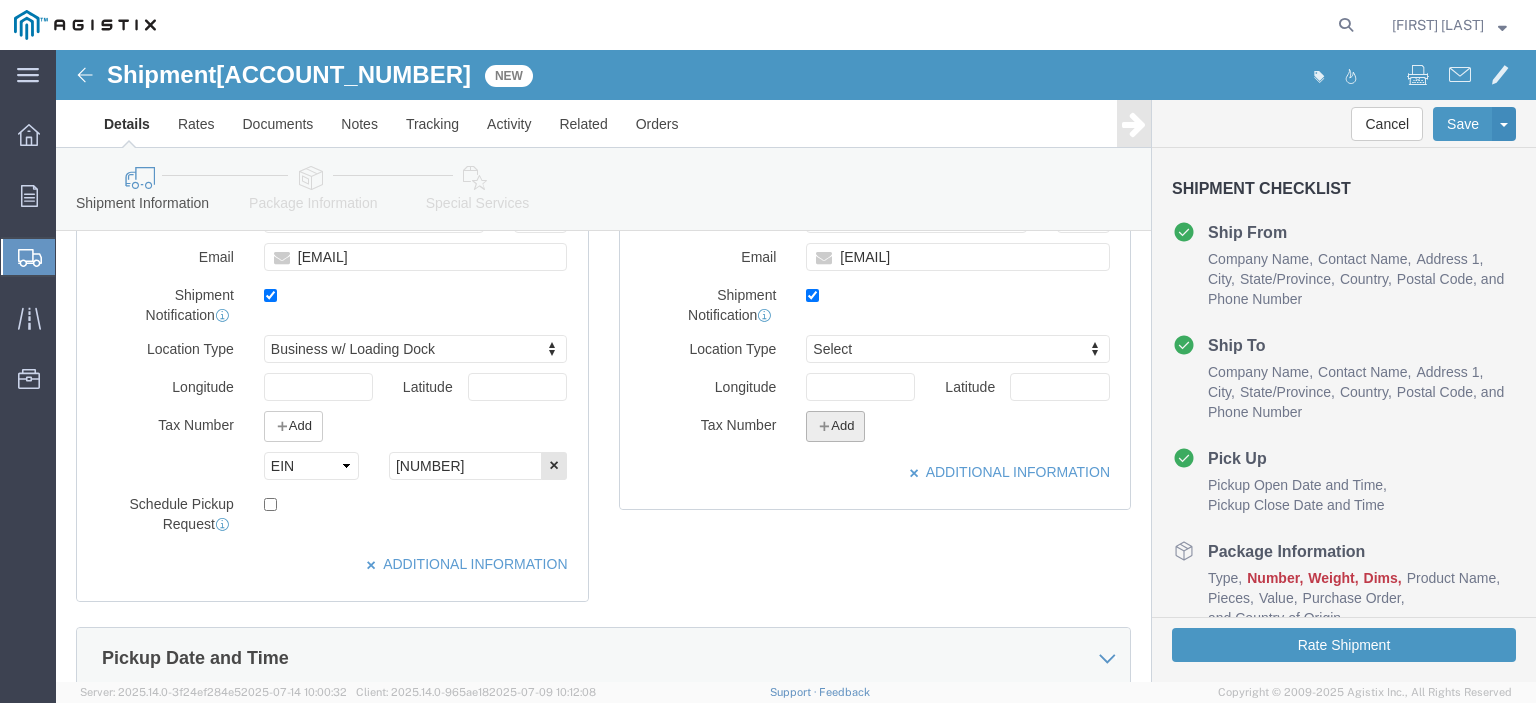 click on "Add" 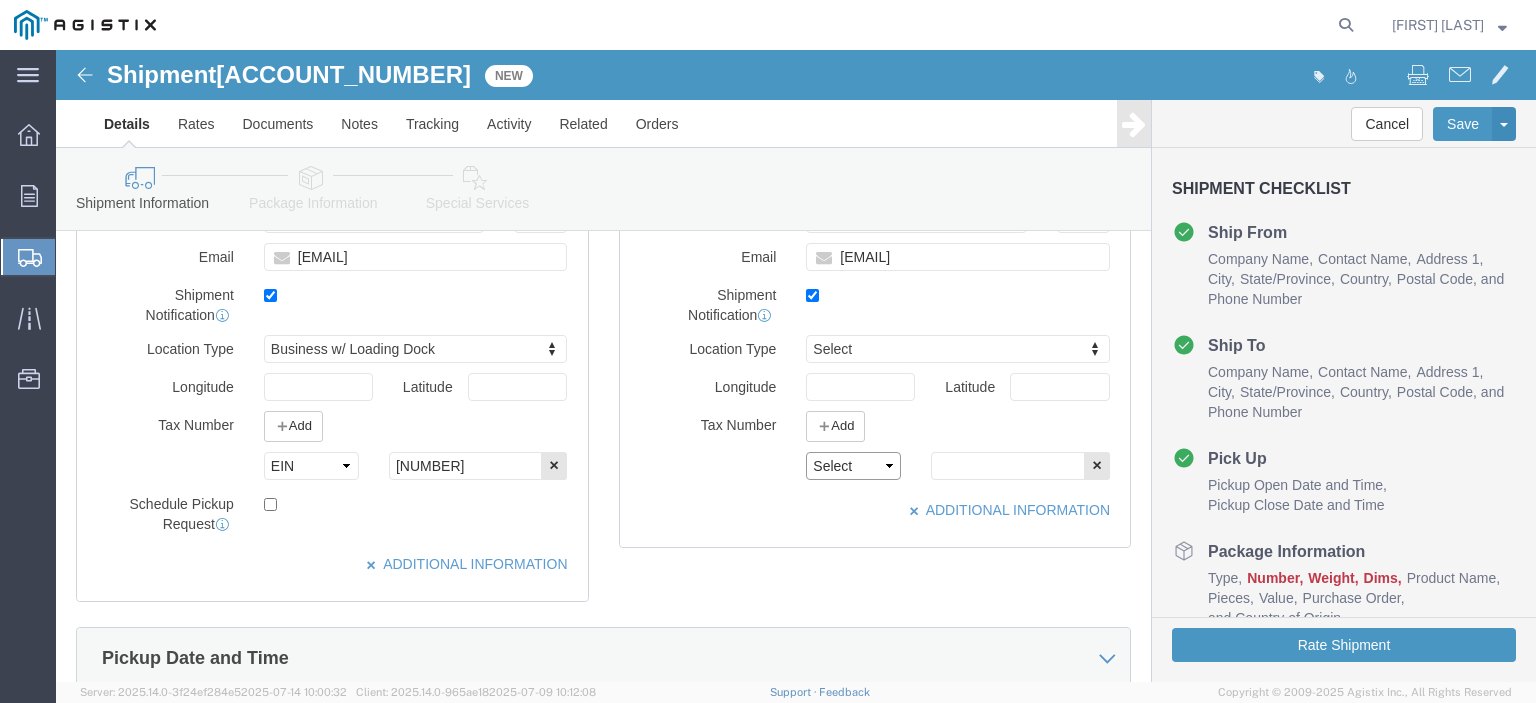 click on "Select EIN EORI TIN VAT Other" 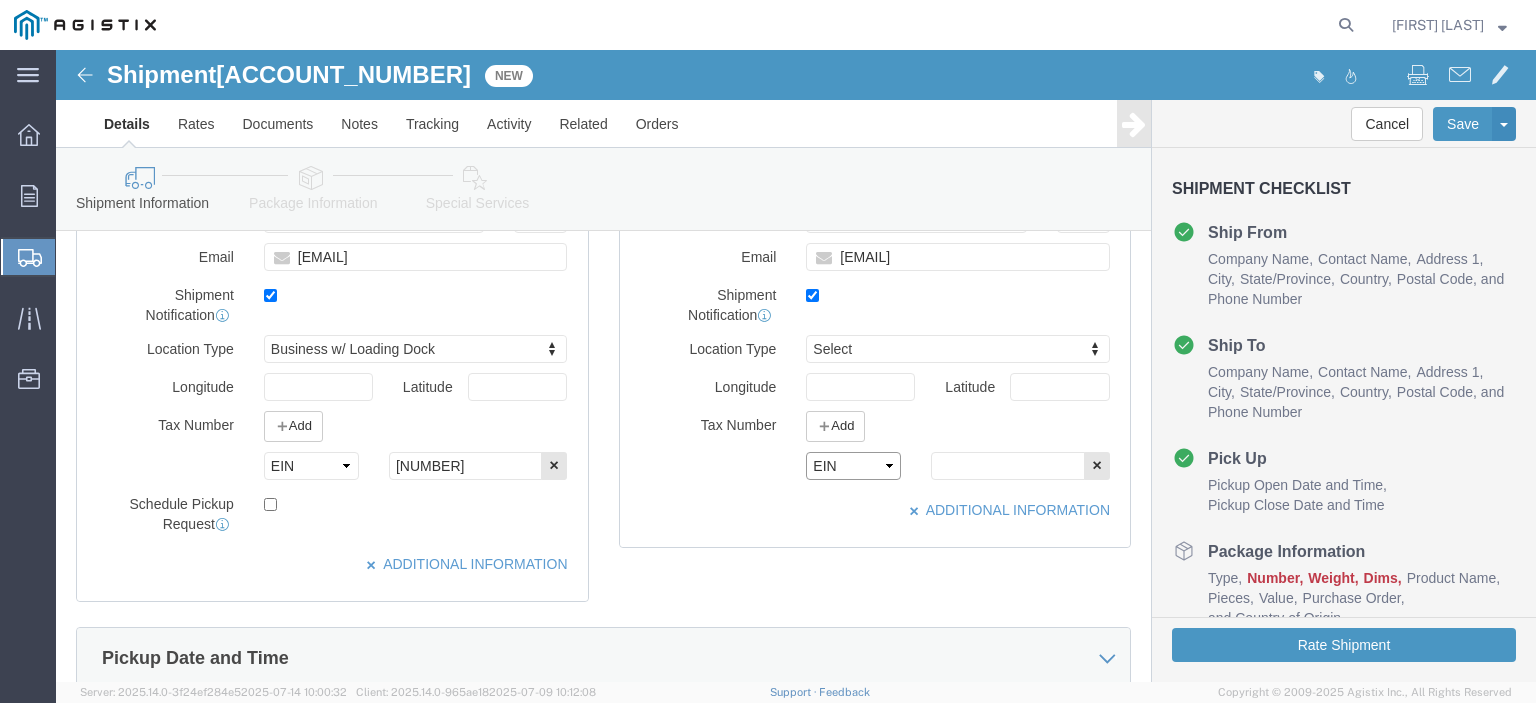 click on "Select EIN EORI TIN VAT Other" 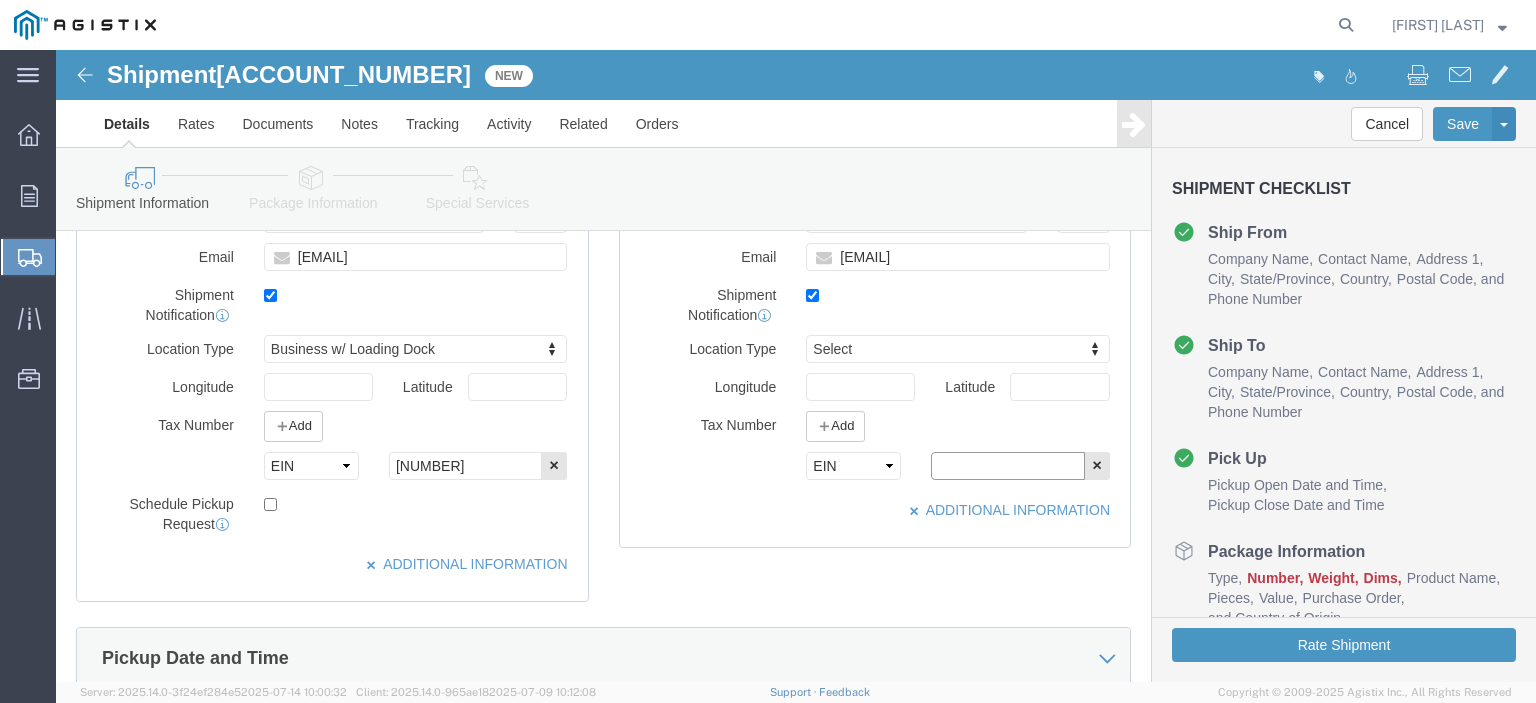 click 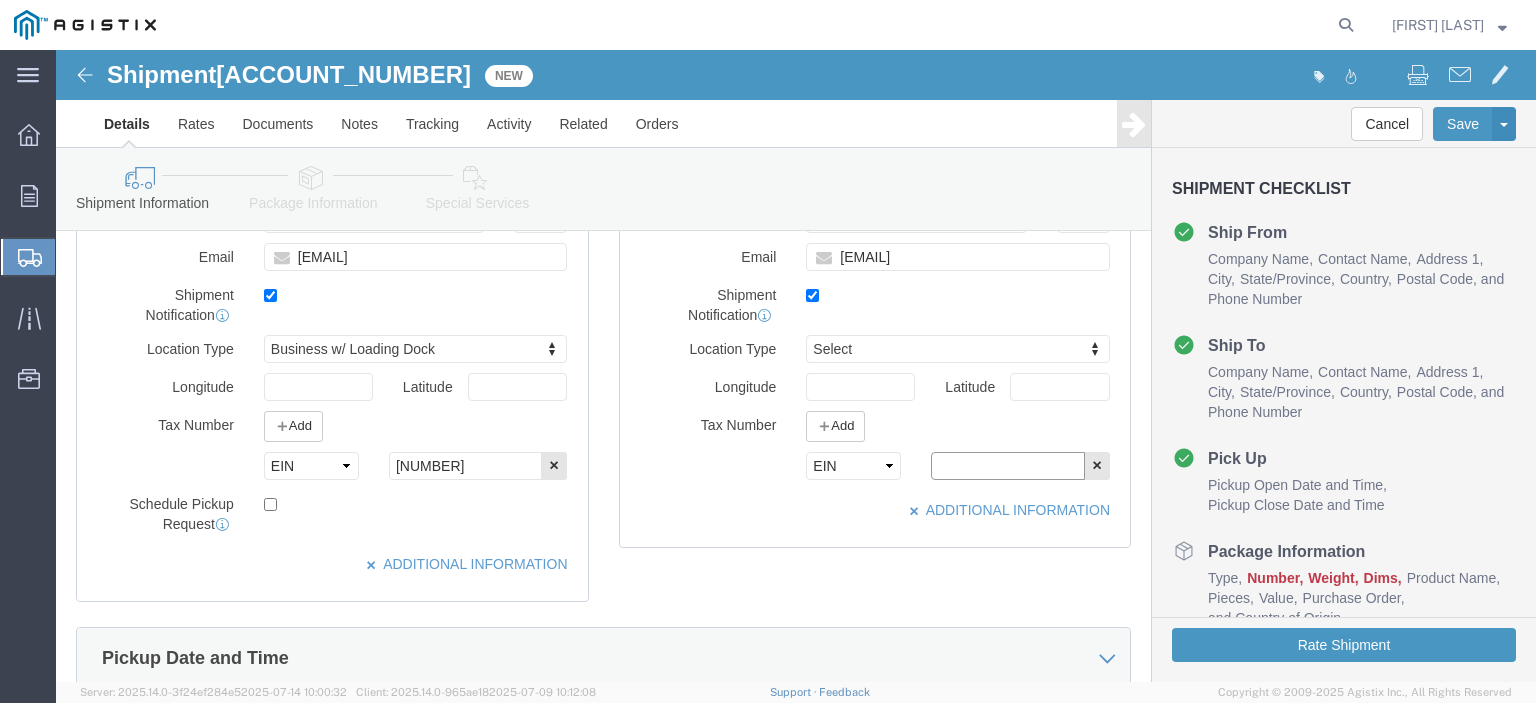 click 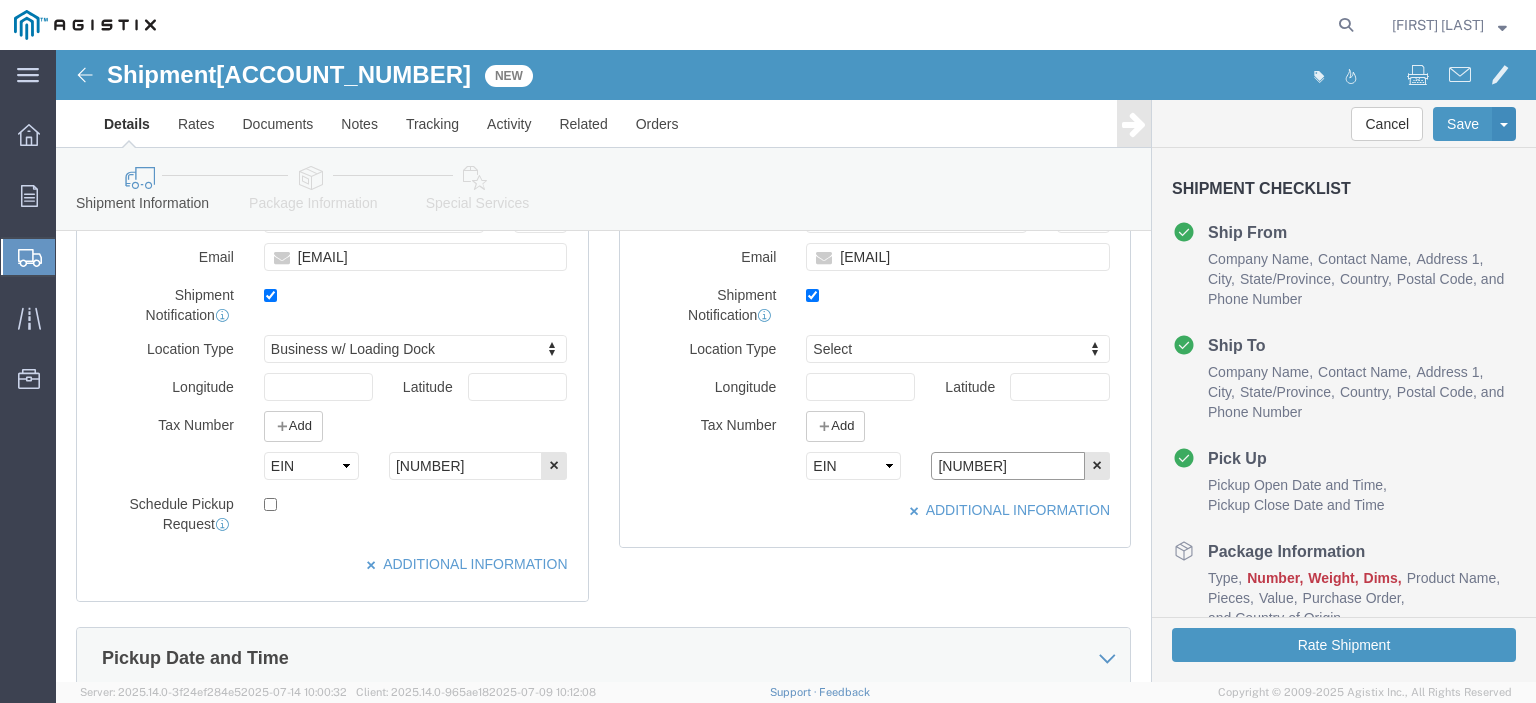 type on "[NUMBER]" 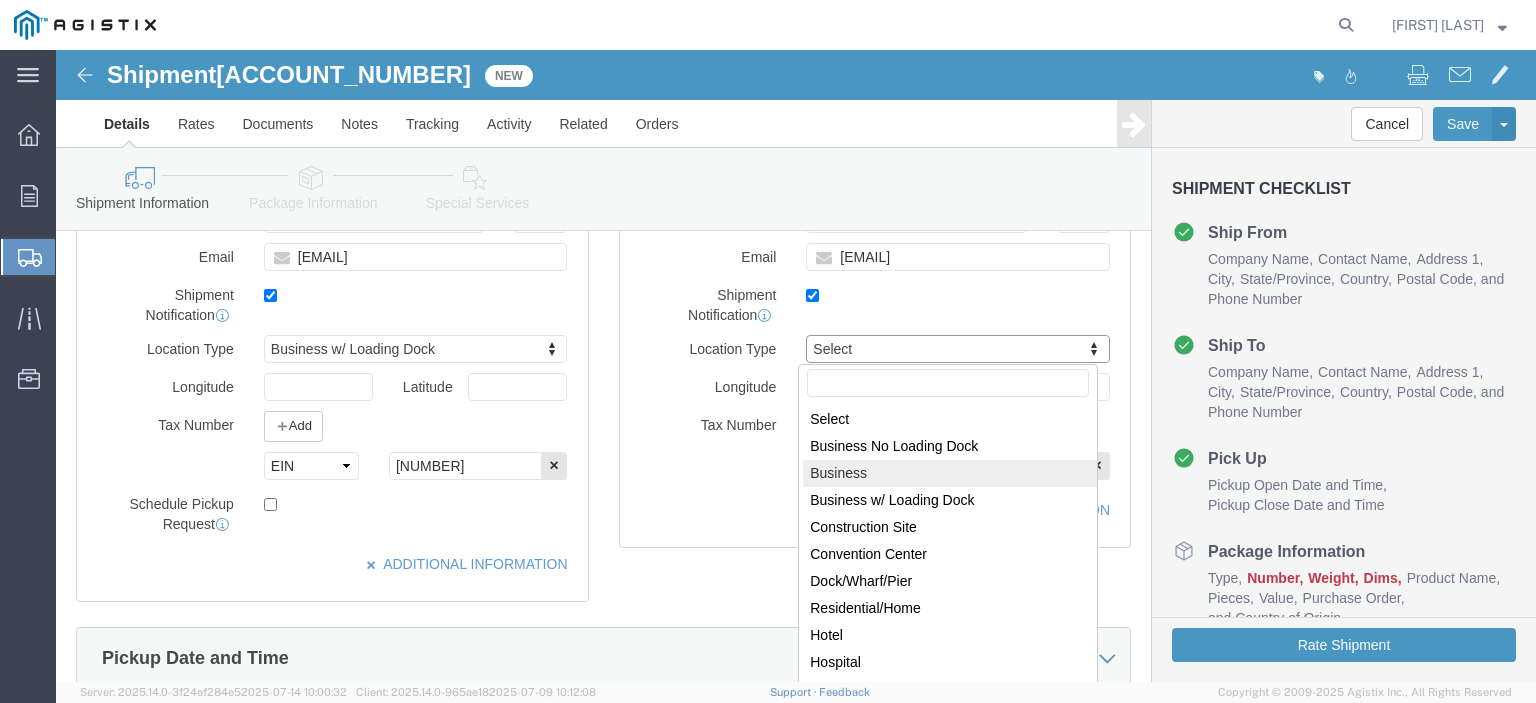 drag, startPoint x: 784, startPoint y: 417, endPoint x: 629, endPoint y: 416, distance: 155.00322 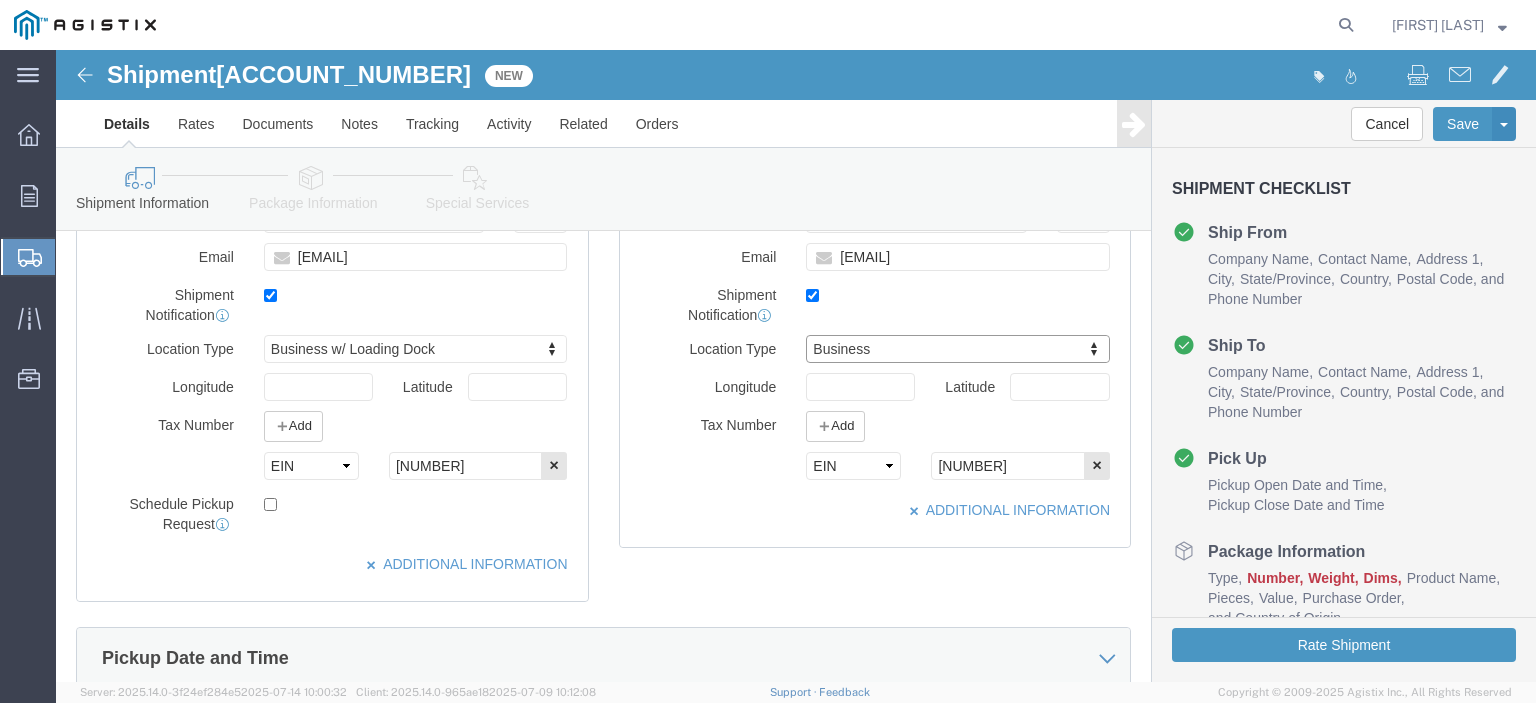 click on "[NUMBER]" 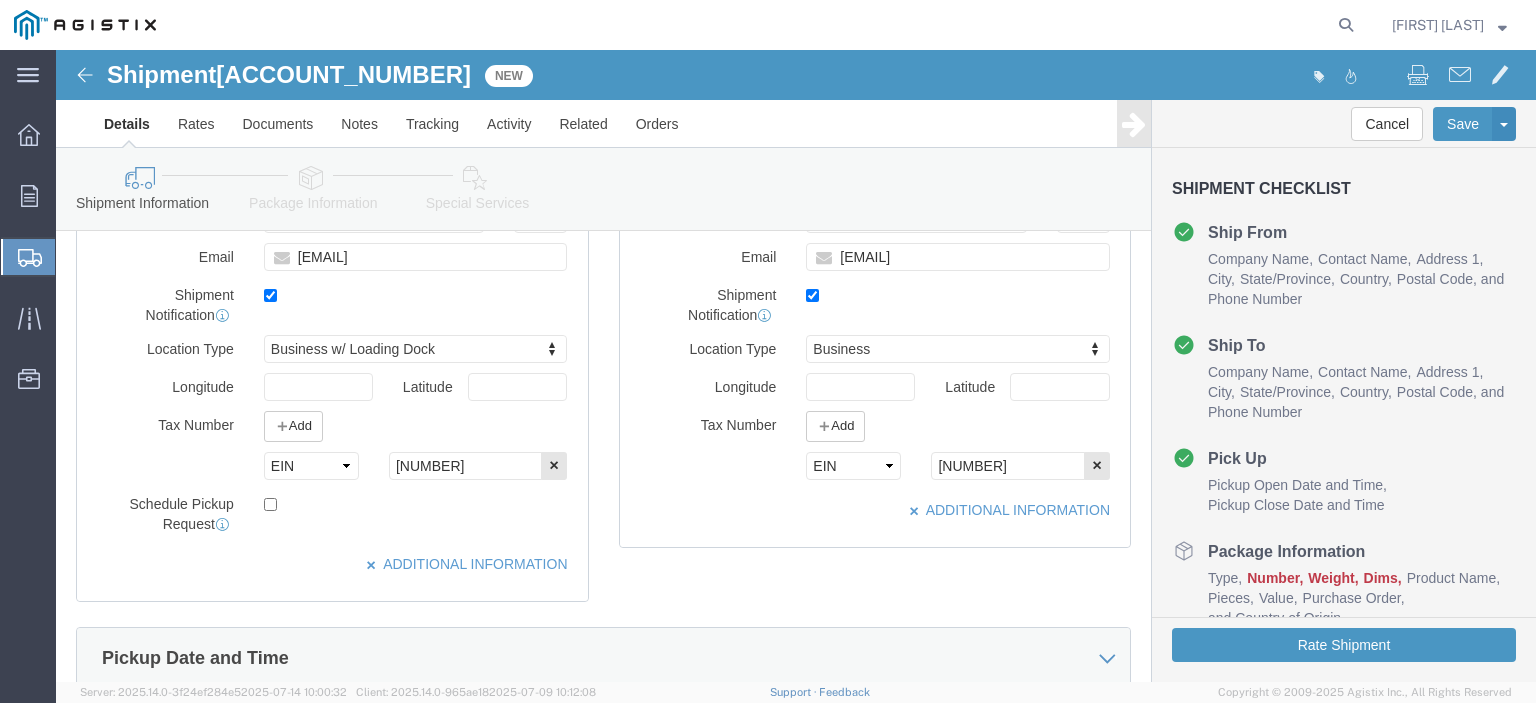 scroll, scrollTop: 973, scrollLeft: 0, axis: vertical 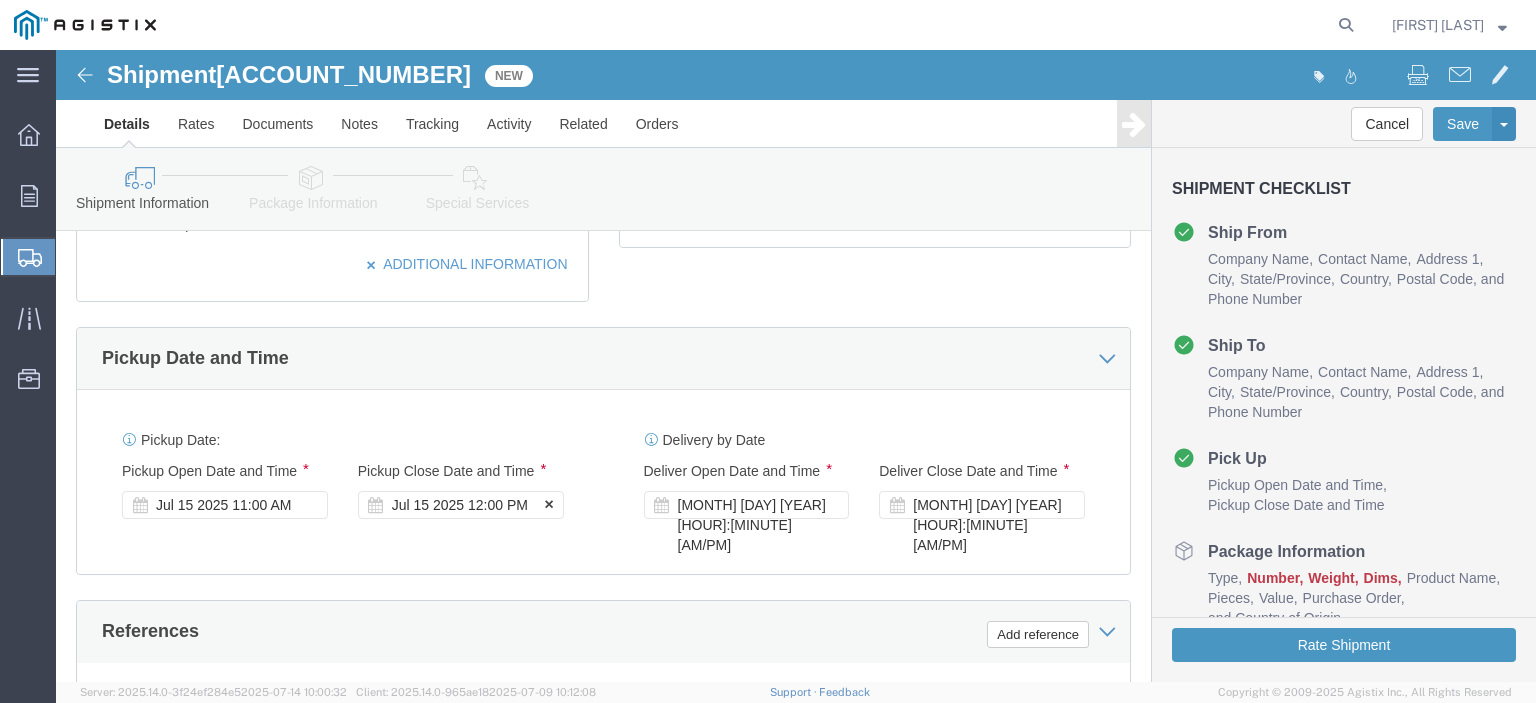 click on "Jul 15 2025 12:00 PM" 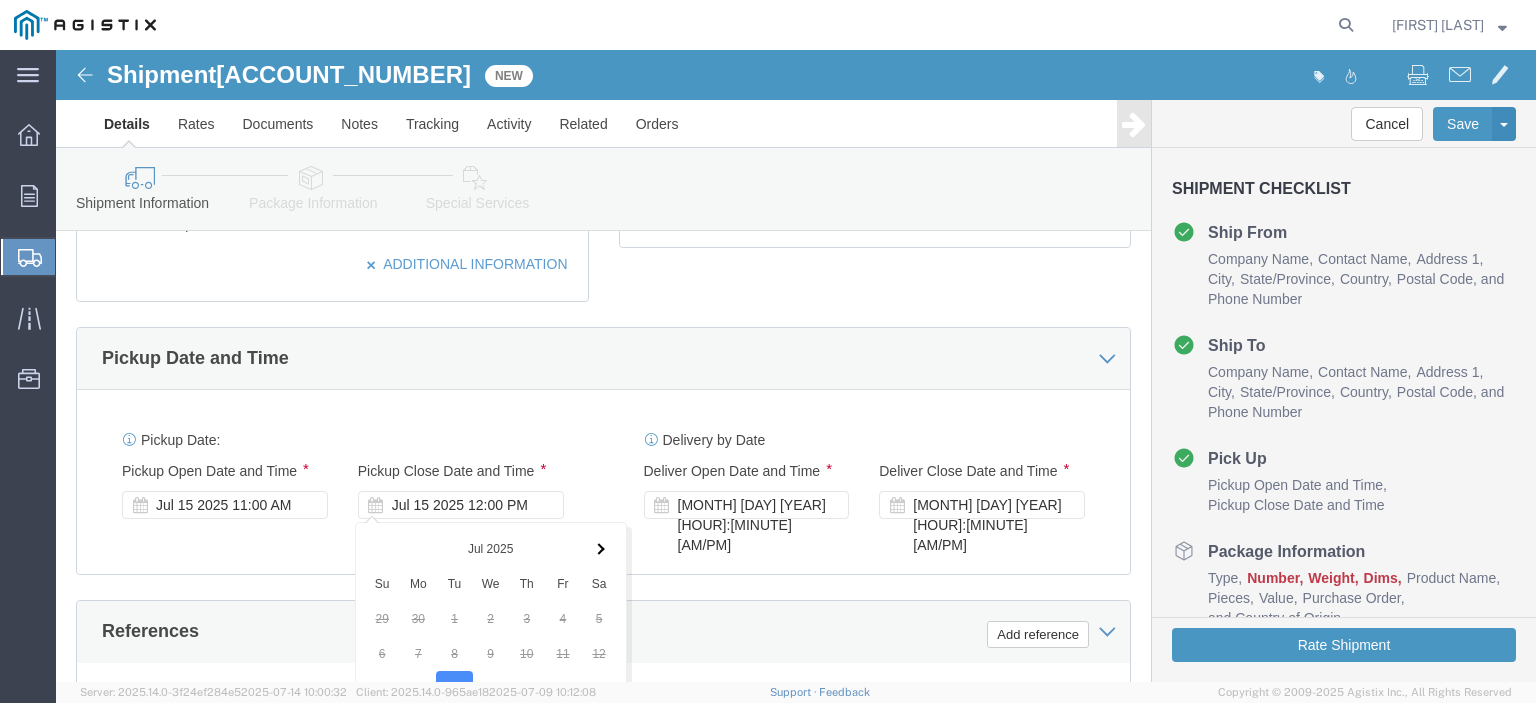 scroll, scrollTop: 1472, scrollLeft: 0, axis: vertical 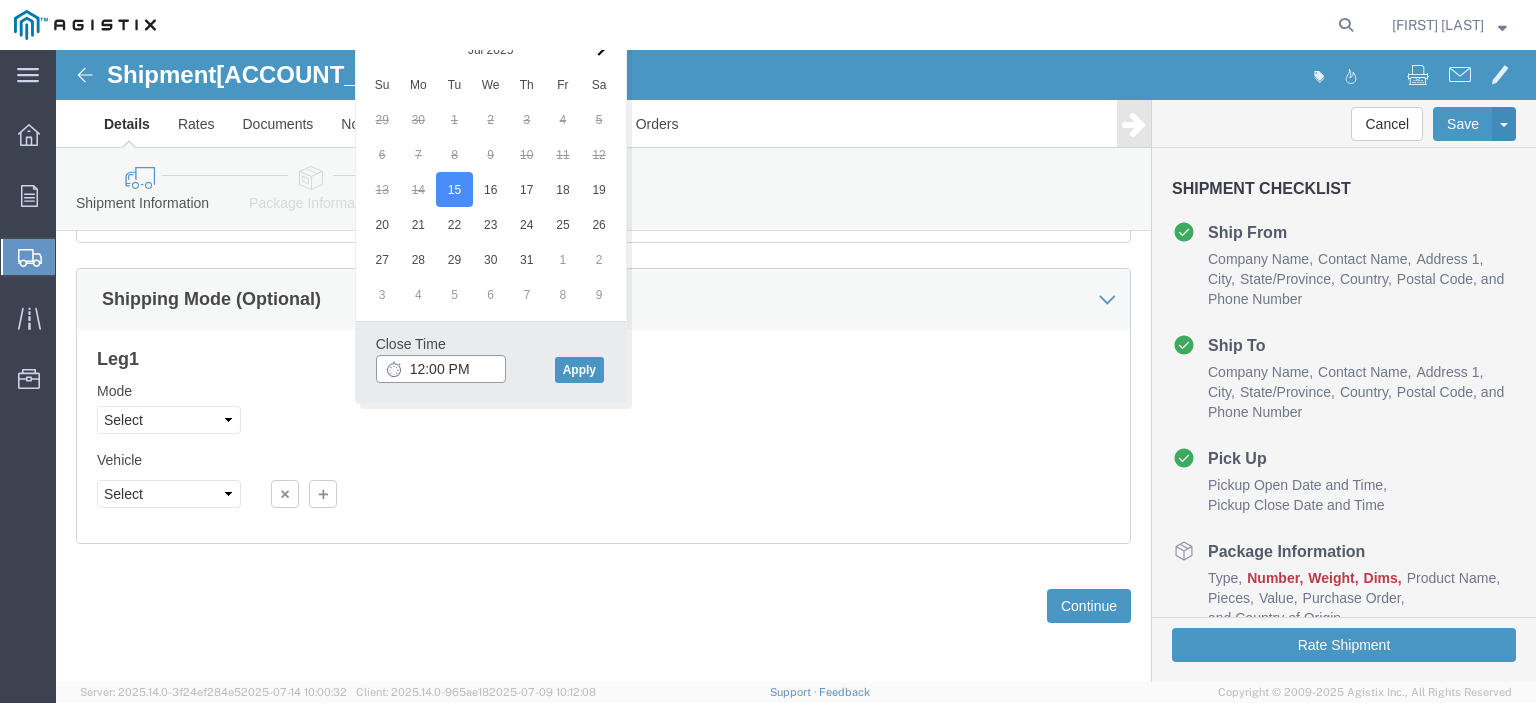 type on "5:00 PM" 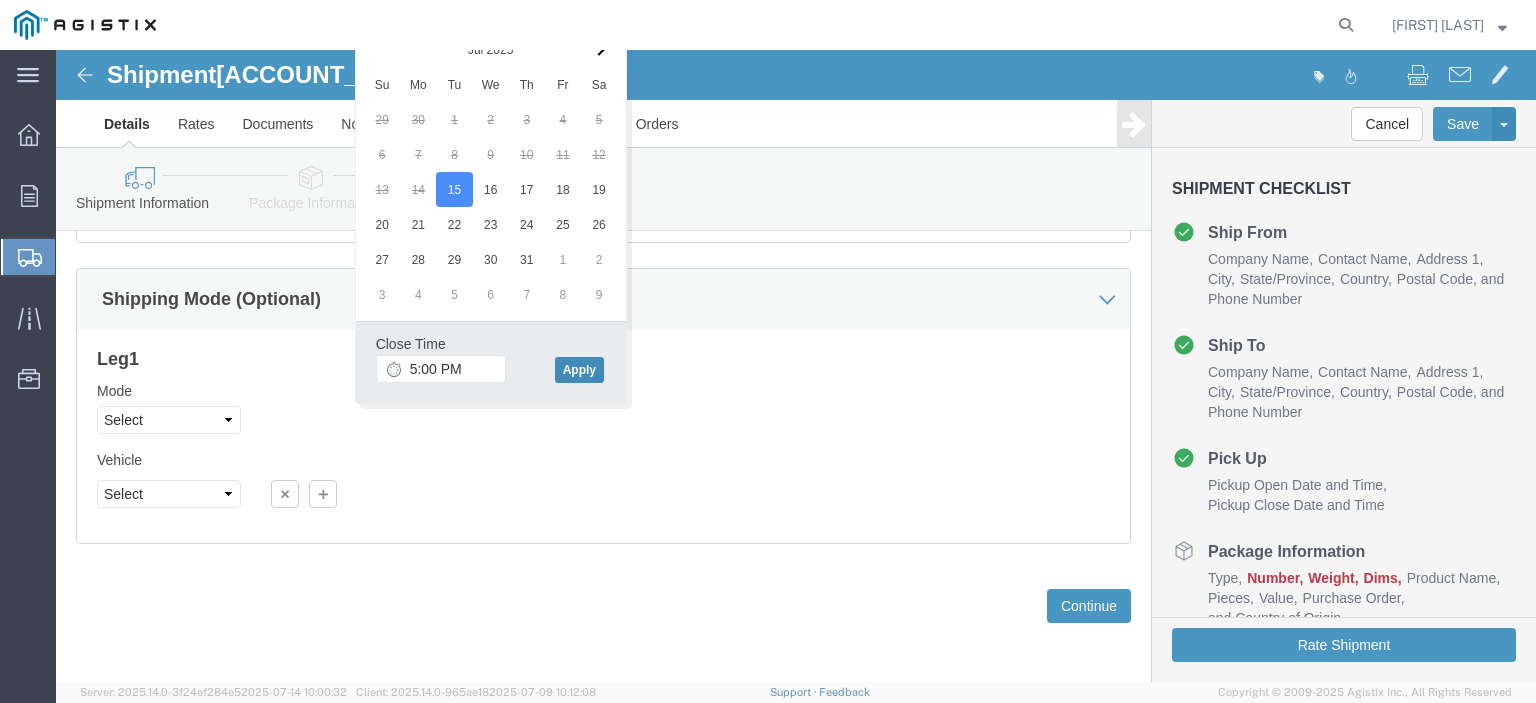 drag, startPoint x: 535, startPoint y: 305, endPoint x: 528, endPoint y: 314, distance: 11.401754 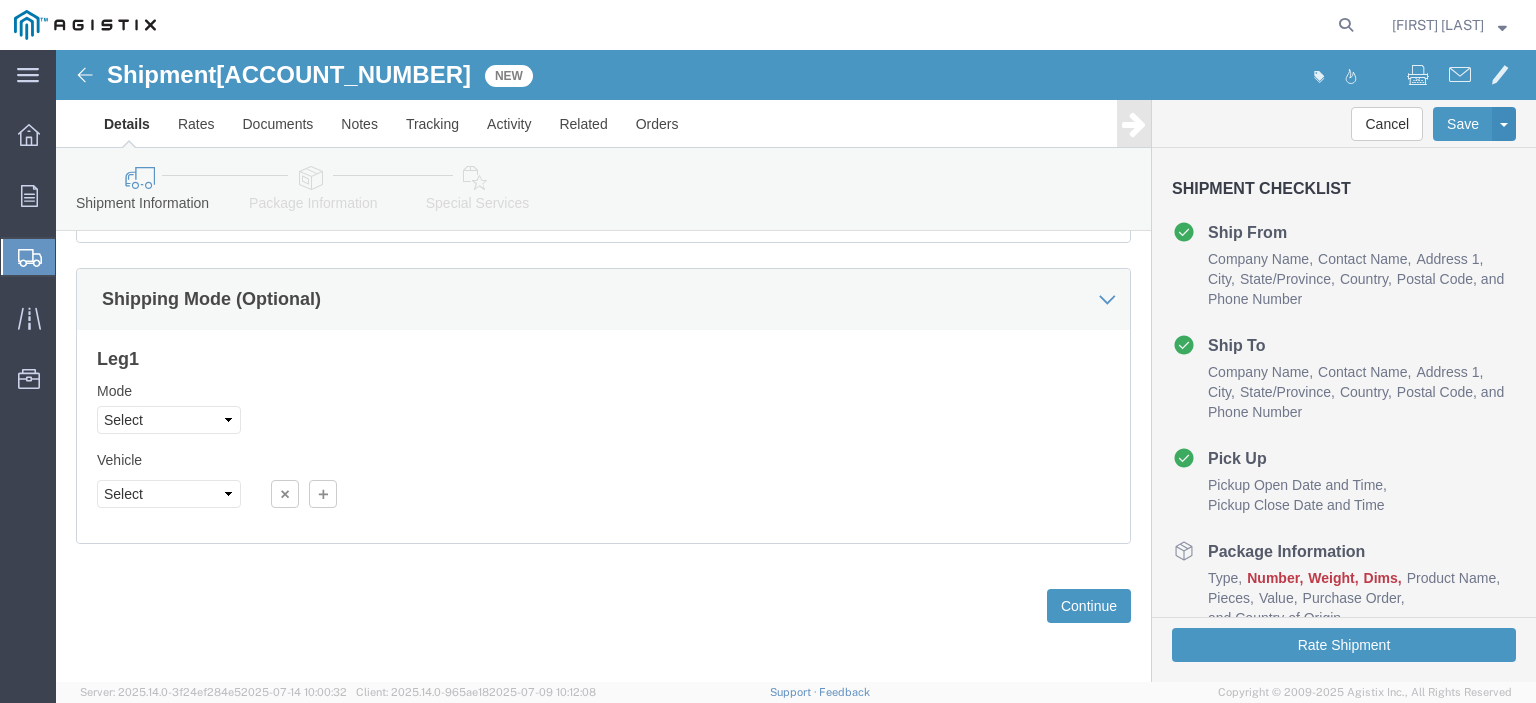 click on "Leg  1" 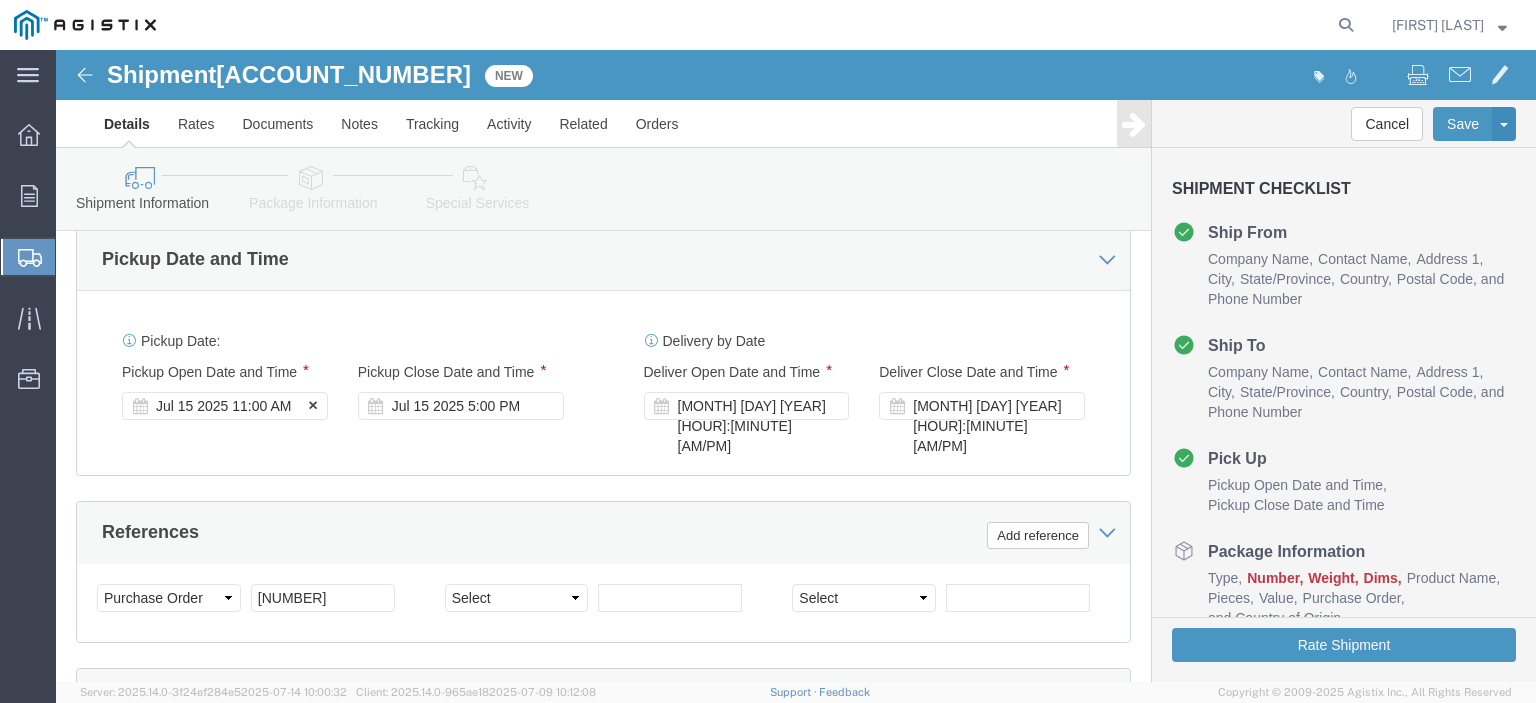 click on "Jul 15 2025 11:00 AM" 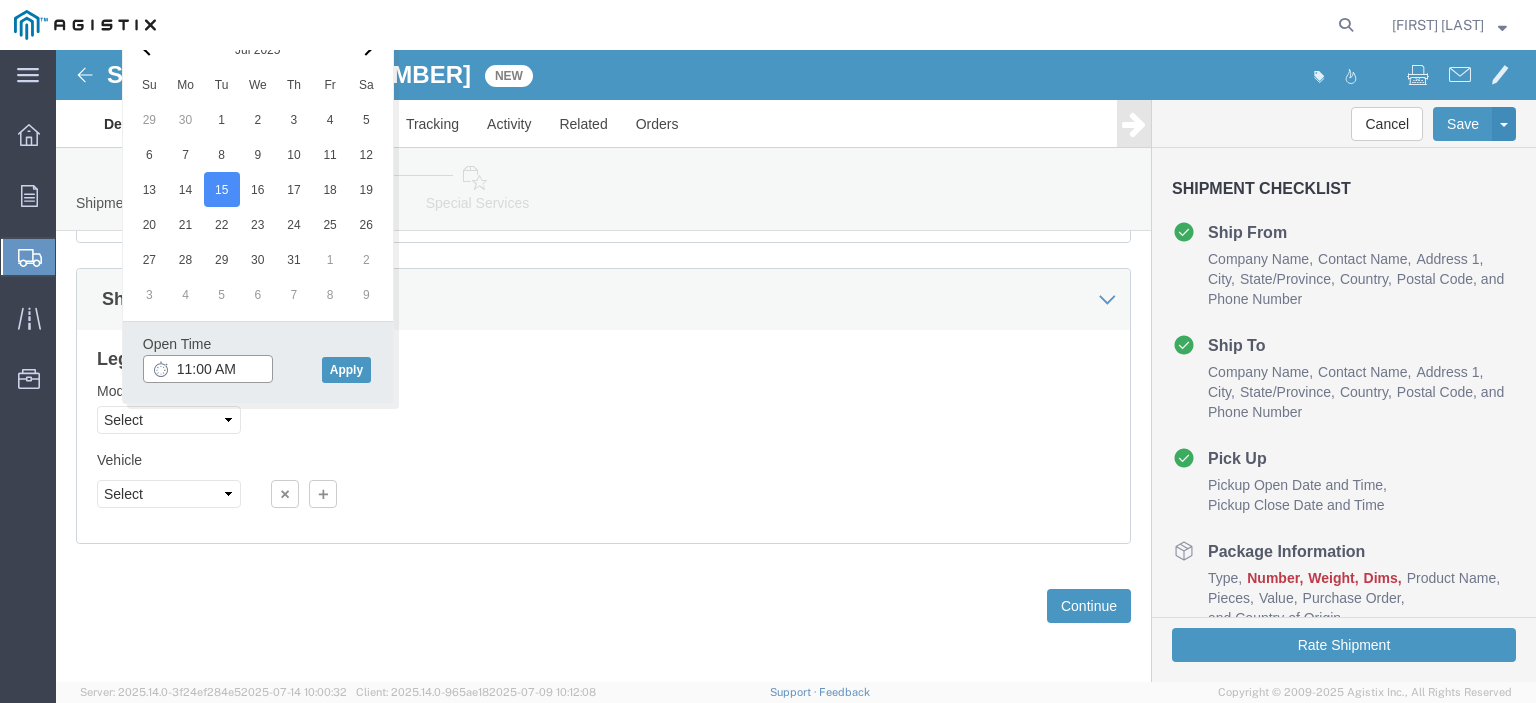 type on "9:00 AM" 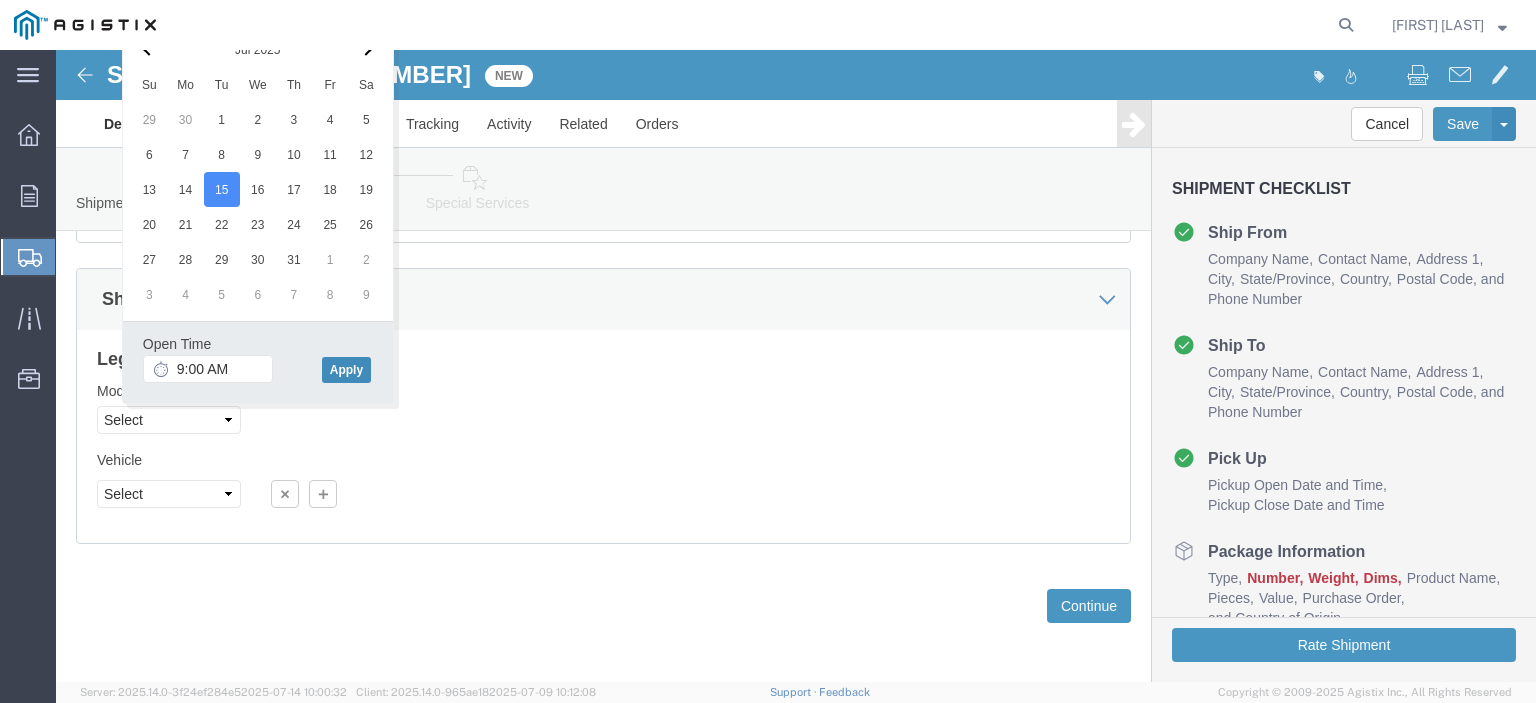 click on "Apply" 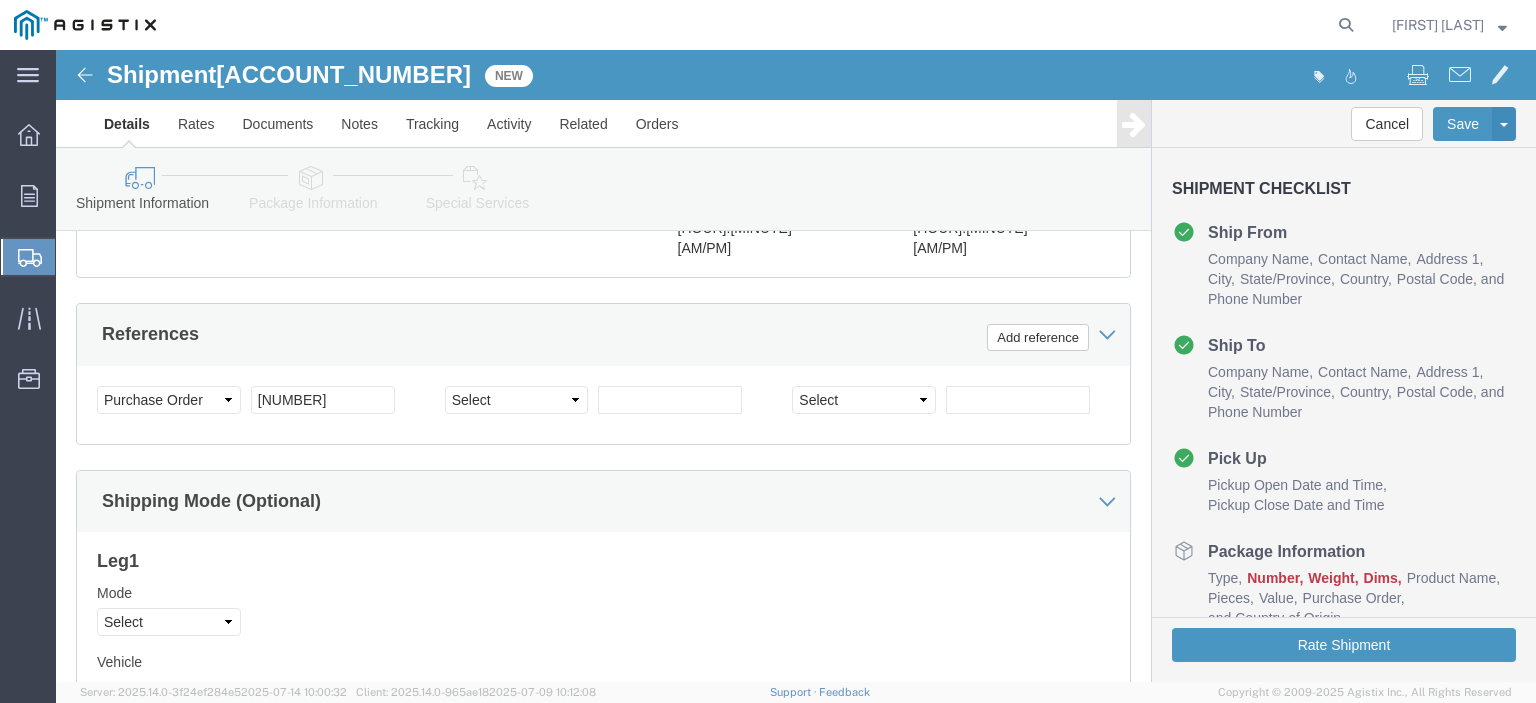 scroll, scrollTop: 1272, scrollLeft: 0, axis: vertical 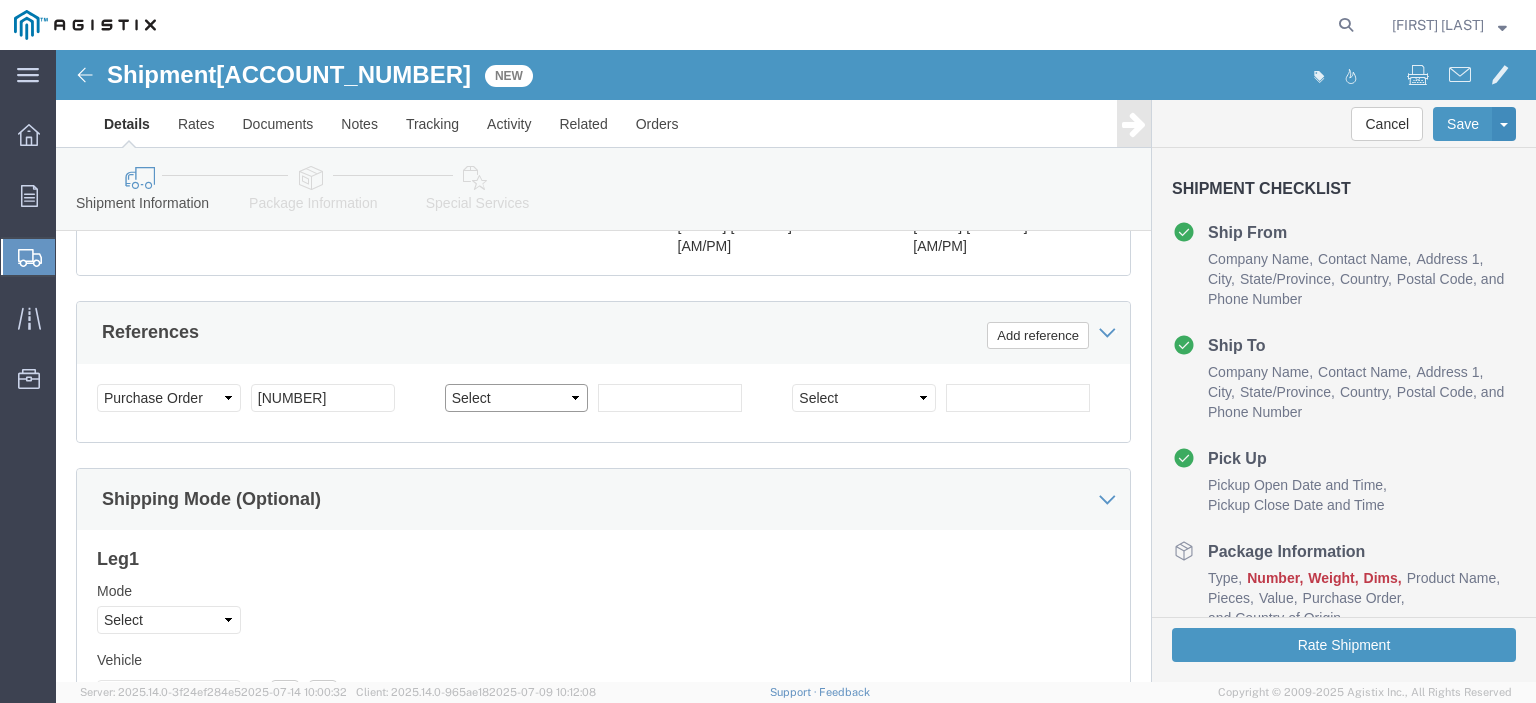 click on "Select Account Type Activity ID Airline Appointment Number ASN Batch Request # Bill Of Lading Bin Booking Number Booking Request ID Cancel Pickup Location CBP Entry No Claim Container Number Customer Ref Delivery Number Department Document No Expenditure Export Reference Flight Number General GL Code House Airway Bill Internal Requisition Invoice Number ITN No Job Number License Lloyd's Code Lot Number Master Airway Bill Master Tracking Number Material Requisition Order Number Organization Packing Slip Pickup Number Pickup Request PO Line Item No PRO # Problem File Number Project Project Number Protocol Number Purchase Order Quote Number R.M.A. Release Number Route Sales Order Seal Number Serial No Shipment Id Number Shipment Line No Study Number Task Tender ID VAT Number Vessel Name VIN Voyage Number Waybill Number Work Order" 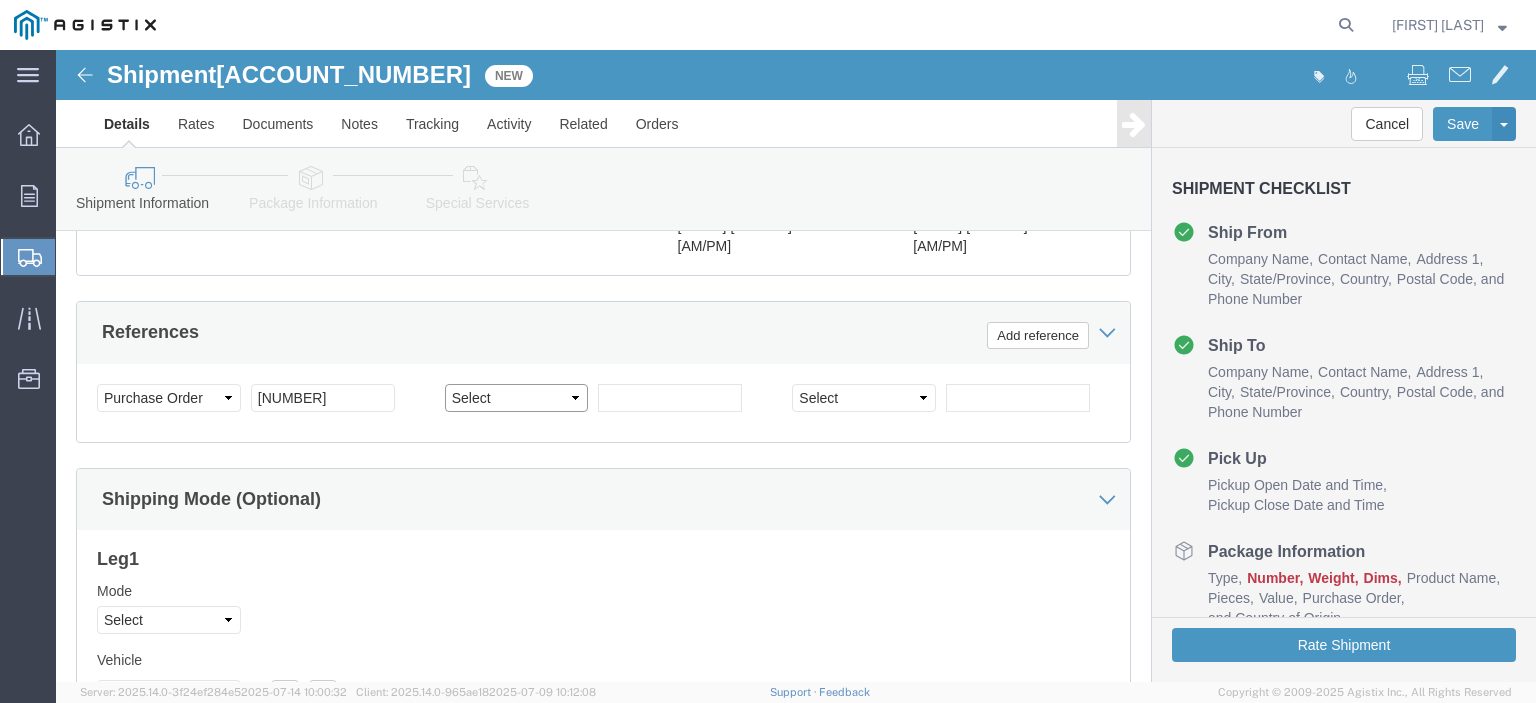 select on "PURCHORD" 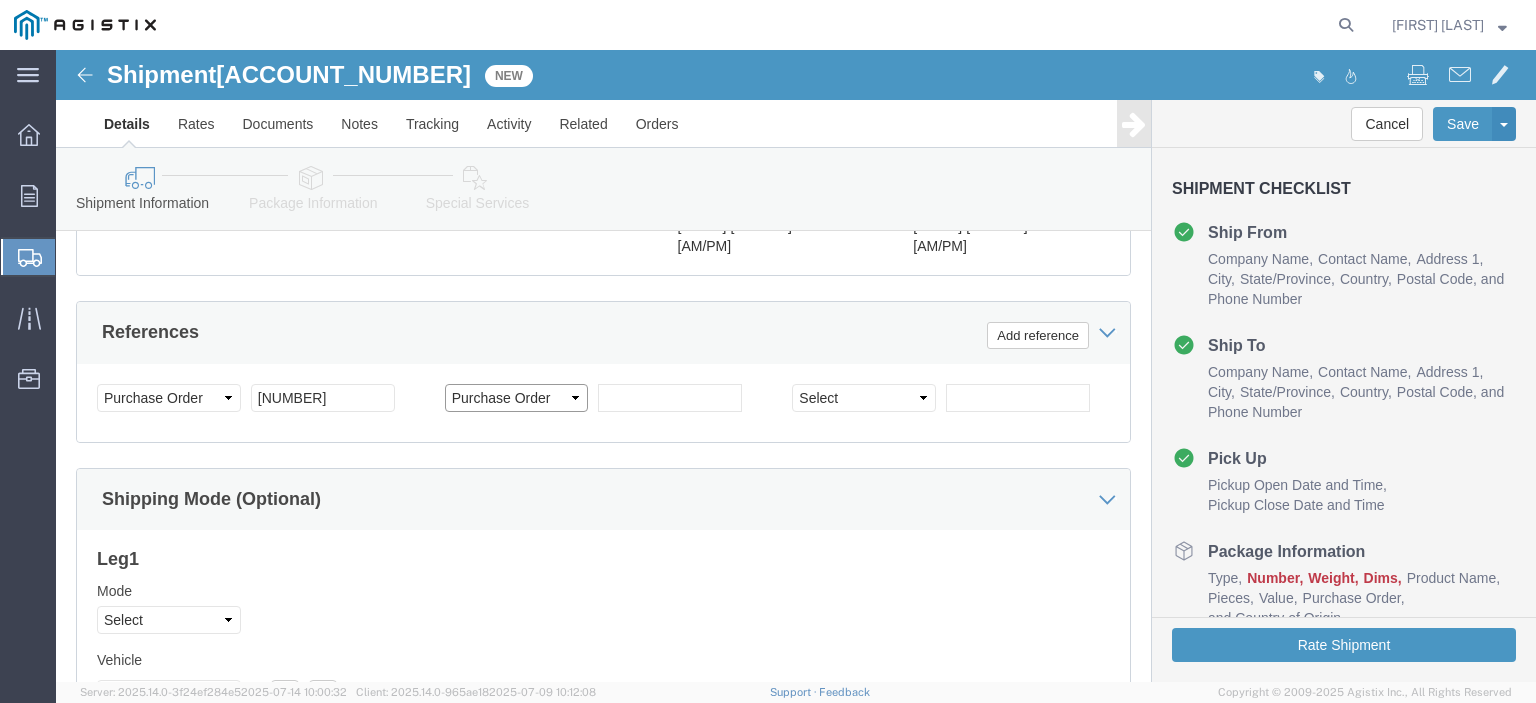 click on "Select Account Type Activity ID Airline Appointment Number ASN Batch Request # Bill Of Lading Bin Booking Number Booking Request ID Cancel Pickup Location CBP Entry No Claim Container Number Customer Ref Delivery Number Department Document No Expenditure Export Reference Flight Number General GL Code House Airway Bill Internal Requisition Invoice Number ITN No Job Number License Lloyd's Code Lot Number Master Airway Bill Master Tracking Number Material Requisition Order Number Organization Packing Slip Pickup Number Pickup Request PO Line Item No PRO # Problem File Number Project Project Number Protocol Number Purchase Order Quote Number R.M.A. Release Number Route Sales Order Seal Number Serial No Shipment Id Number Shipment Line No Study Number Task Tender ID VAT Number Vessel Name VIN Voyage Number Waybill Number Work Order" 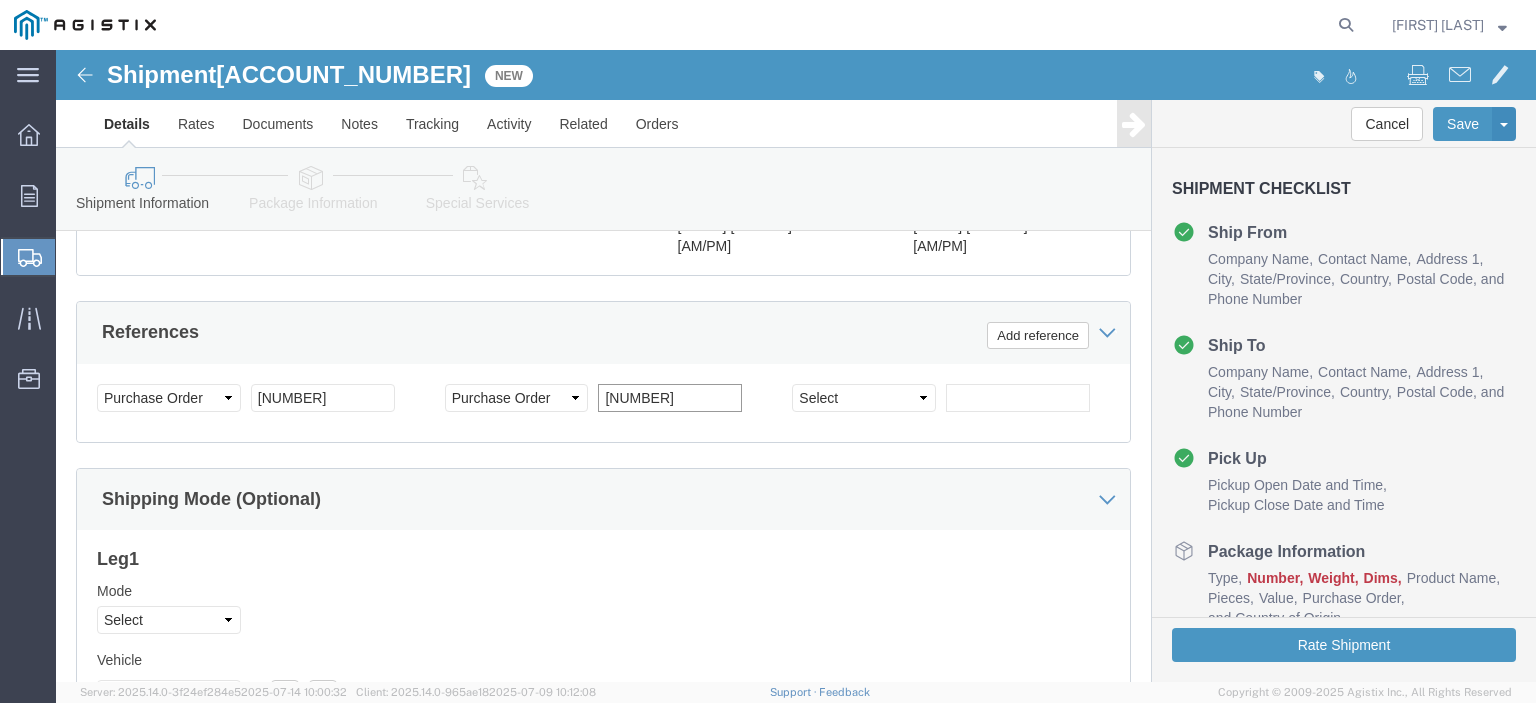 type on "[NUMBER]" 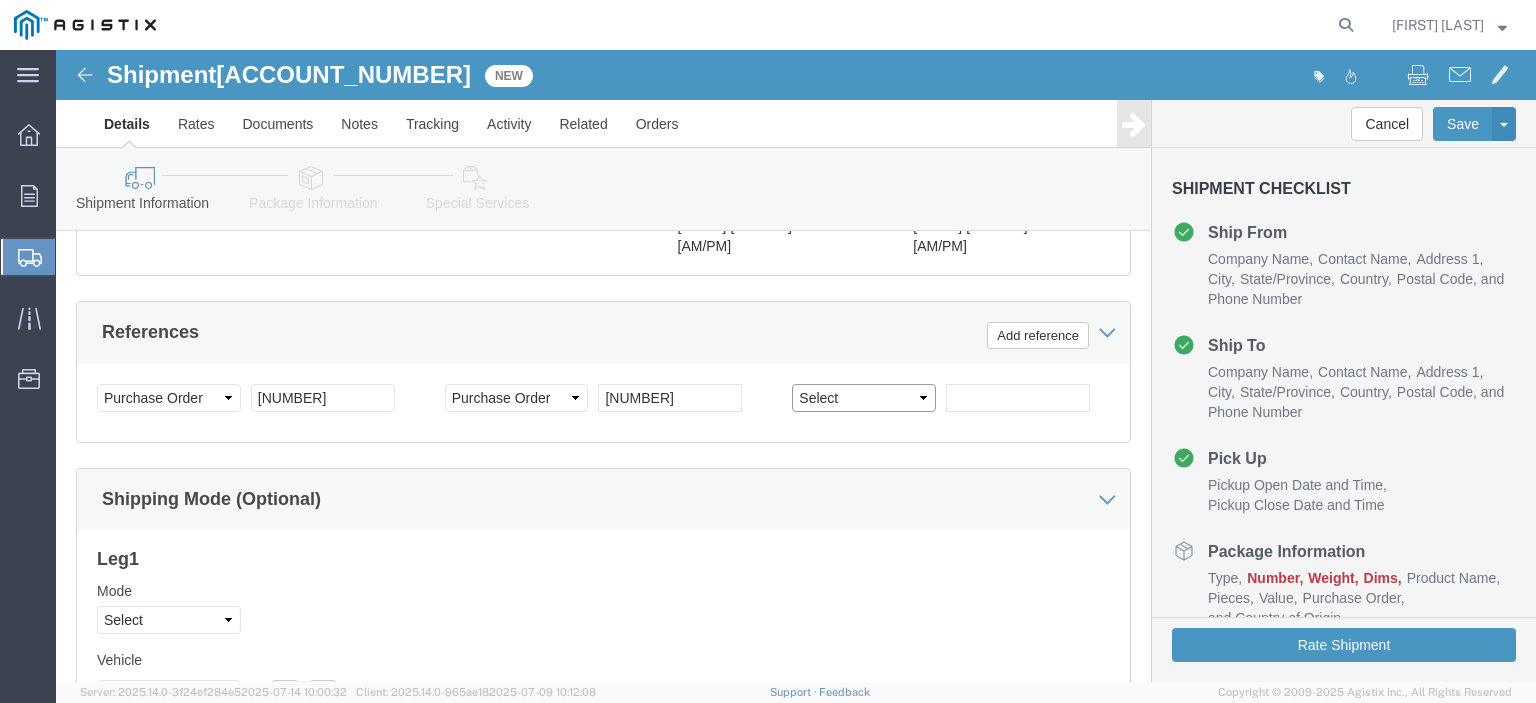 click on "Select Account Type Activity ID Airline Appointment Number ASN Batch Request # Bill Of Lading Bin Booking Number Booking Request ID Cancel Pickup Location CBP Entry No Claim Container Number Customer Ref Delivery Number Department Document No Expenditure Export Reference Flight Number General GL Code House Airway Bill Internal Requisition Invoice Number ITN No Job Number License Lloyd's Code Lot Number Master Airway Bill Master Tracking Number Material Requisition Order Number Organization Packing Slip Pickup Number Pickup Request PO Line Item No PRO # Problem File Number Project Project Number Protocol Number Purchase Order Quote Number R.M.A. Release Number Route Sales Order Seal Number Serial No Shipment Id Number Shipment Line No Study Number Task Tender ID VAT Number Vessel Name VIN Voyage Number Waybill Number Work Order" 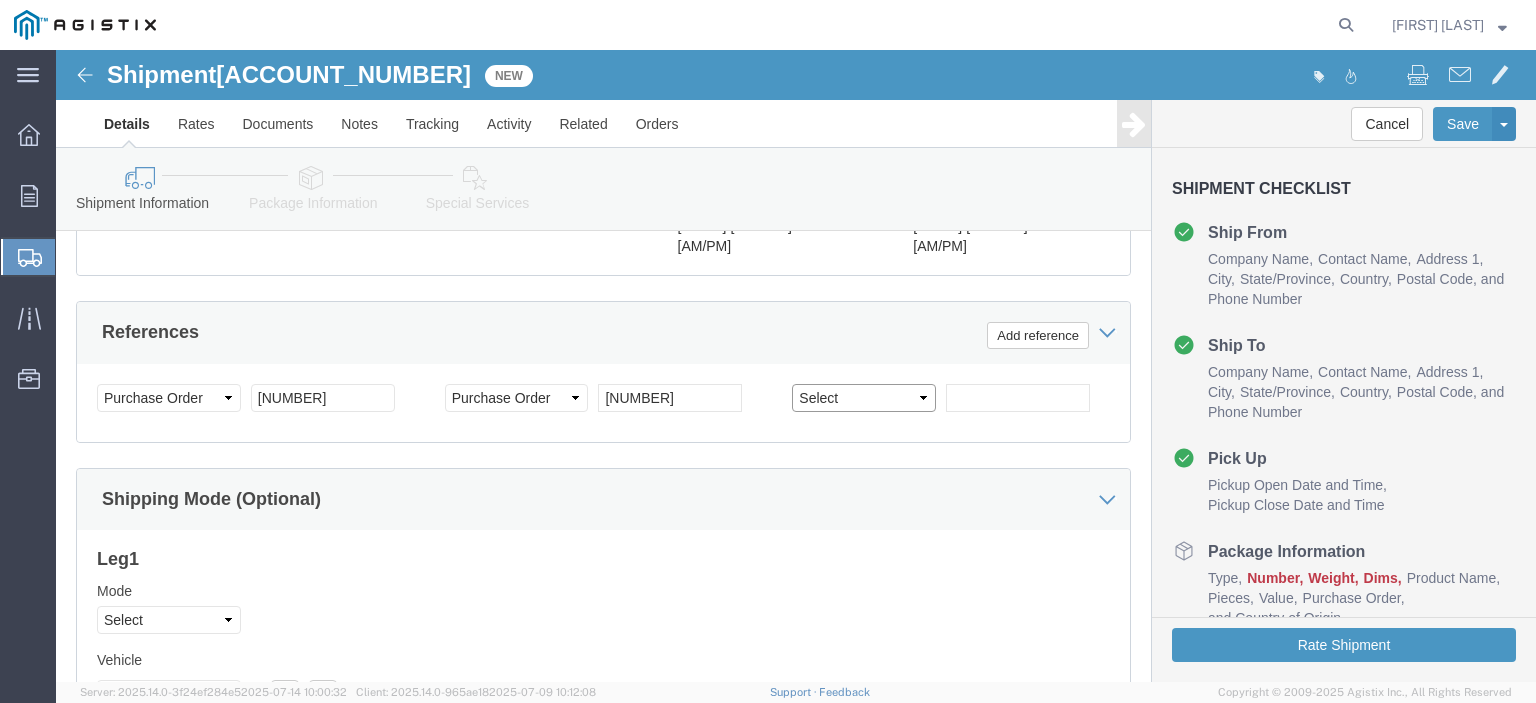 select on "PCKSLIP" 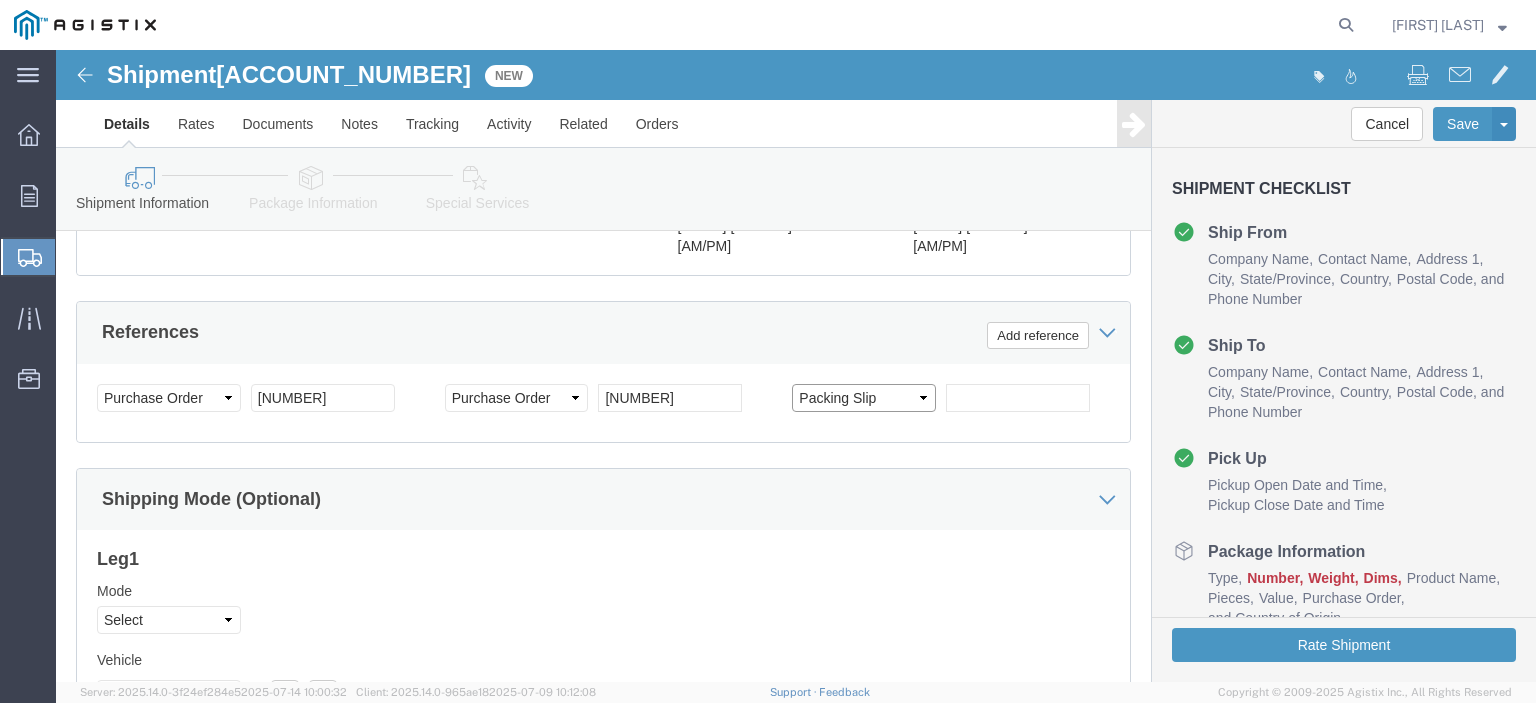 click on "Select Account Type Activity ID Airline Appointment Number ASN Batch Request # Bill Of Lading Bin Booking Number Booking Request ID Cancel Pickup Location CBP Entry No Claim Container Number Customer Ref Delivery Number Department Document No Expenditure Export Reference Flight Number General GL Code House Airway Bill Internal Requisition Invoice Number ITN No Job Number License Lloyd's Code Lot Number Master Airway Bill Master Tracking Number Material Requisition Order Number Organization Packing Slip Pickup Number Pickup Request PO Line Item No PRO # Problem File Number Project Project Number Protocol Number Purchase Order Quote Number R.M.A. Release Number Route Sales Order Seal Number Serial No Shipment Id Number Shipment Line No Study Number Task Tender ID VAT Number Vessel Name VIN Voyage Number Waybill Number Work Order" 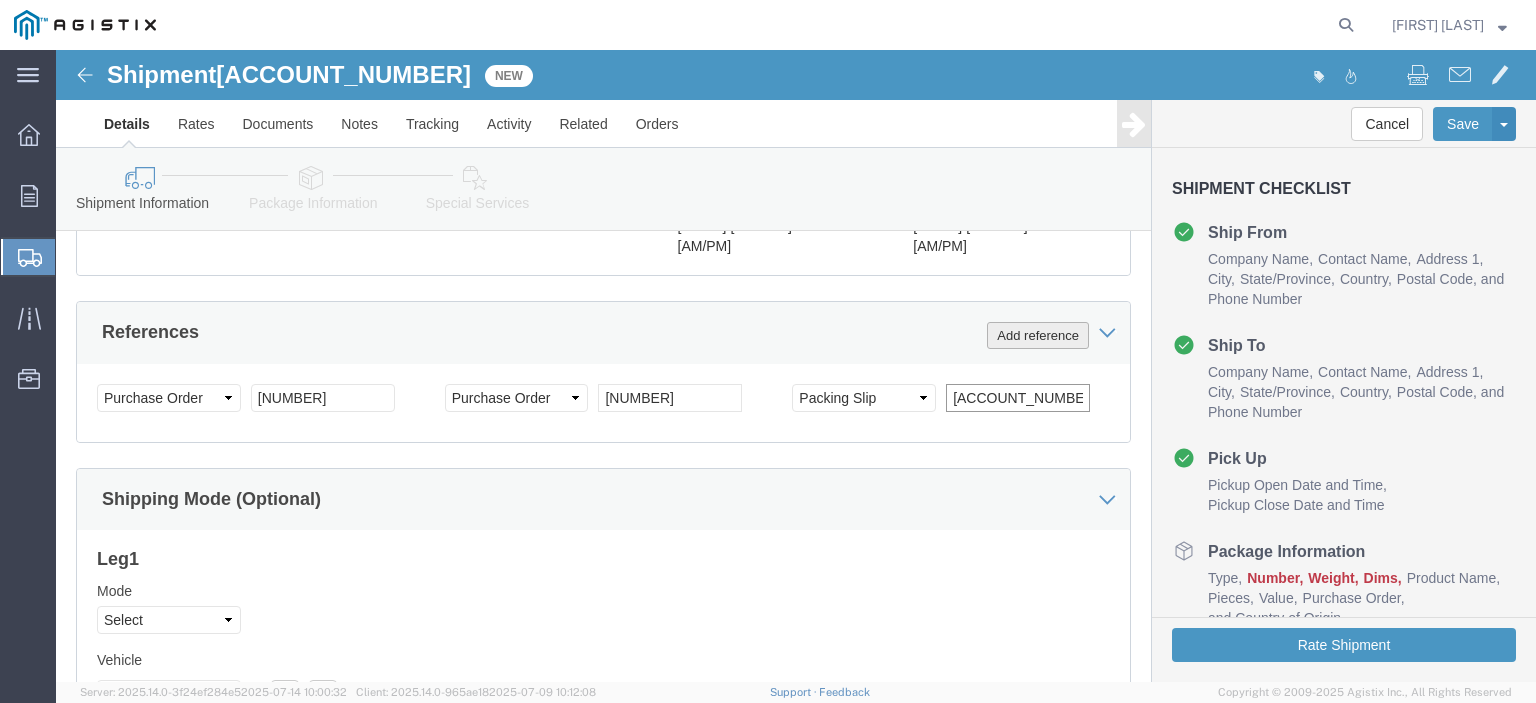 type on "[ACCOUNT_NUMBER]" 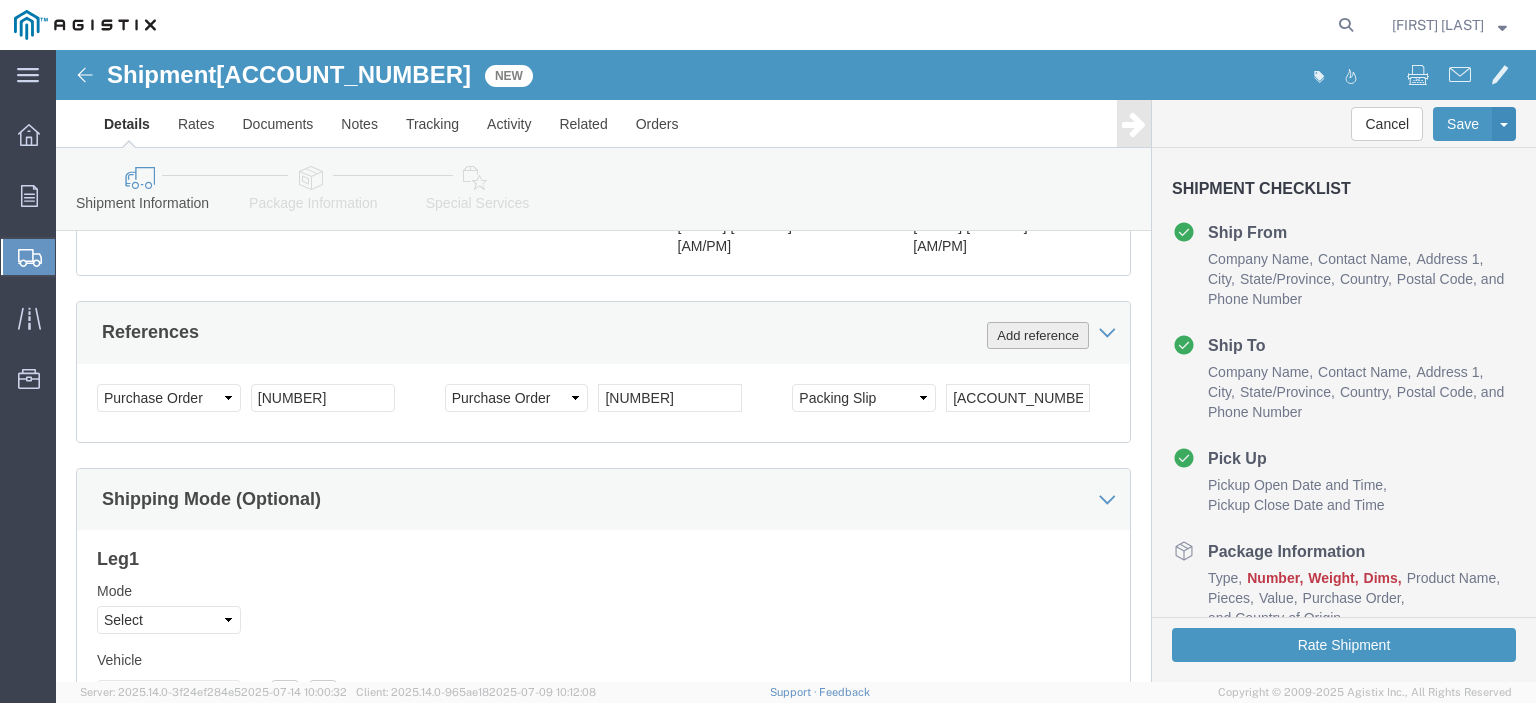 drag, startPoint x: 976, startPoint y: 286, endPoint x: 948, endPoint y: 291, distance: 28.442924 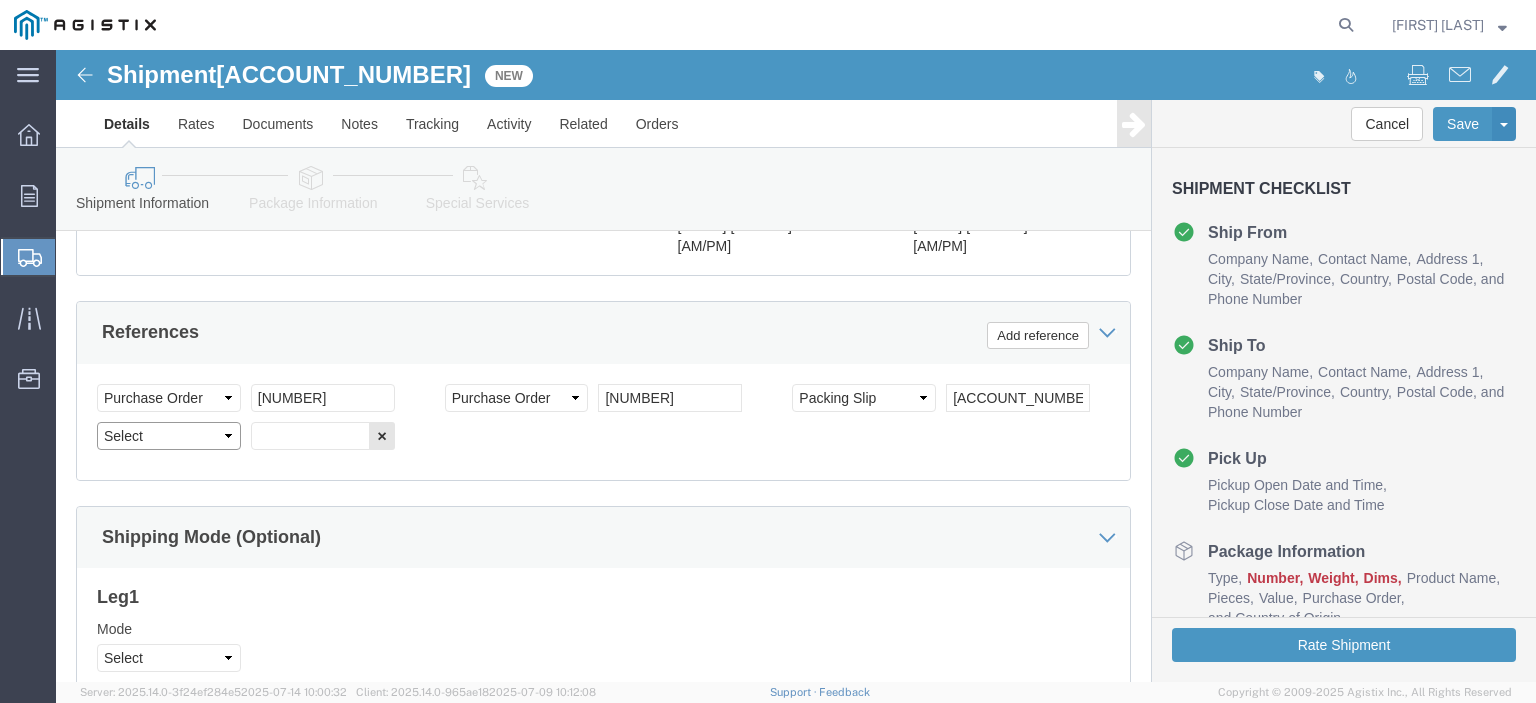 click on "Select Account Type Activity ID Airline Appointment Number ASN Batch Request # Bill Of Lading Bin Booking Number Booking Request ID Cancel Pickup Location CBP Entry No Claim Container Number Customer Ref Delivery Number Department Document No Expenditure Export Reference Flight Number General GL Code House Airway Bill Internal Requisition Invoice Number ITN No Job Number License Lloyd's Code Lot Number Master Airway Bill Master Tracking Number Material Requisition Order Number Organization Packing Slip Pickup Number Pickup Request PO Line Item No PRO # Problem File Number Project Project Number Protocol Number Purchase Order Quote Number R.M.A. Release Number Route Sales Order Seal Number Serial No Shipment Id Number Shipment Line No Study Number Task Tender ID VAT Number Vessel Name VIN Voyage Number Waybill Number Work Order" 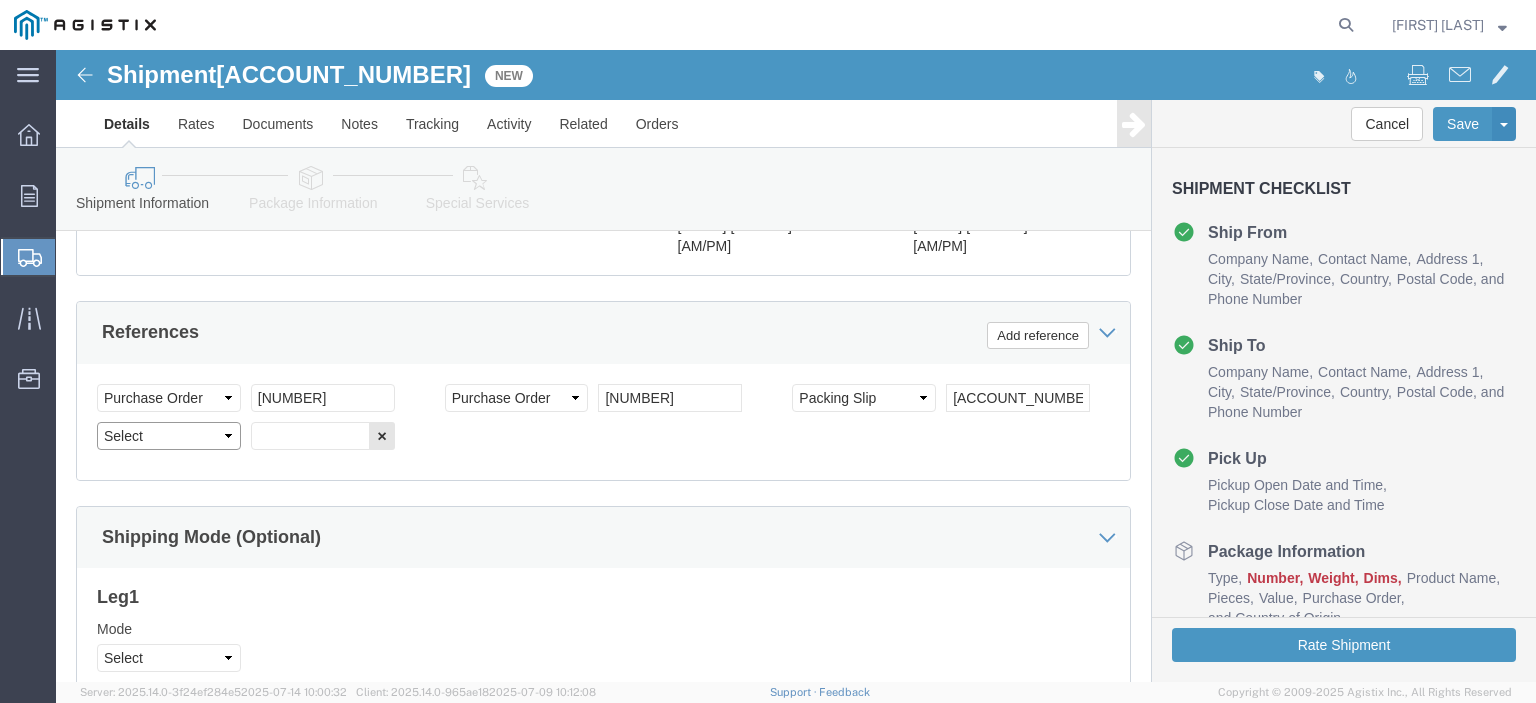 select on "PCKSLIP" 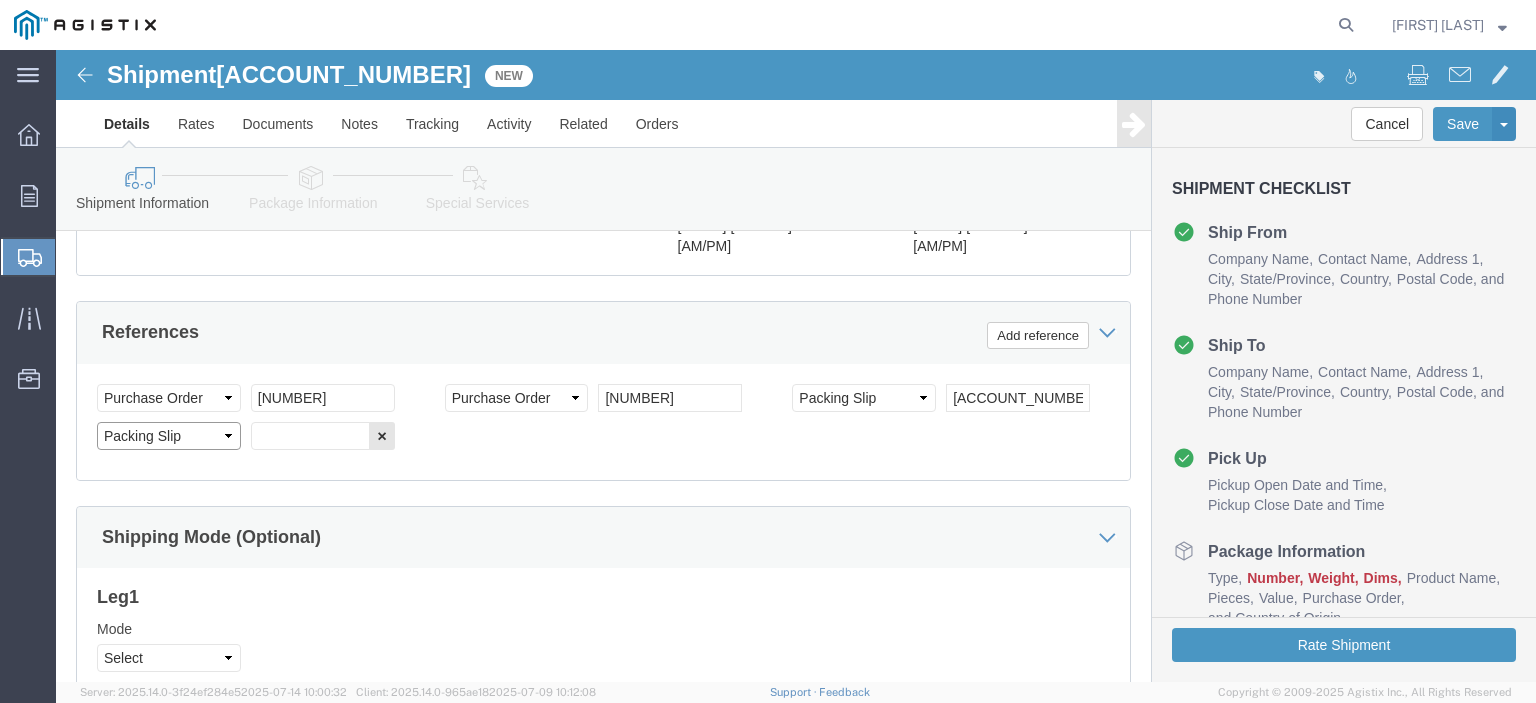 click on "Select Account Type Activity ID Airline Appointment Number ASN Batch Request # Bill Of Lading Bin Booking Number Booking Request ID Cancel Pickup Location CBP Entry No Claim Container Number Customer Ref Delivery Number Department Document No Expenditure Export Reference Flight Number General GL Code House Airway Bill Internal Requisition Invoice Number ITN No Job Number License Lloyd's Code Lot Number Master Airway Bill Master Tracking Number Material Requisition Order Number Organization Packing Slip Pickup Number Pickup Request PO Line Item No PRO # Problem File Number Project Project Number Protocol Number Purchase Order Quote Number R.M.A. Release Number Route Sales Order Seal Number Serial No Shipment Id Number Shipment Line No Study Number Task Tender ID VAT Number Vessel Name VIN Voyage Number Waybill Number Work Order" 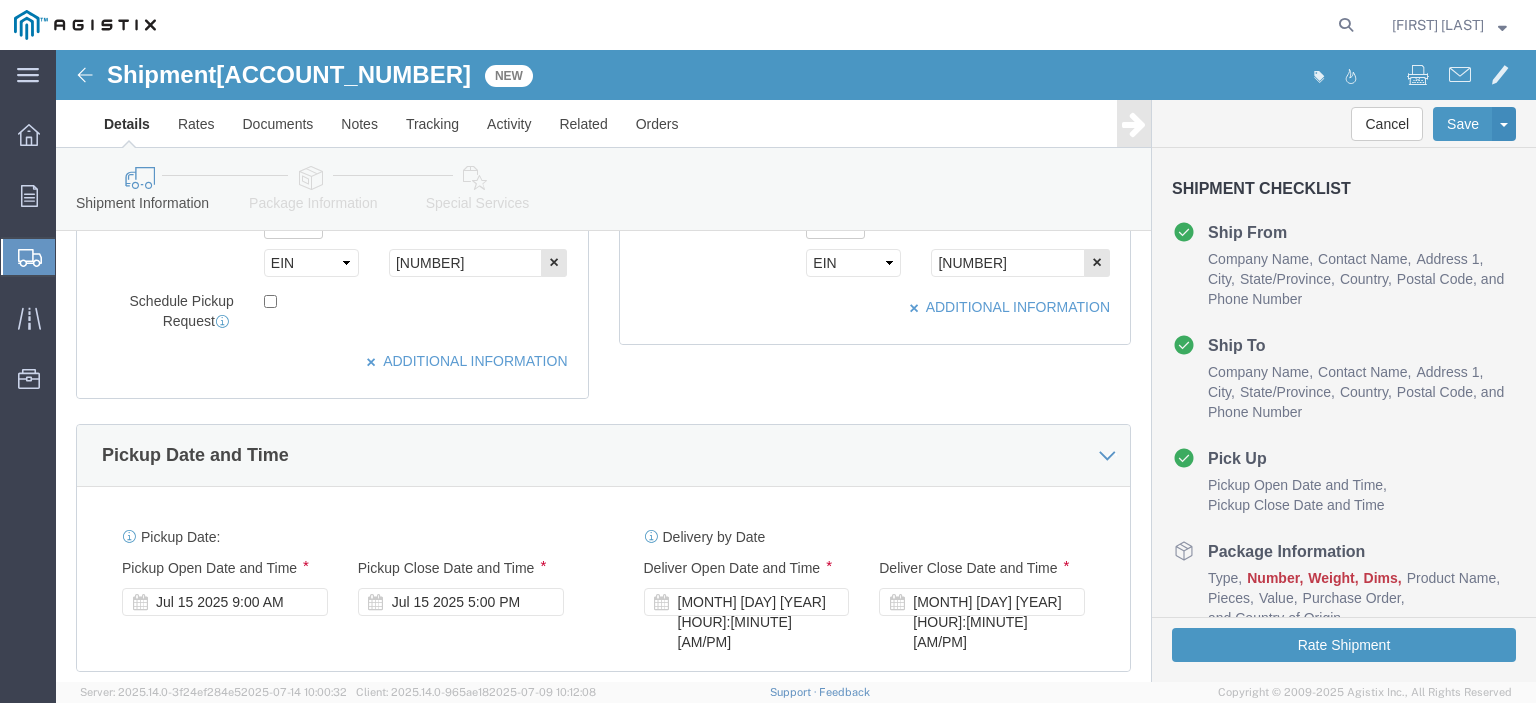 scroll, scrollTop: 872, scrollLeft: 0, axis: vertical 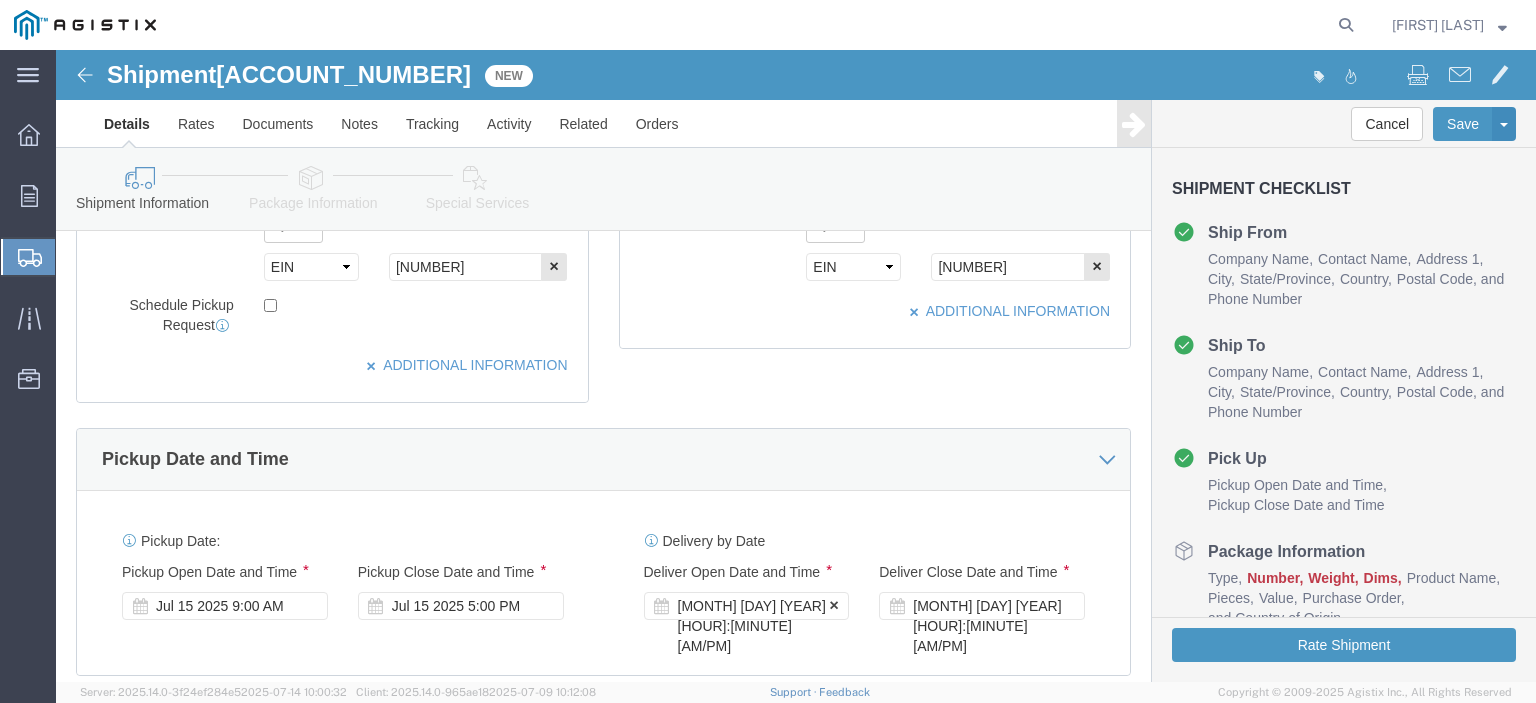 type on "138540" 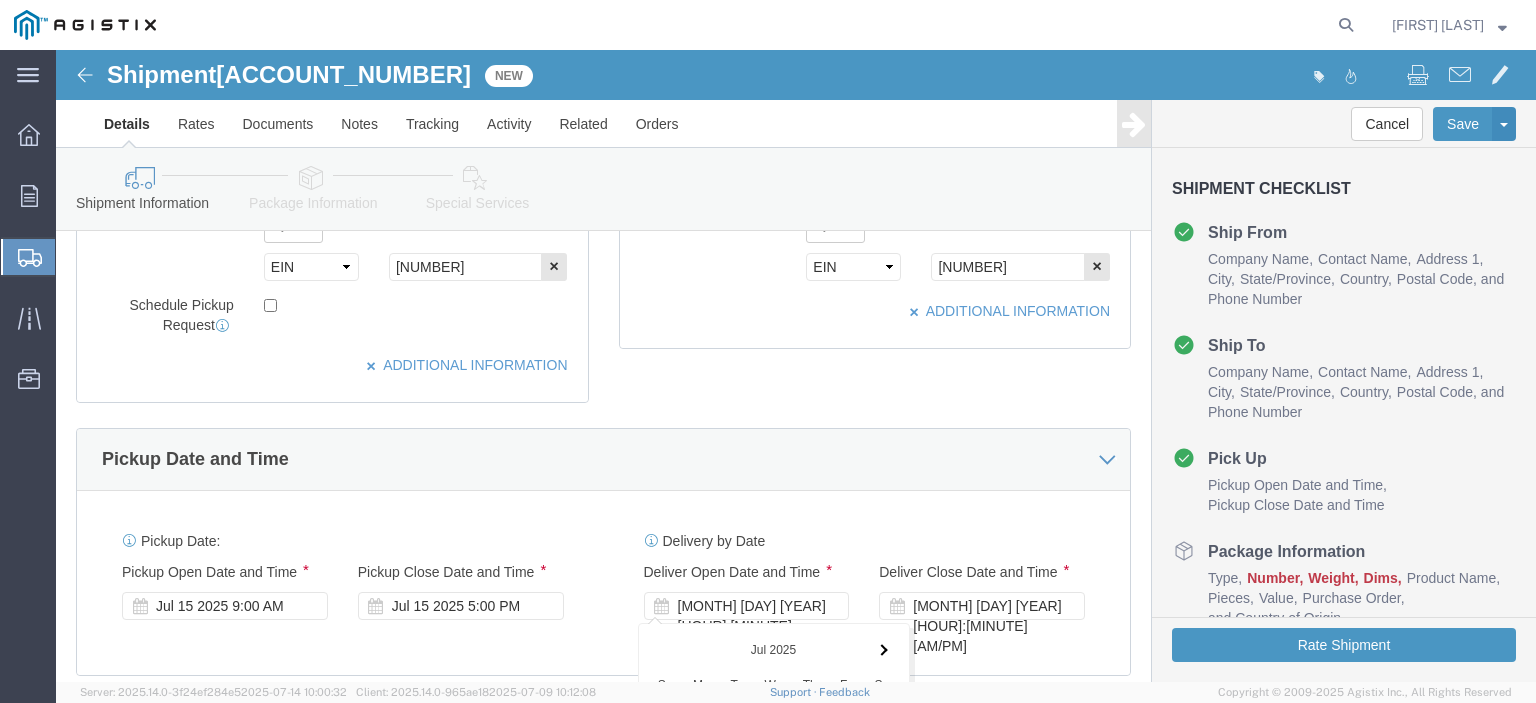 scroll, scrollTop: 1472, scrollLeft: 0, axis: vertical 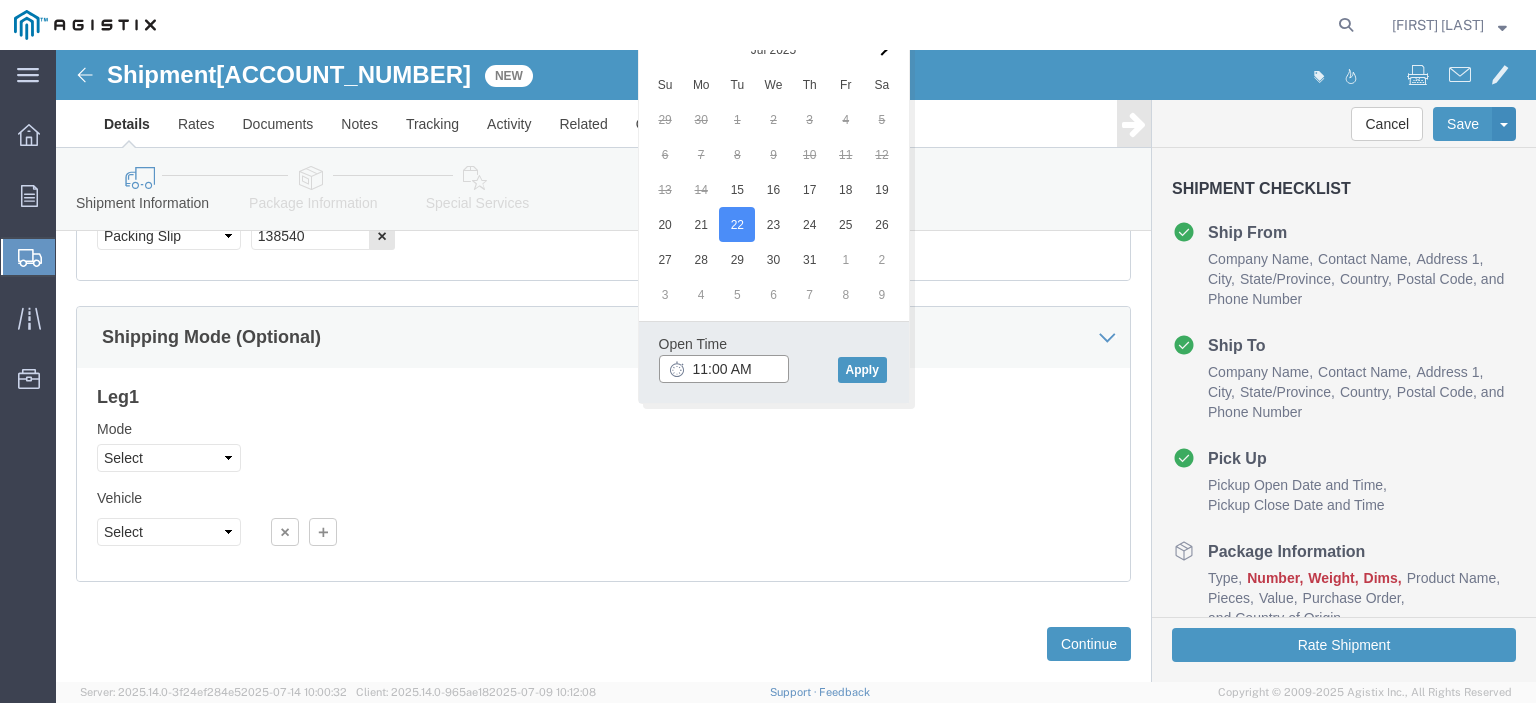 click on "11:00 AM" 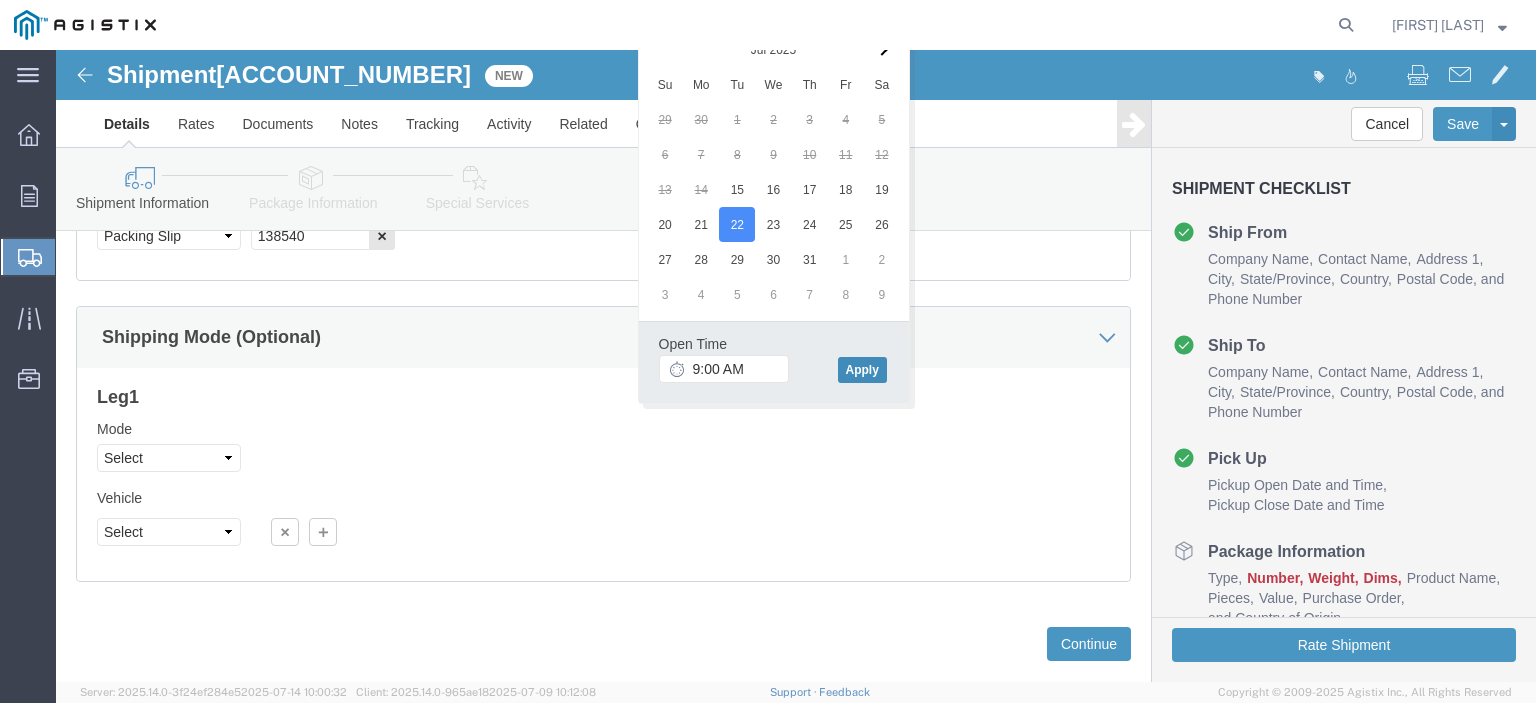 click on "Apply" 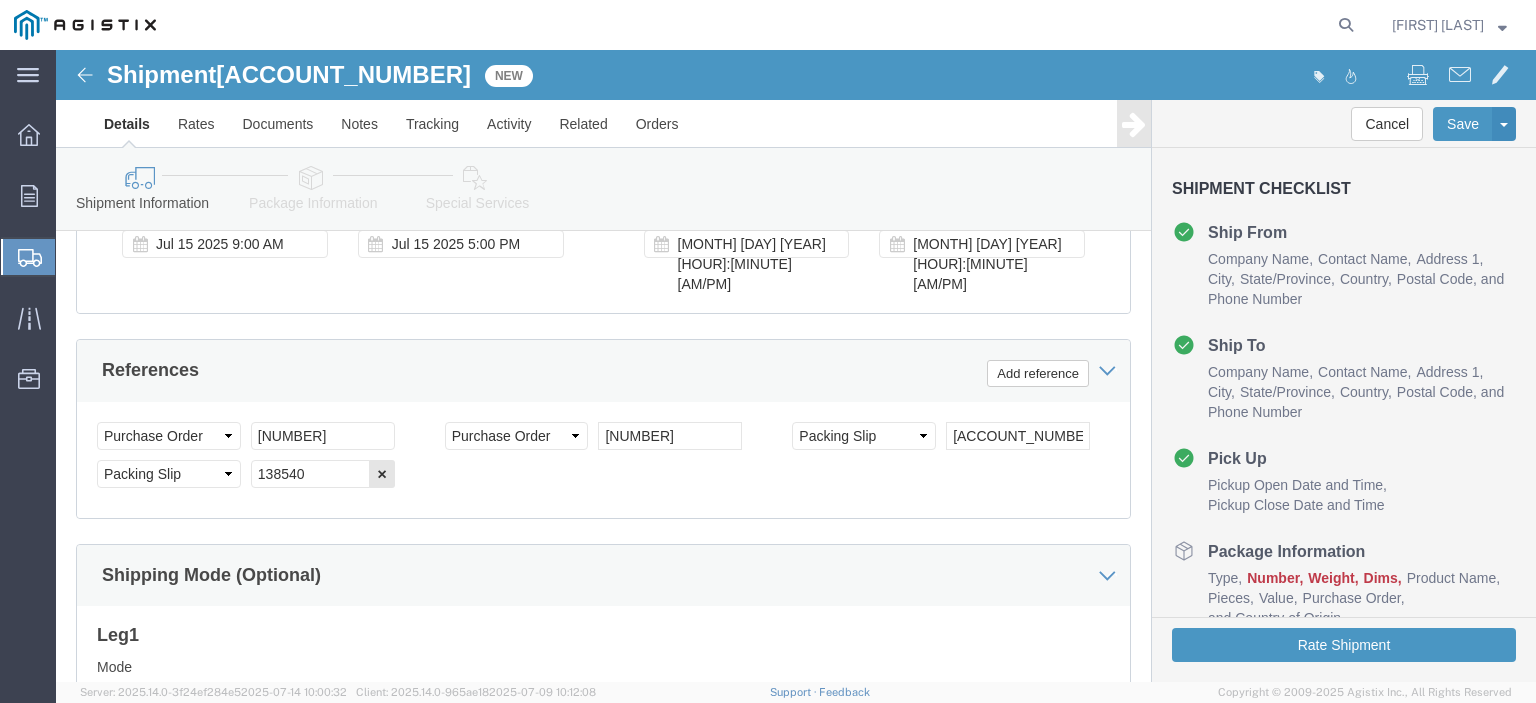 scroll, scrollTop: 1172, scrollLeft: 0, axis: vertical 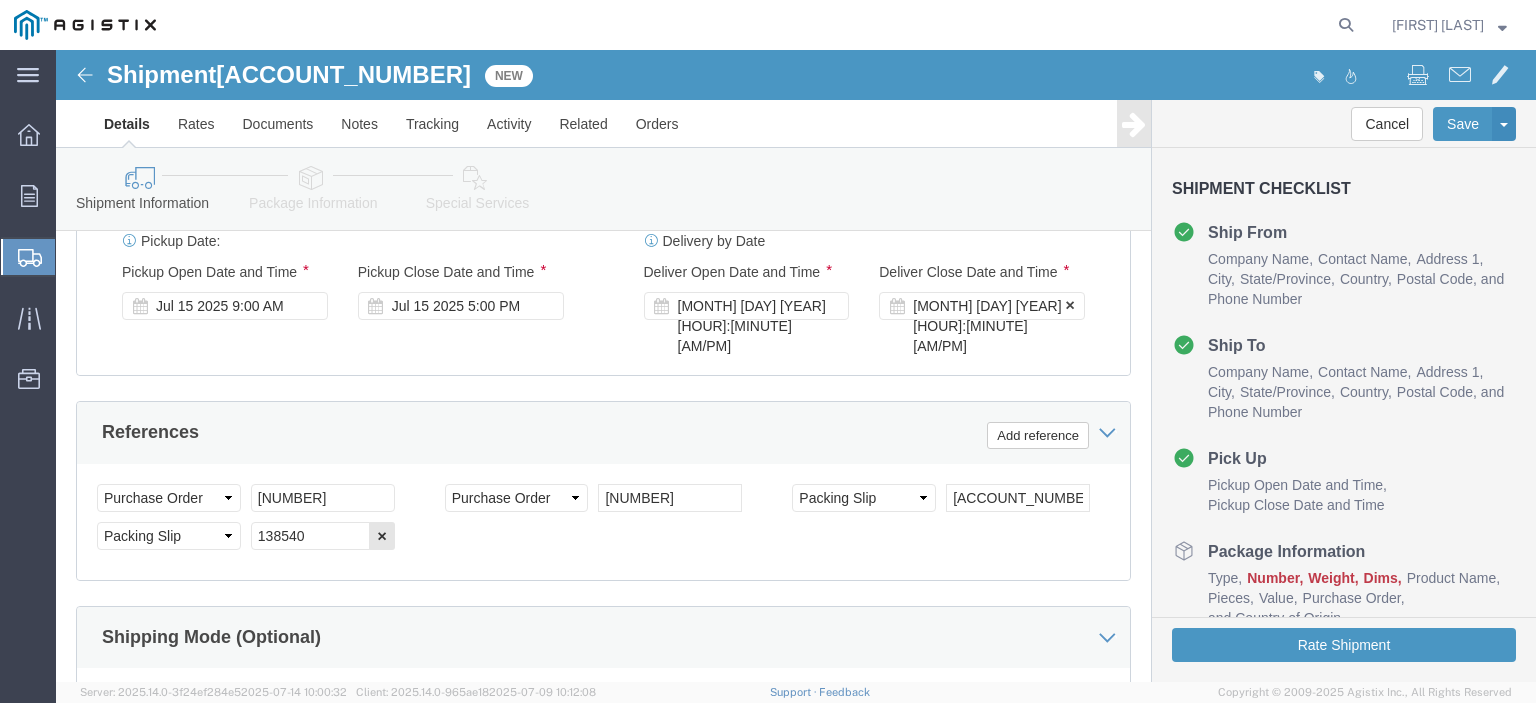 click on "[MONTH] [DAY] [YEAR] [HOUR]:[MINUTE] [AM/PM]" 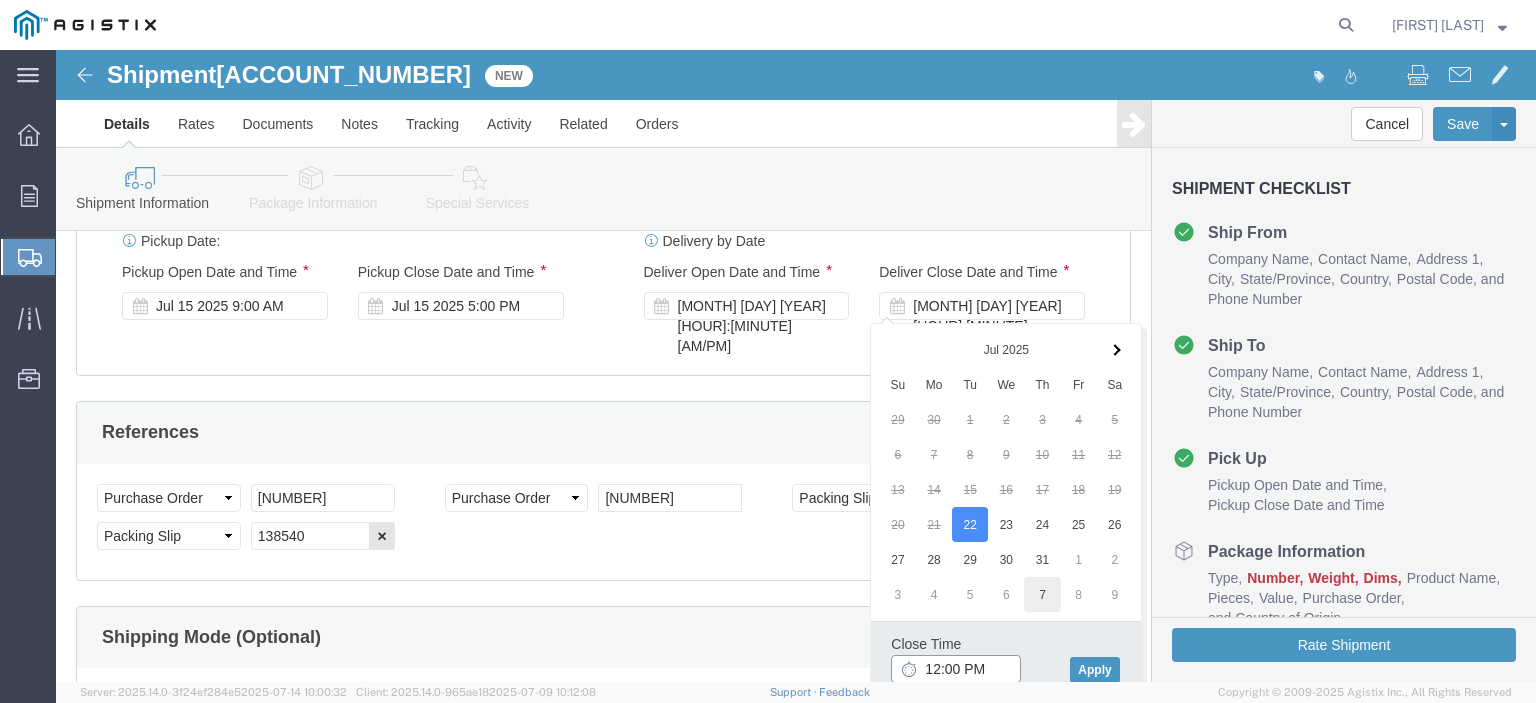 drag, startPoint x: 877, startPoint y: 615, endPoint x: 981, endPoint y: 551, distance: 122.1147 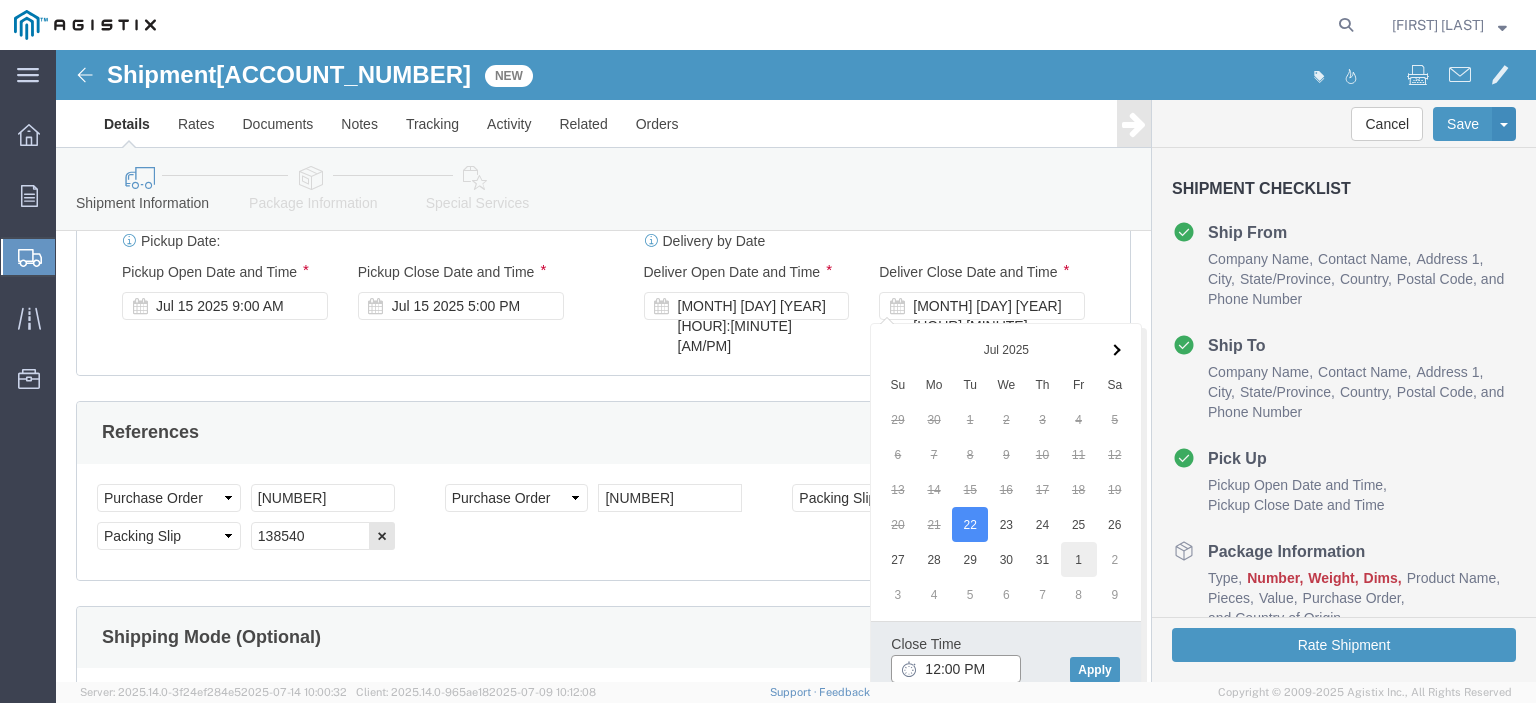 type on "5:00 PM" 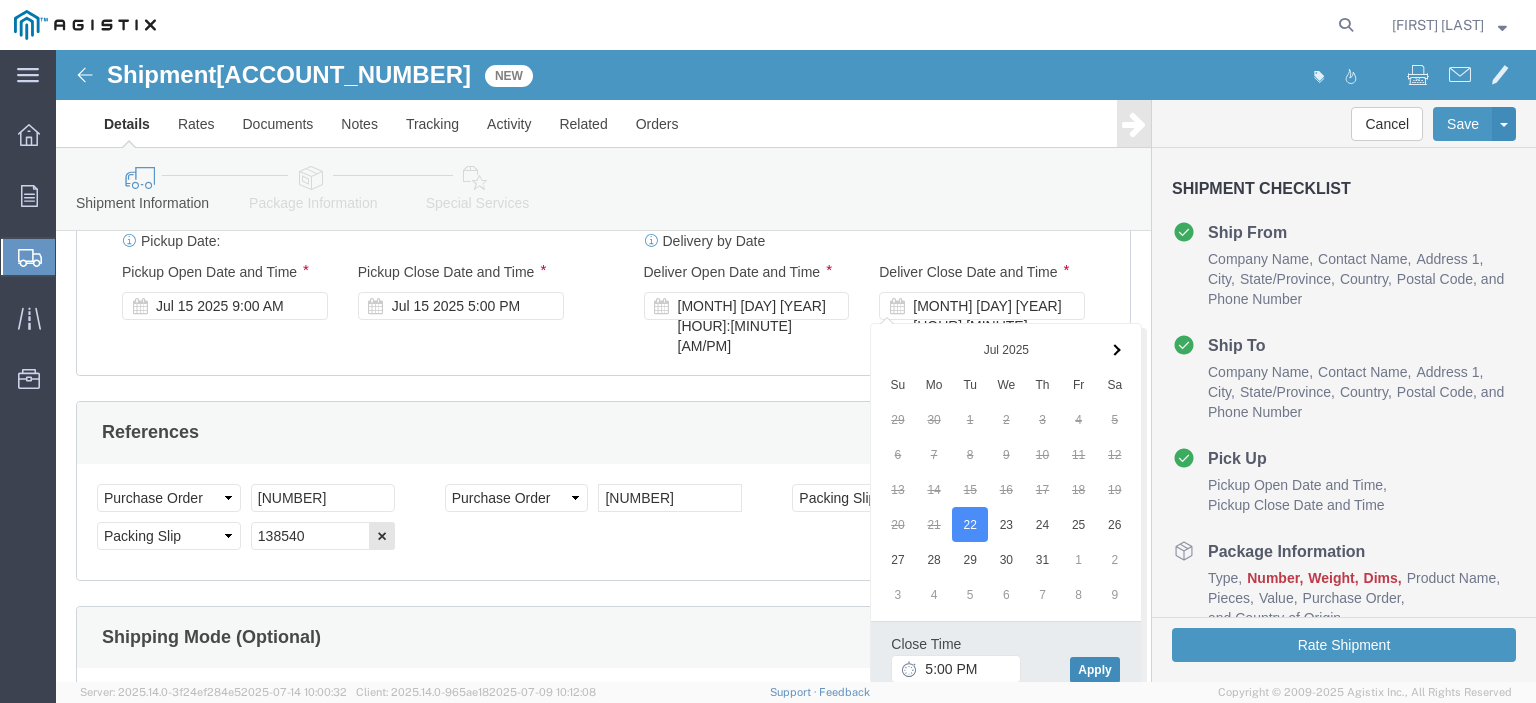 click on "Apply" 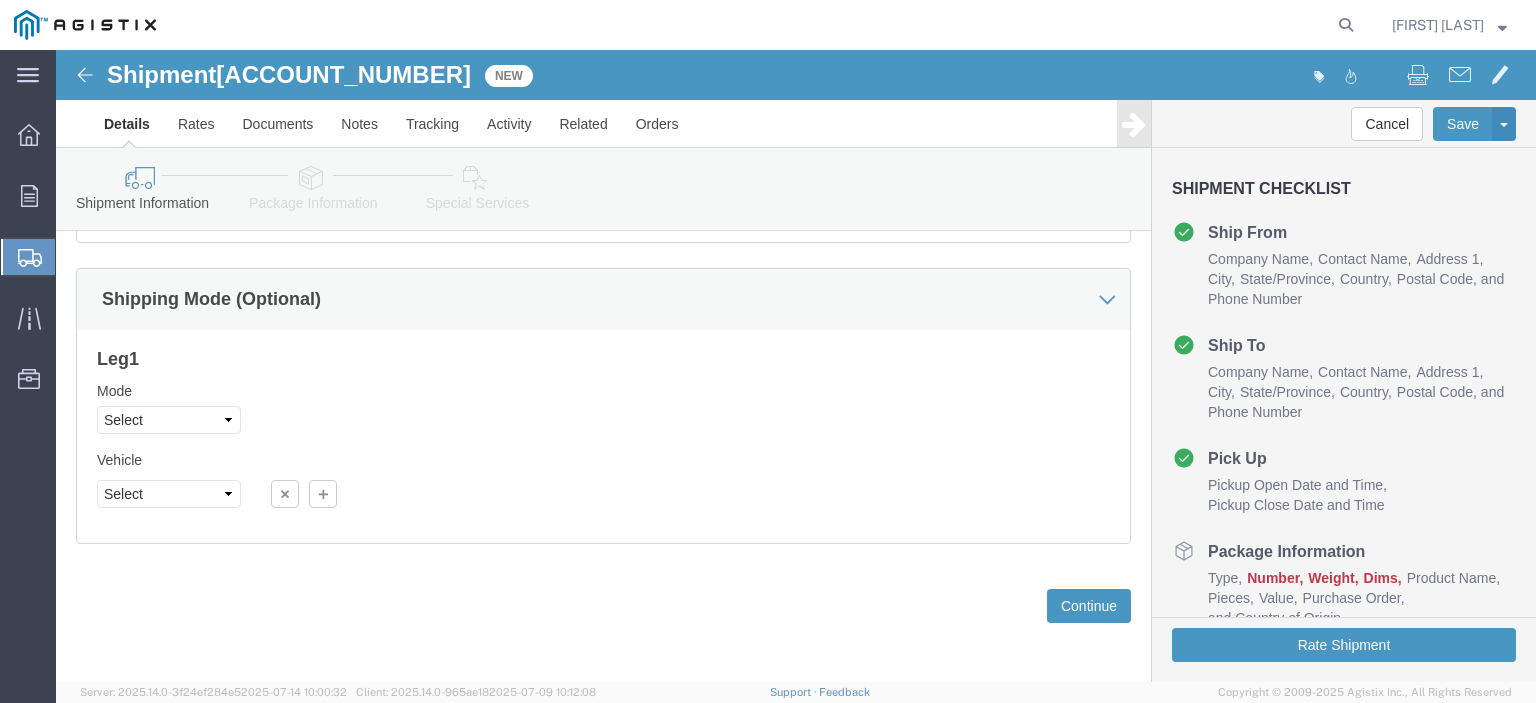 scroll, scrollTop: 1511, scrollLeft: 0, axis: vertical 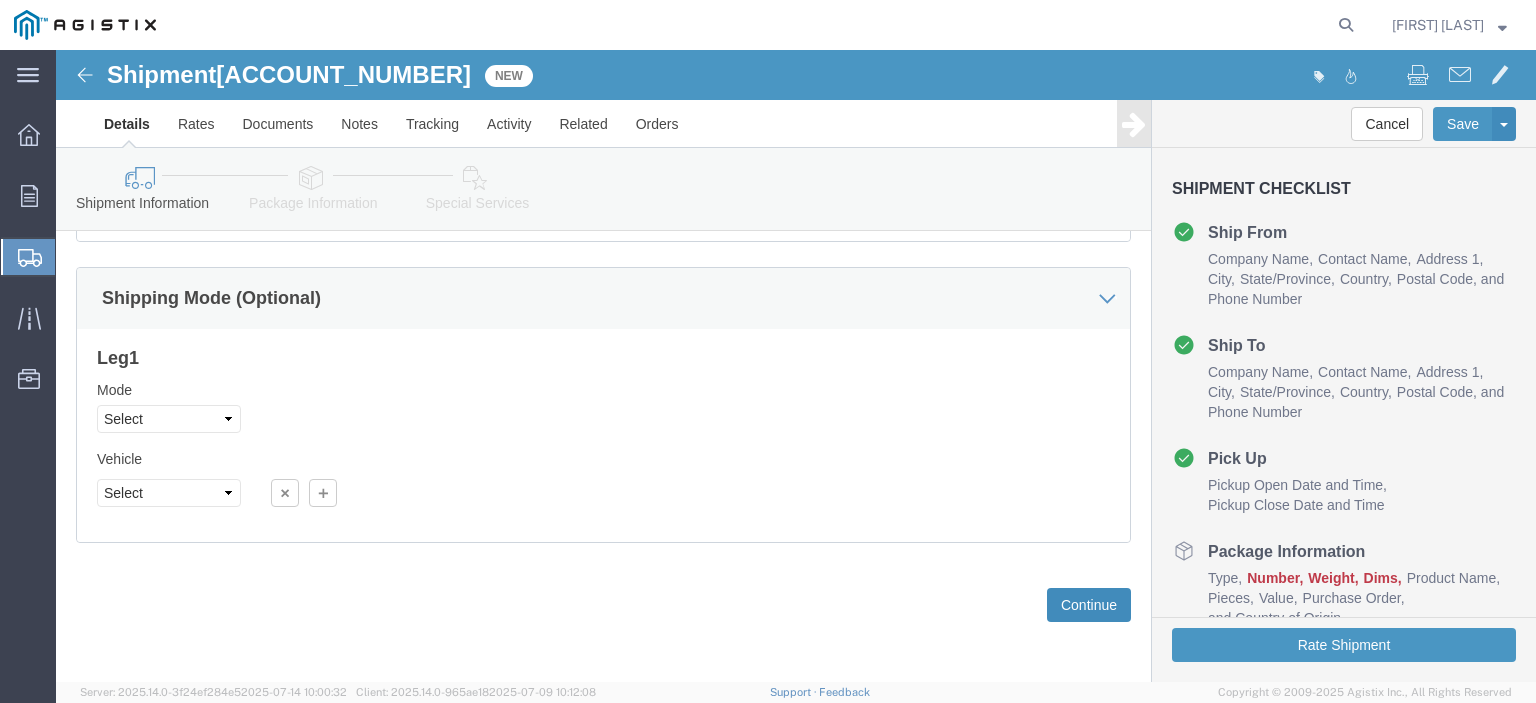 drag, startPoint x: 723, startPoint y: 700, endPoint x: 1025, endPoint y: 548, distance: 338.09467 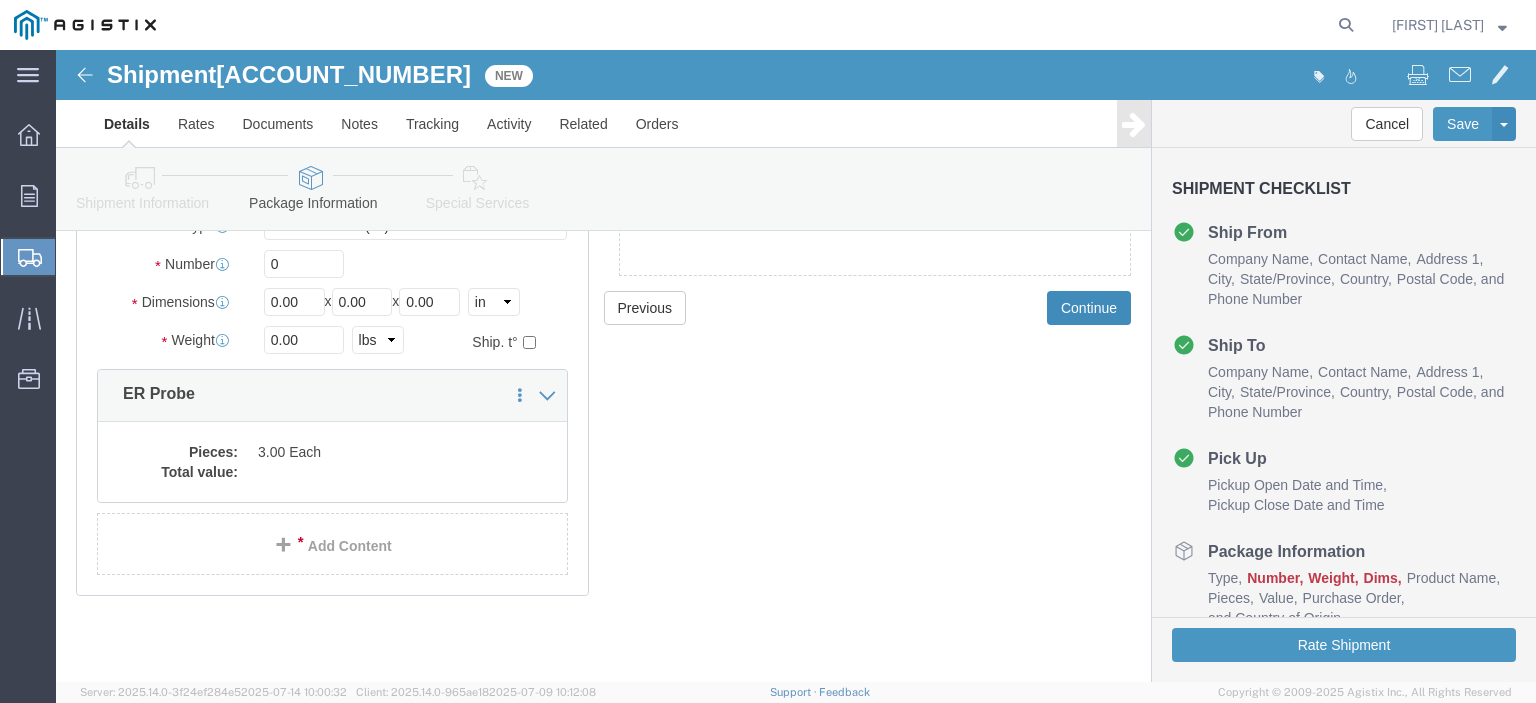 scroll, scrollTop: 0, scrollLeft: 0, axis: both 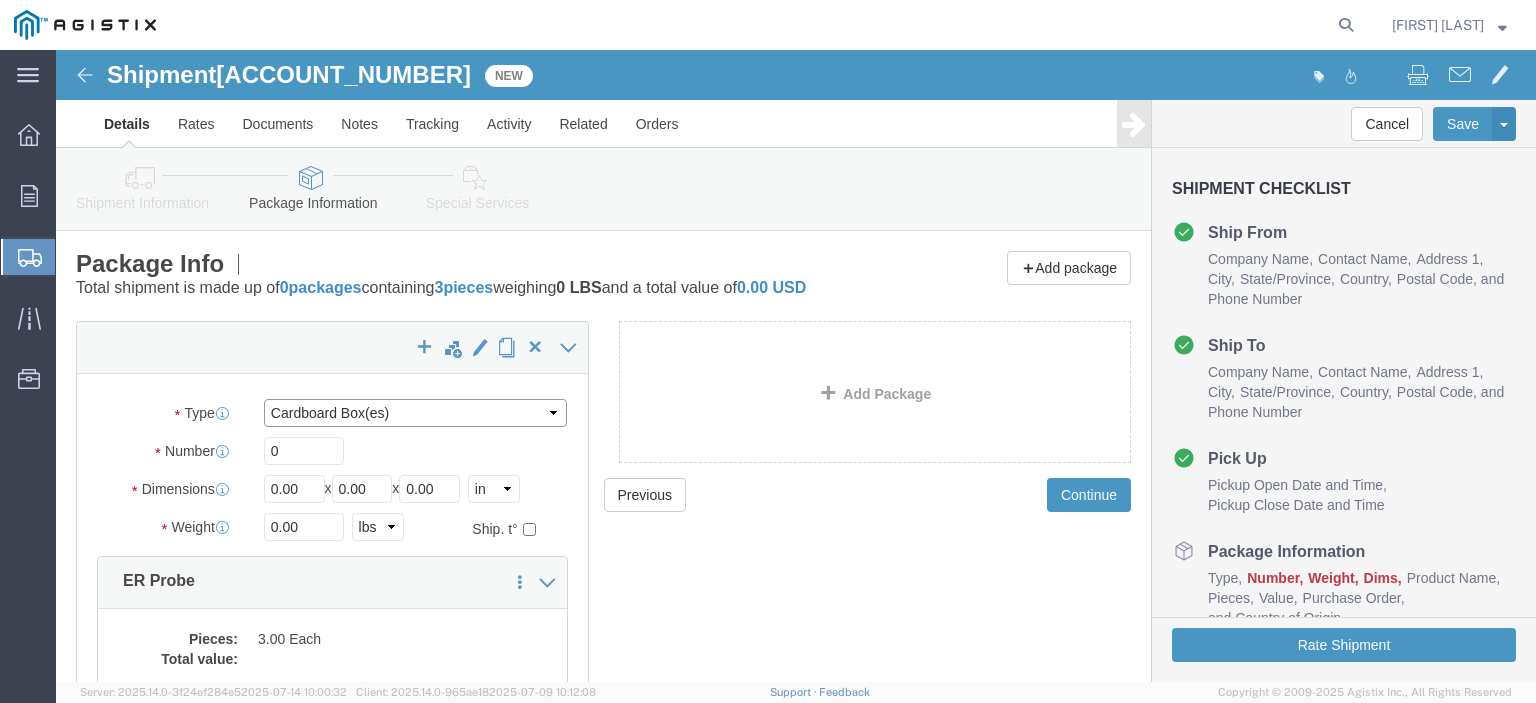 click on "Select Bulk Bundle(s) Cardboard Box(es) Carton(s) Crate(s) Drum(s) (Fiberboard) Drum(s) (Metal) Drum(s) (Plastic) Envelope Naked Cargo (UnPackaged) Pallet(s) Oversized (Not Stackable) Pallet(s) Oversized (Stackable) Pallet(s) Standard (Not Stackable) Pallet(s) Standard (Stackable) Roll(s) Your Packaging" 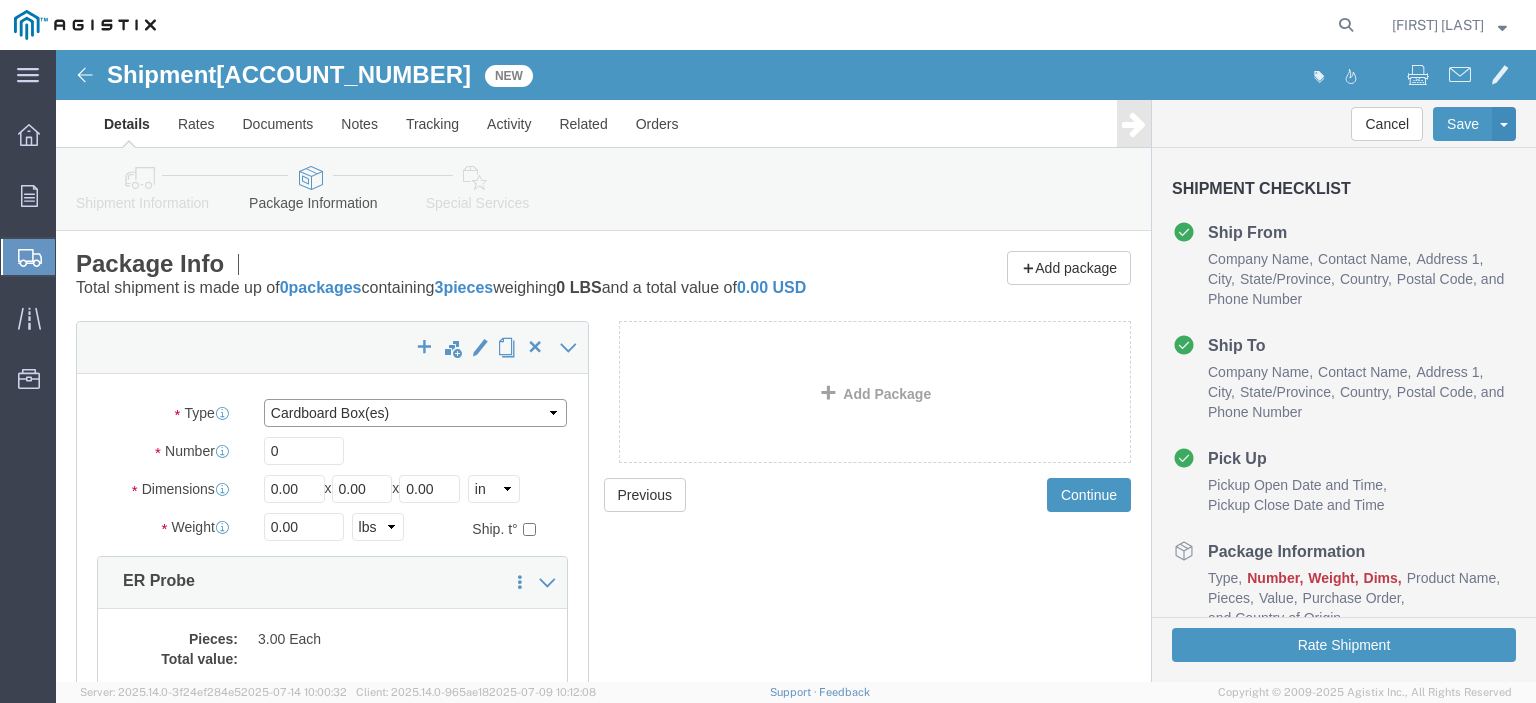 select on "PONS" 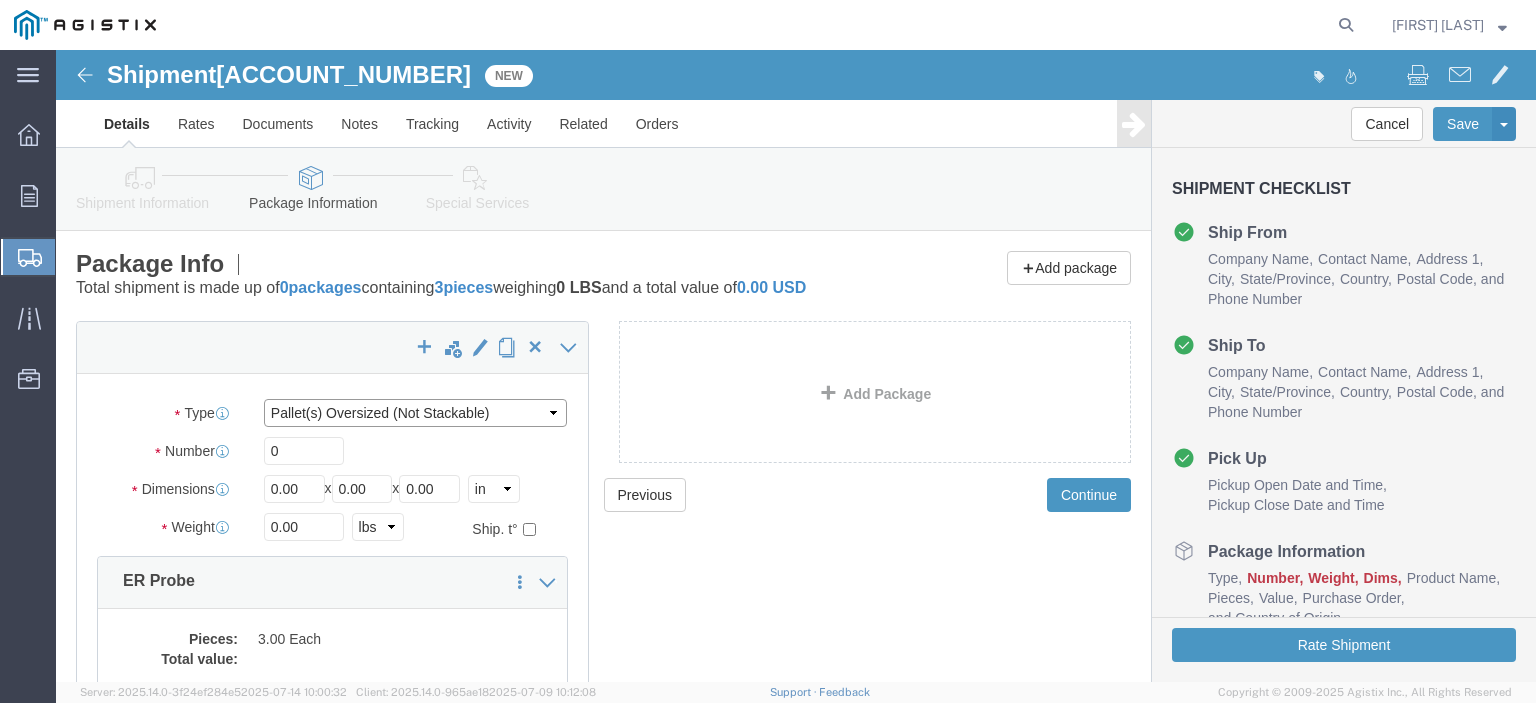 click on "Select Bulk Bundle(s) Cardboard Box(es) Carton(s) Crate(s) Drum(s) (Fiberboard) Drum(s) (Metal) Drum(s) (Plastic) Envelope Naked Cargo (UnPackaged) Pallet(s) Oversized (Not Stackable) Pallet(s) Oversized (Stackable) Pallet(s) Standard (Not Stackable) Pallet(s) Standard (Stackable) Roll(s) Your Packaging" 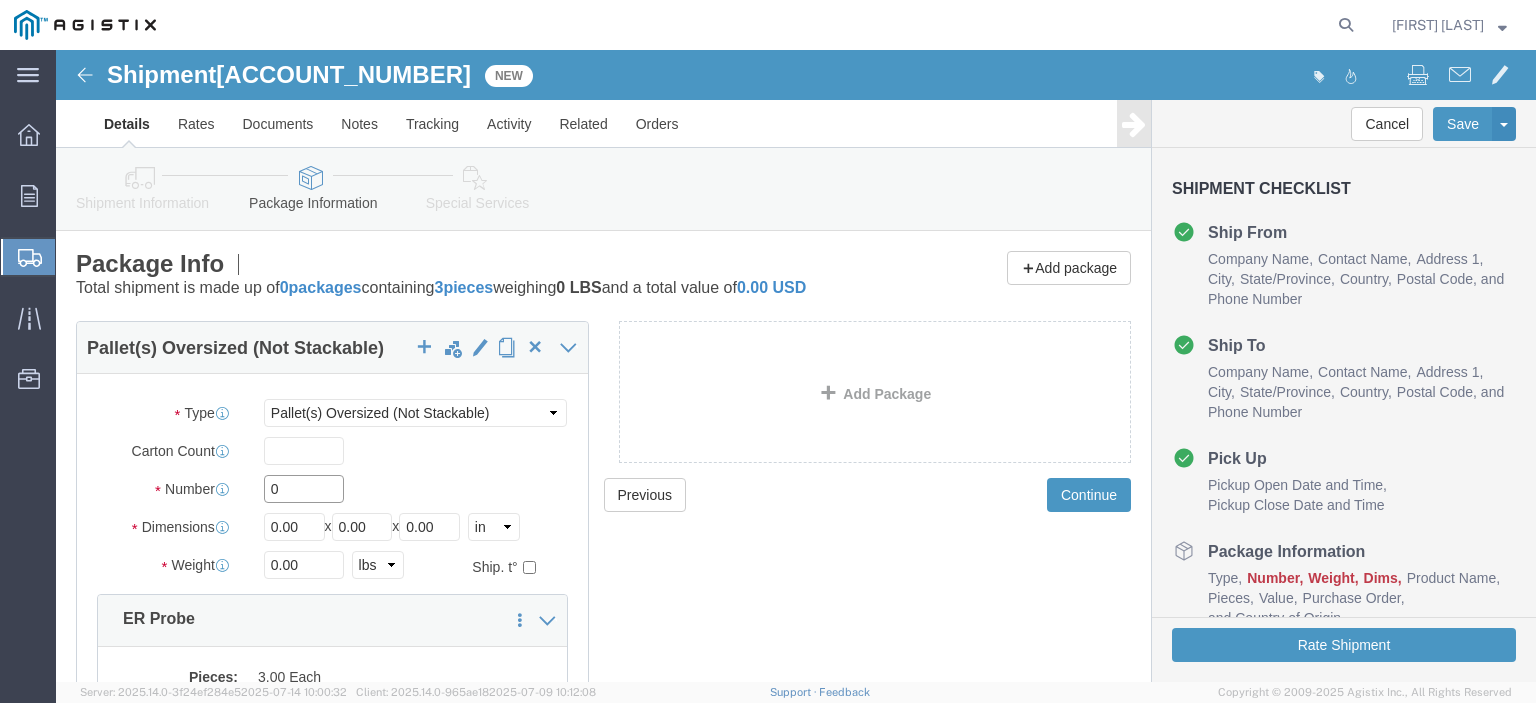 click on "0" 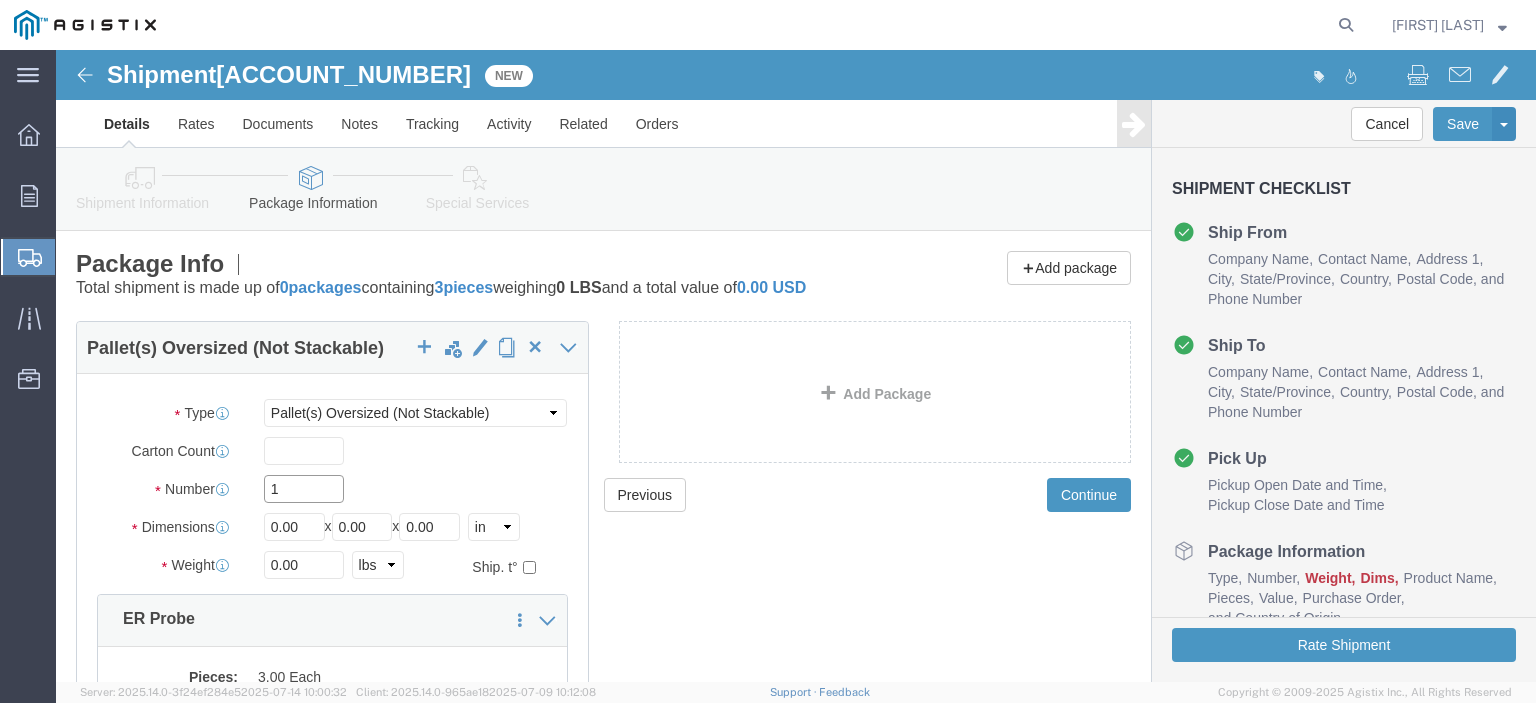 type on "1" 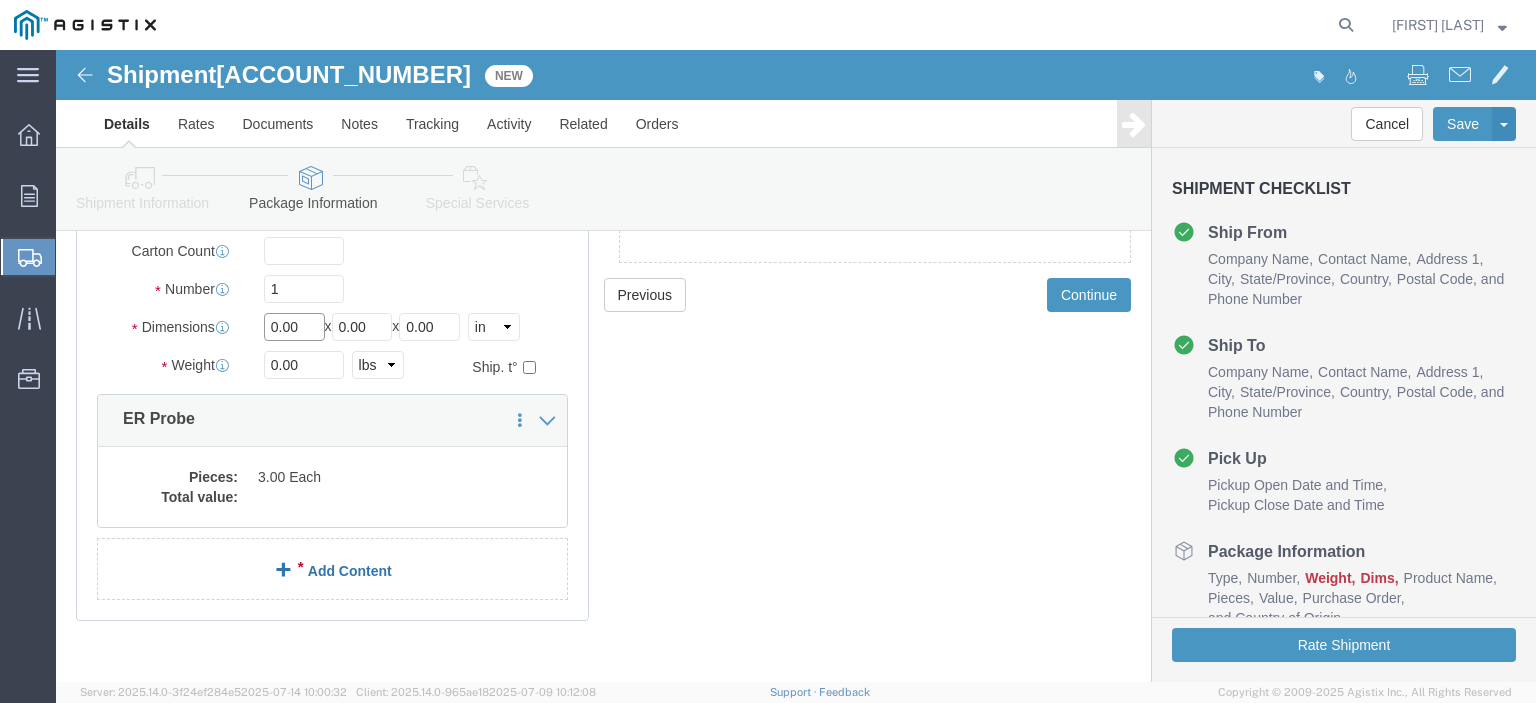 scroll, scrollTop: 224, scrollLeft: 0, axis: vertical 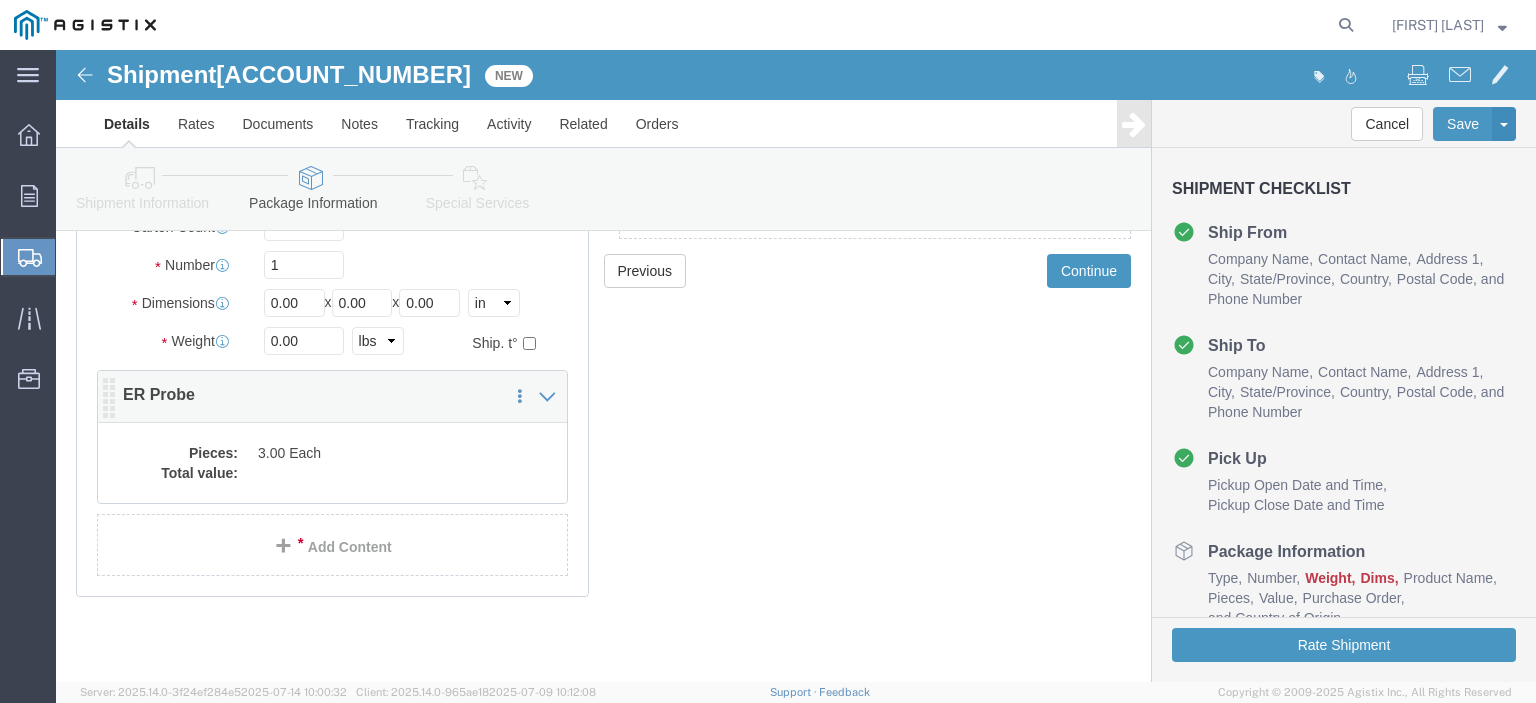 click on "Save in commodity library
Clone this content Delete this content ER Probe" 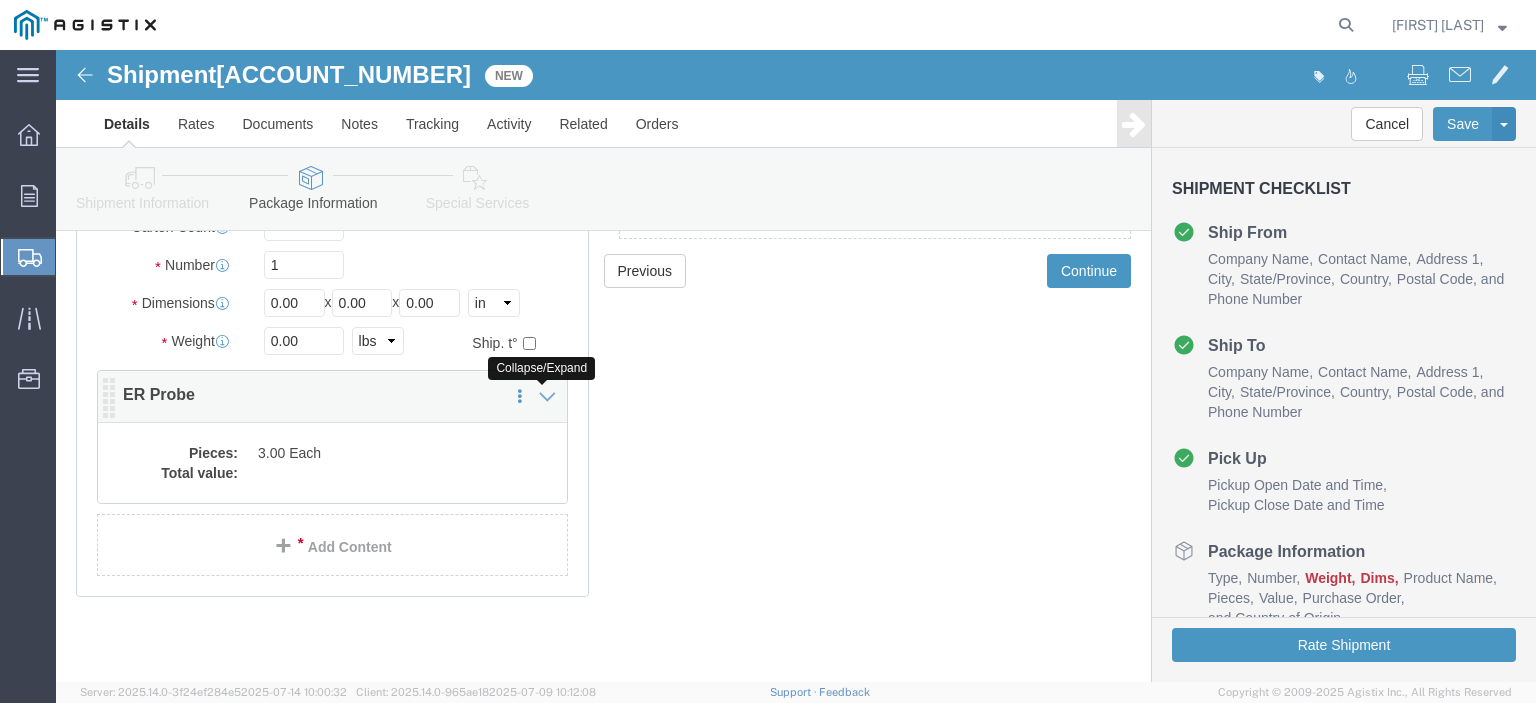 click 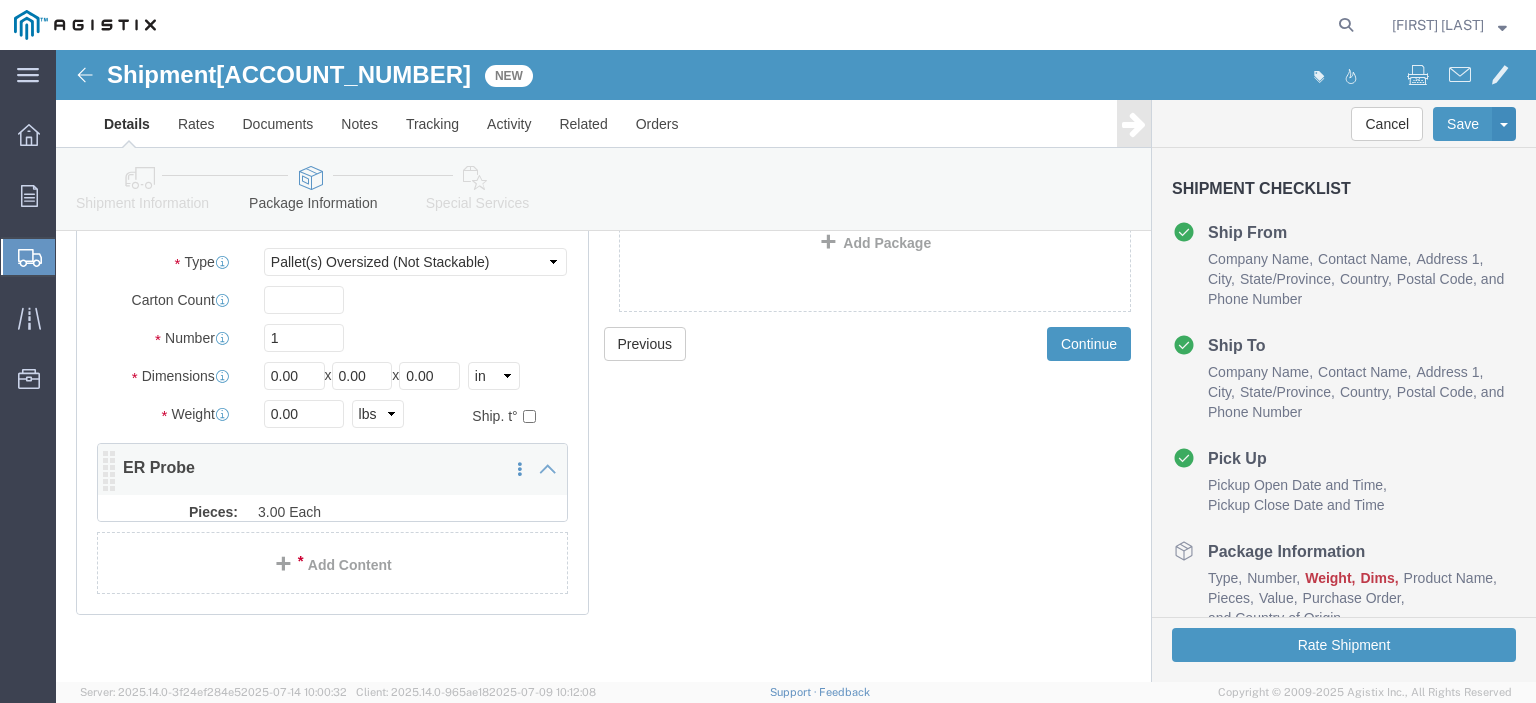 scroll, scrollTop: 144, scrollLeft: 0, axis: vertical 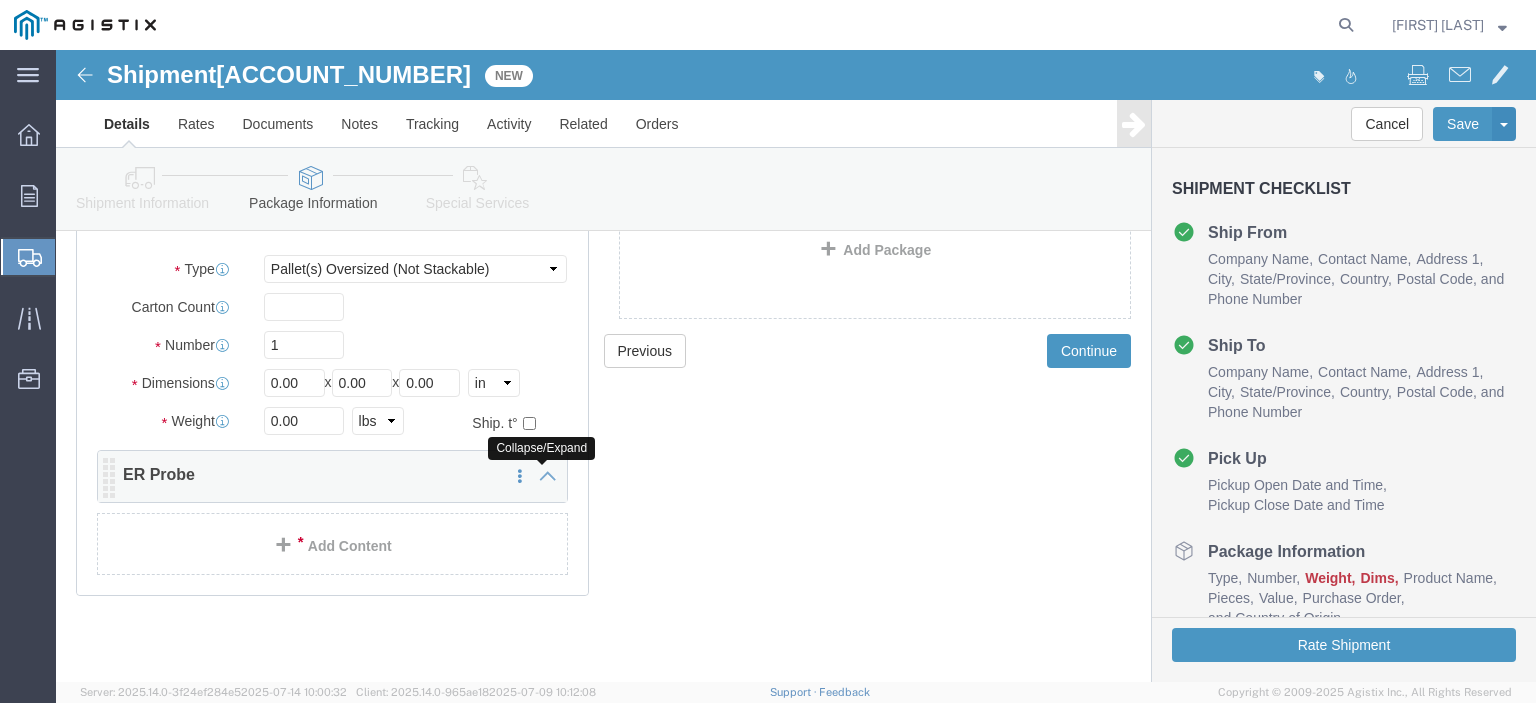 click 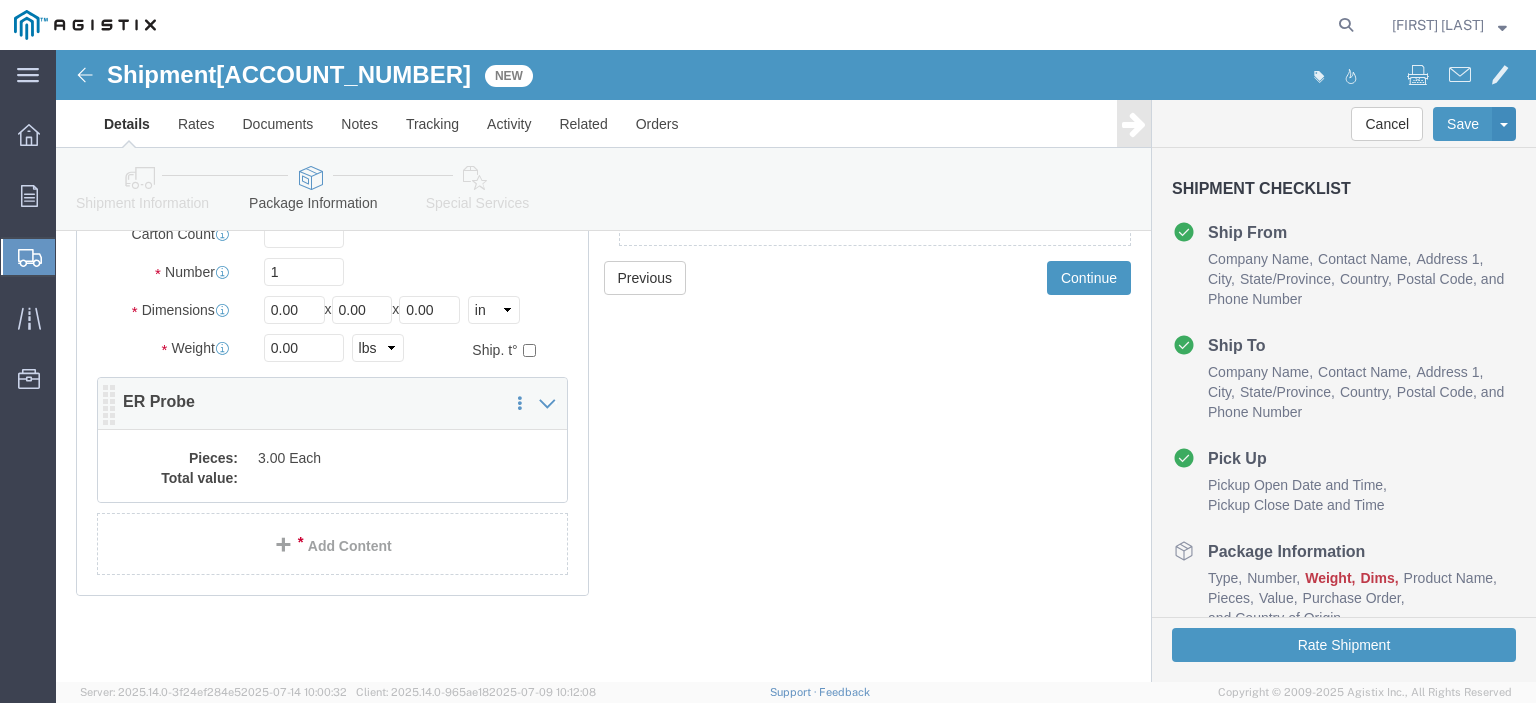 scroll, scrollTop: 224, scrollLeft: 0, axis: vertical 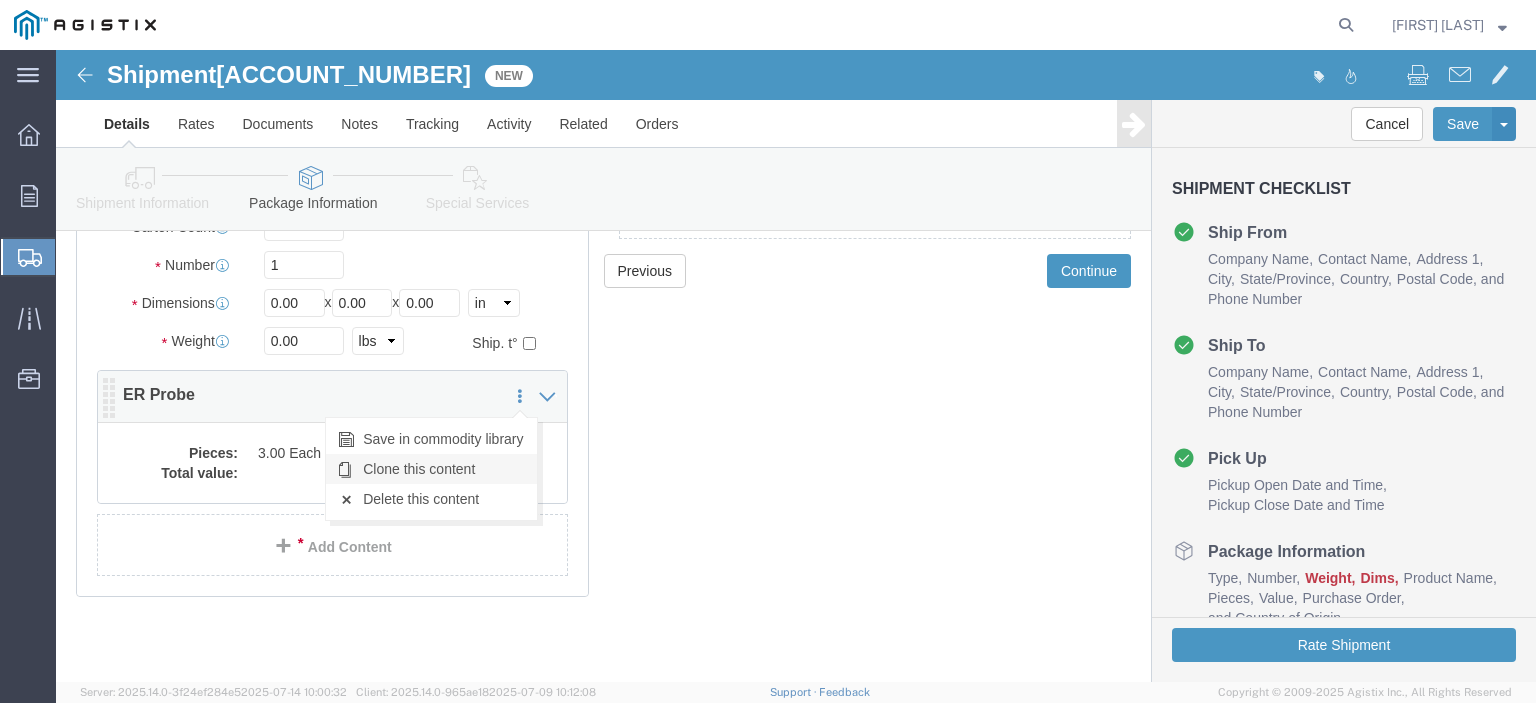 click on "Clone this content" 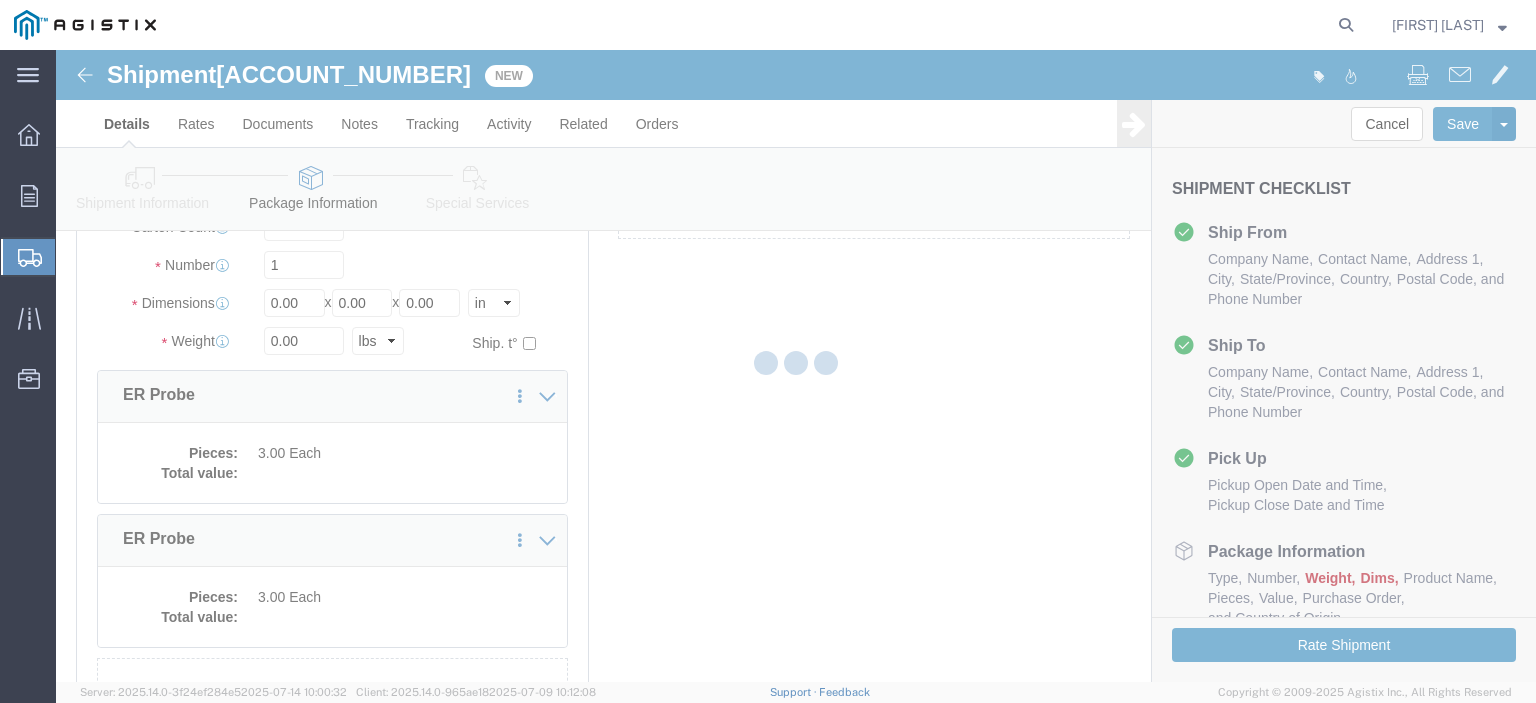 select on "PONS" 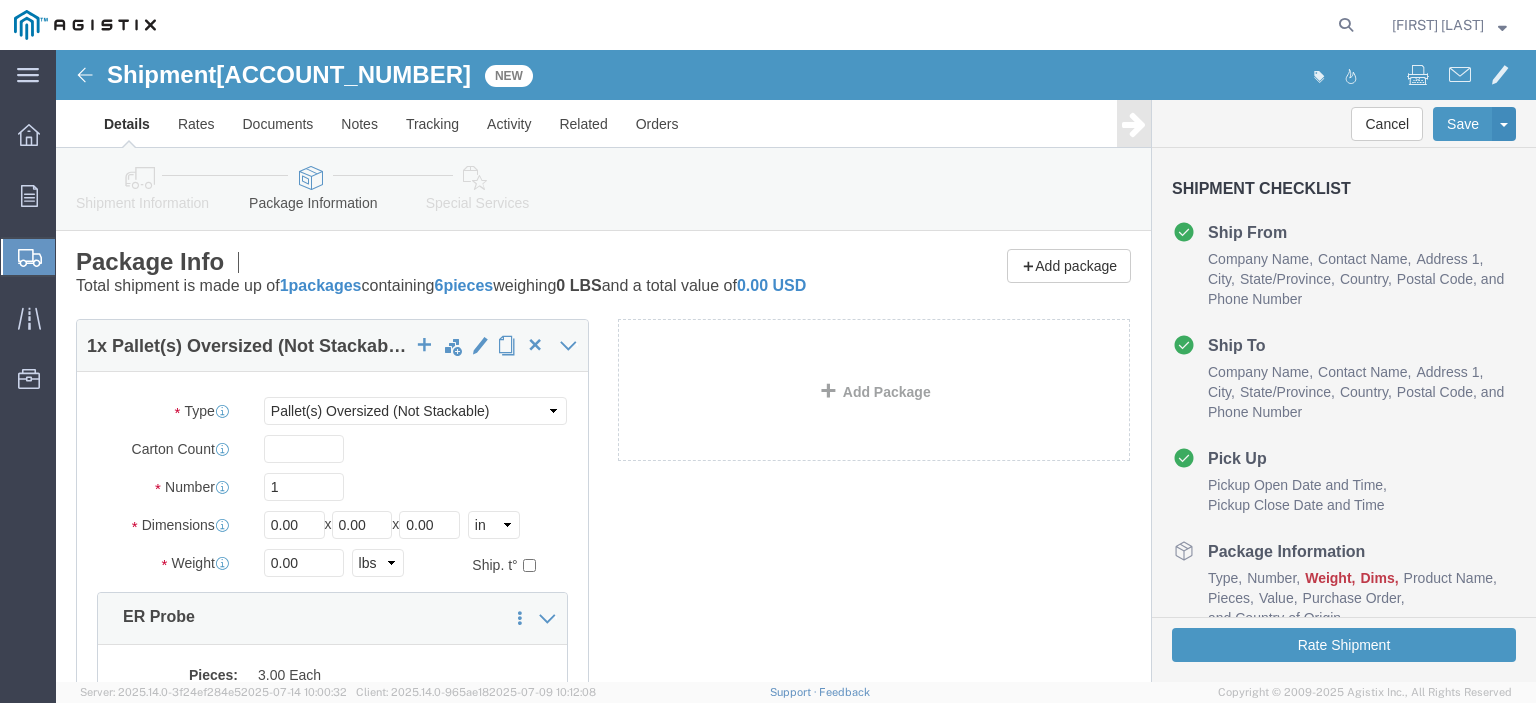 scroll, scrollTop: 0, scrollLeft: 0, axis: both 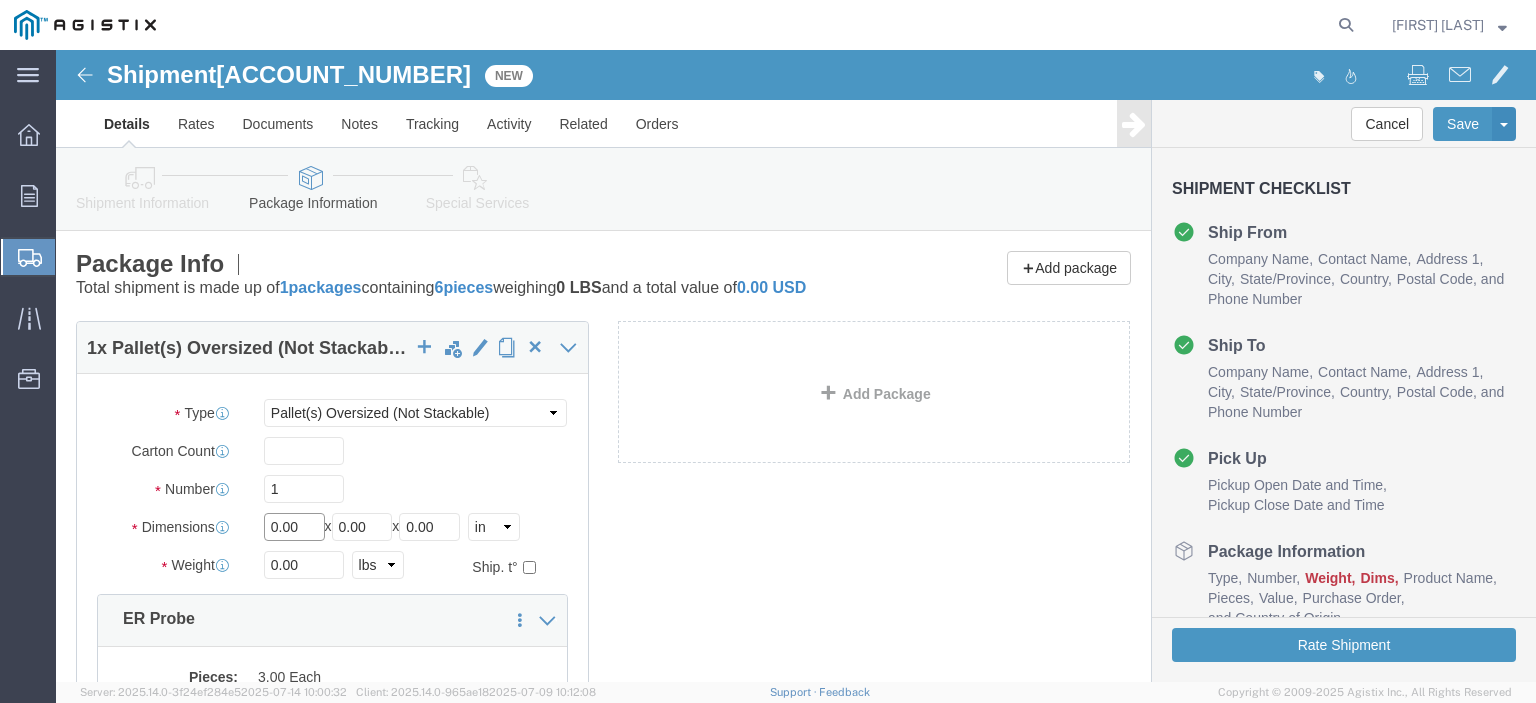 click on "0.00" 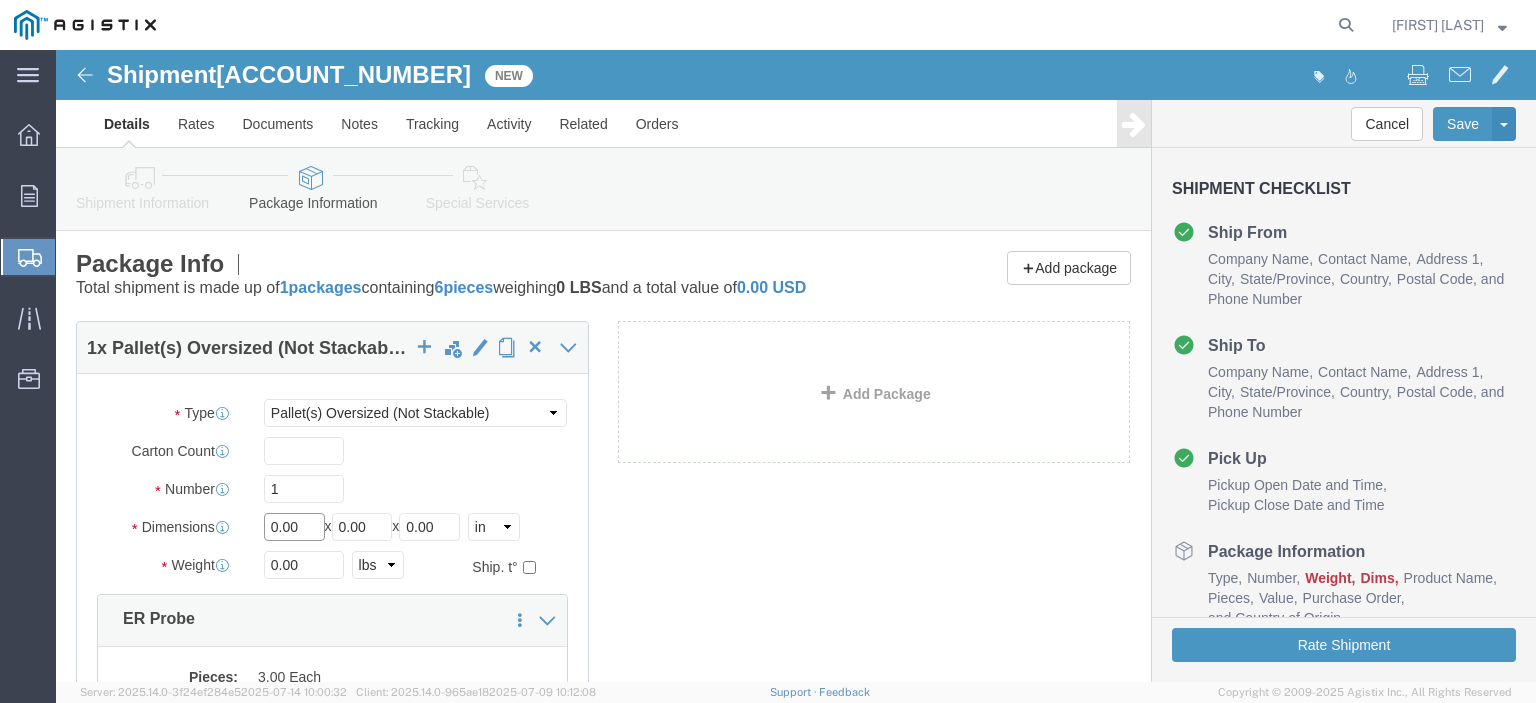 drag, startPoint x: 238, startPoint y: 475, endPoint x: 180, endPoint y: 483, distance: 58.549126 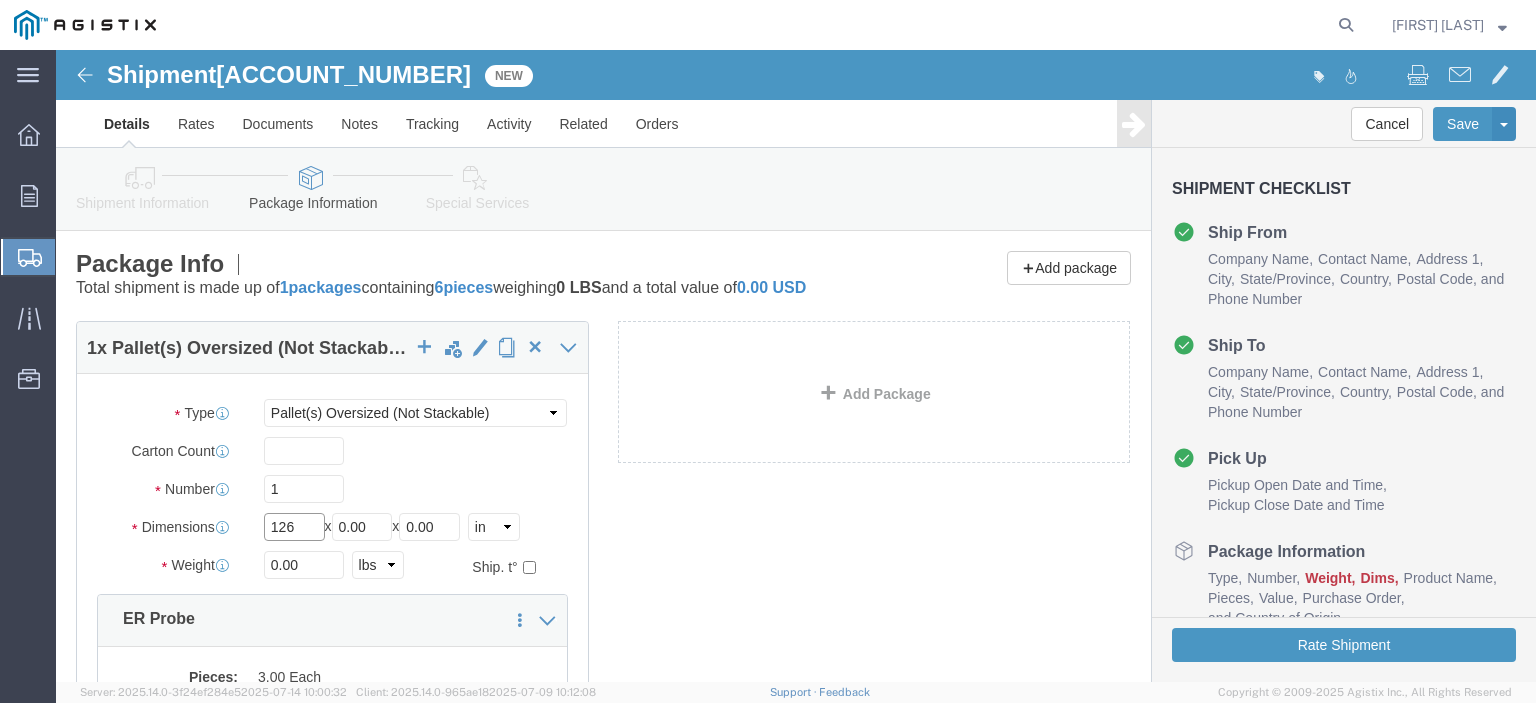 type on "126" 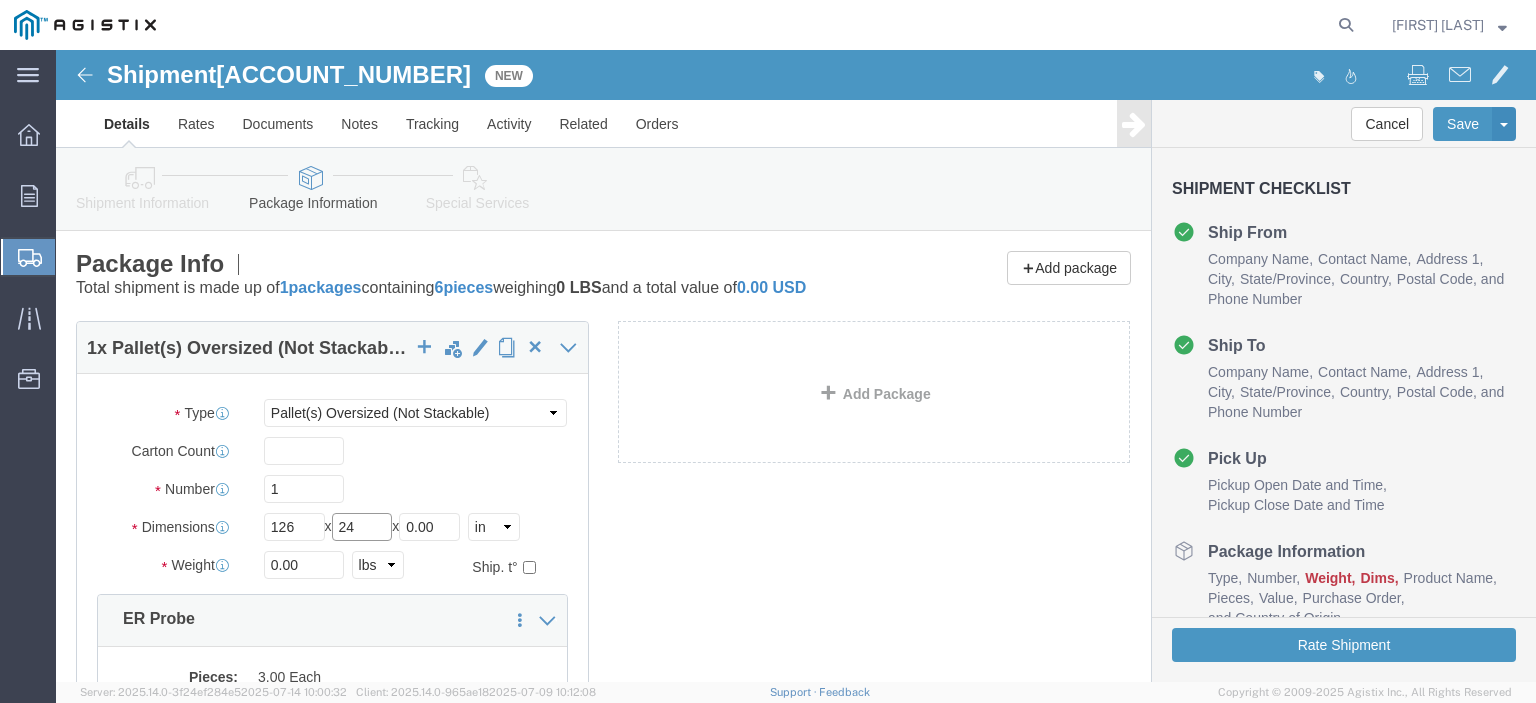 type on "24" 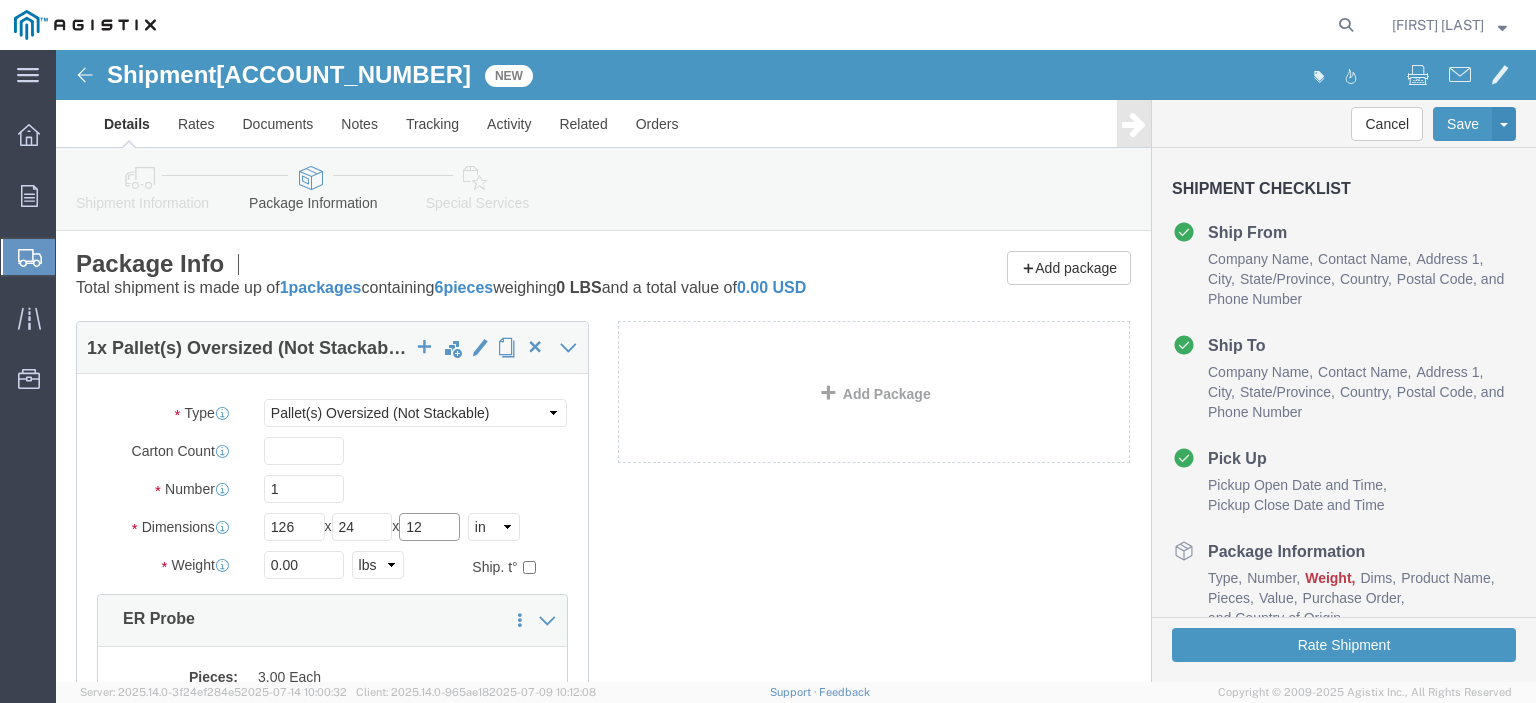 type on "12" 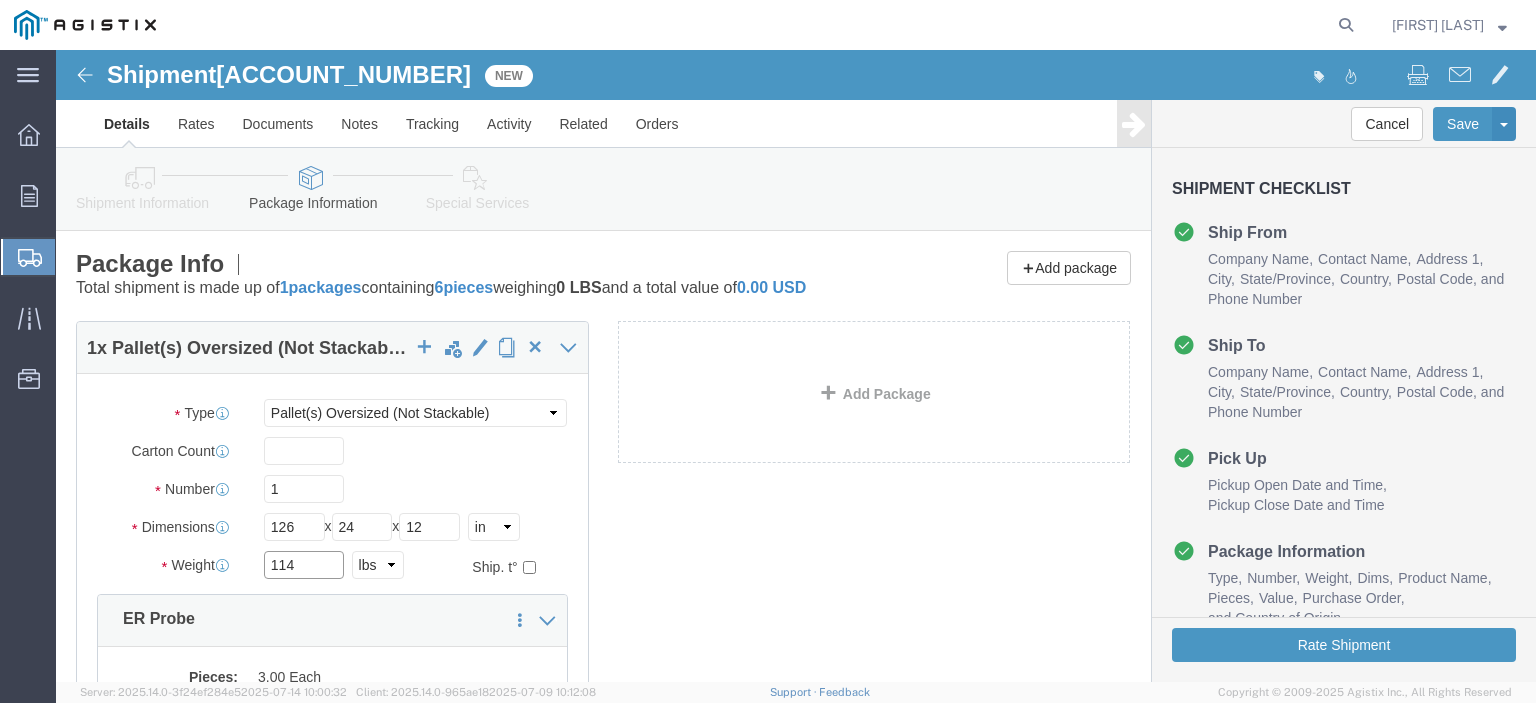 type on "114" 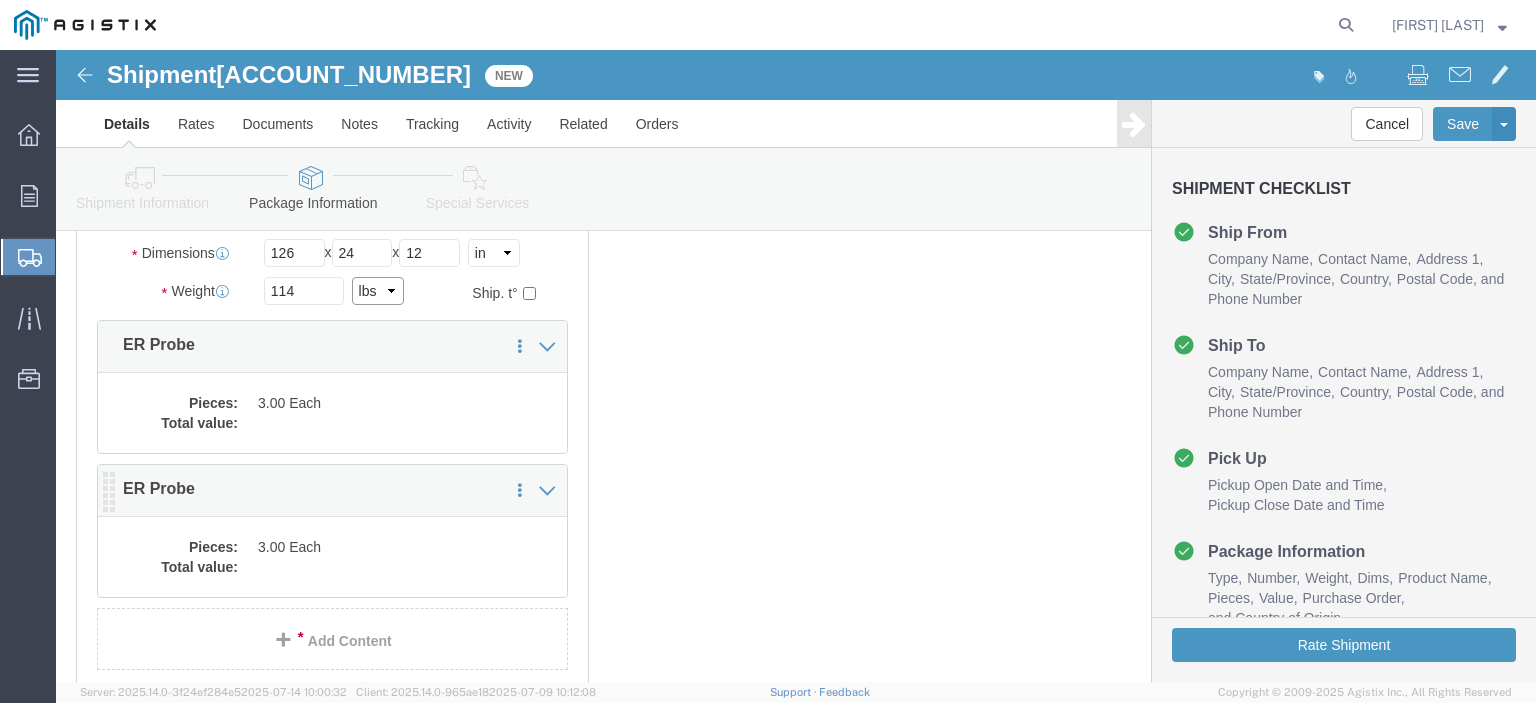 scroll, scrollTop: 300, scrollLeft: 0, axis: vertical 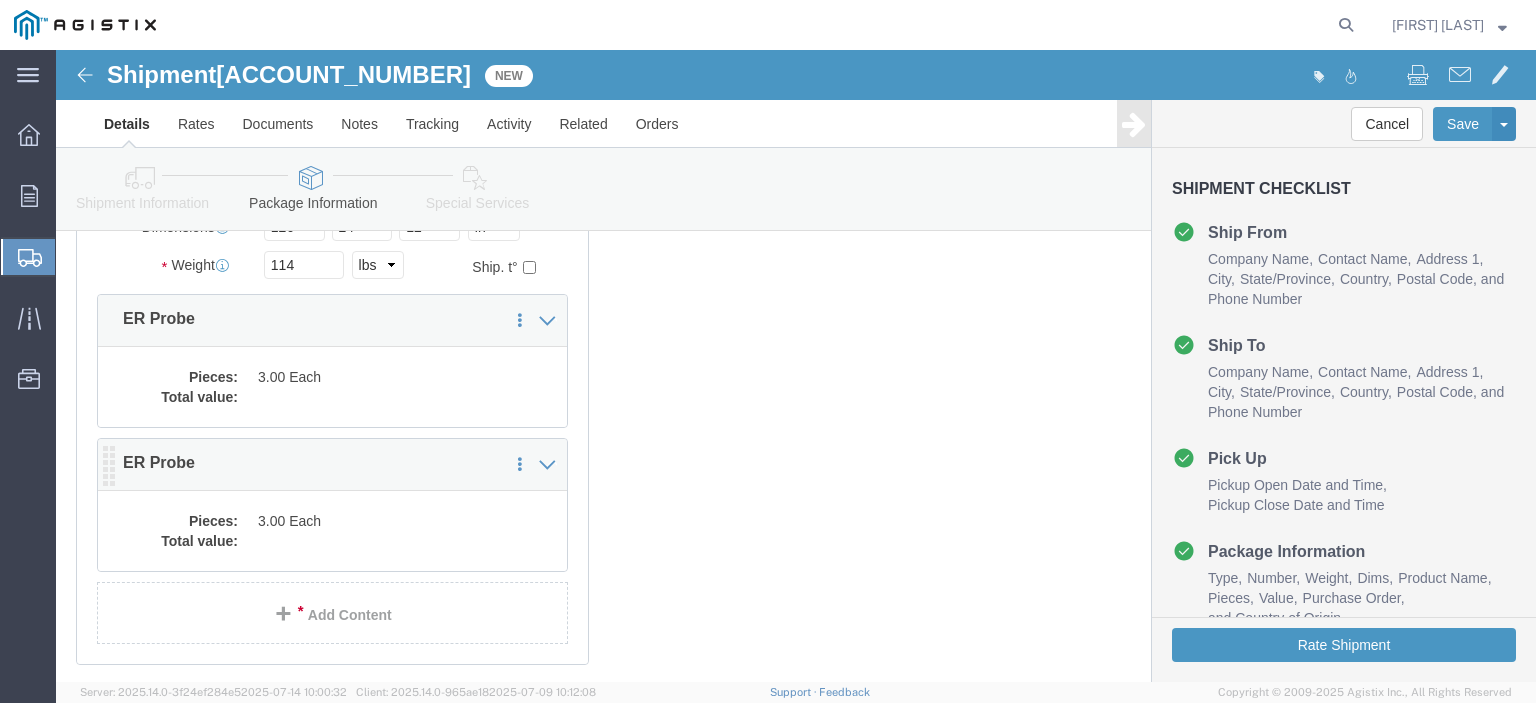 click on "ER Probe" 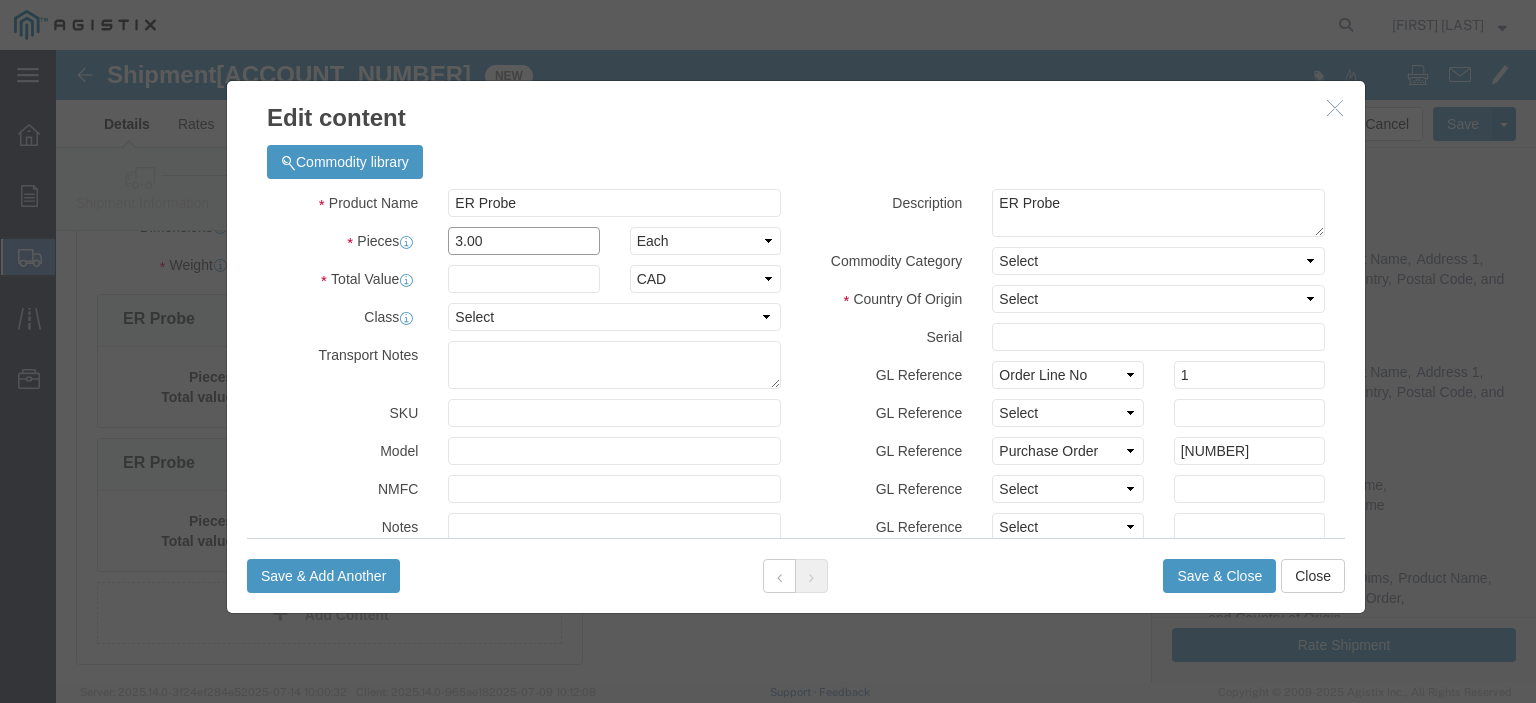 drag, startPoint x: 388, startPoint y: 189, endPoint x: 338, endPoint y: 189, distance: 50 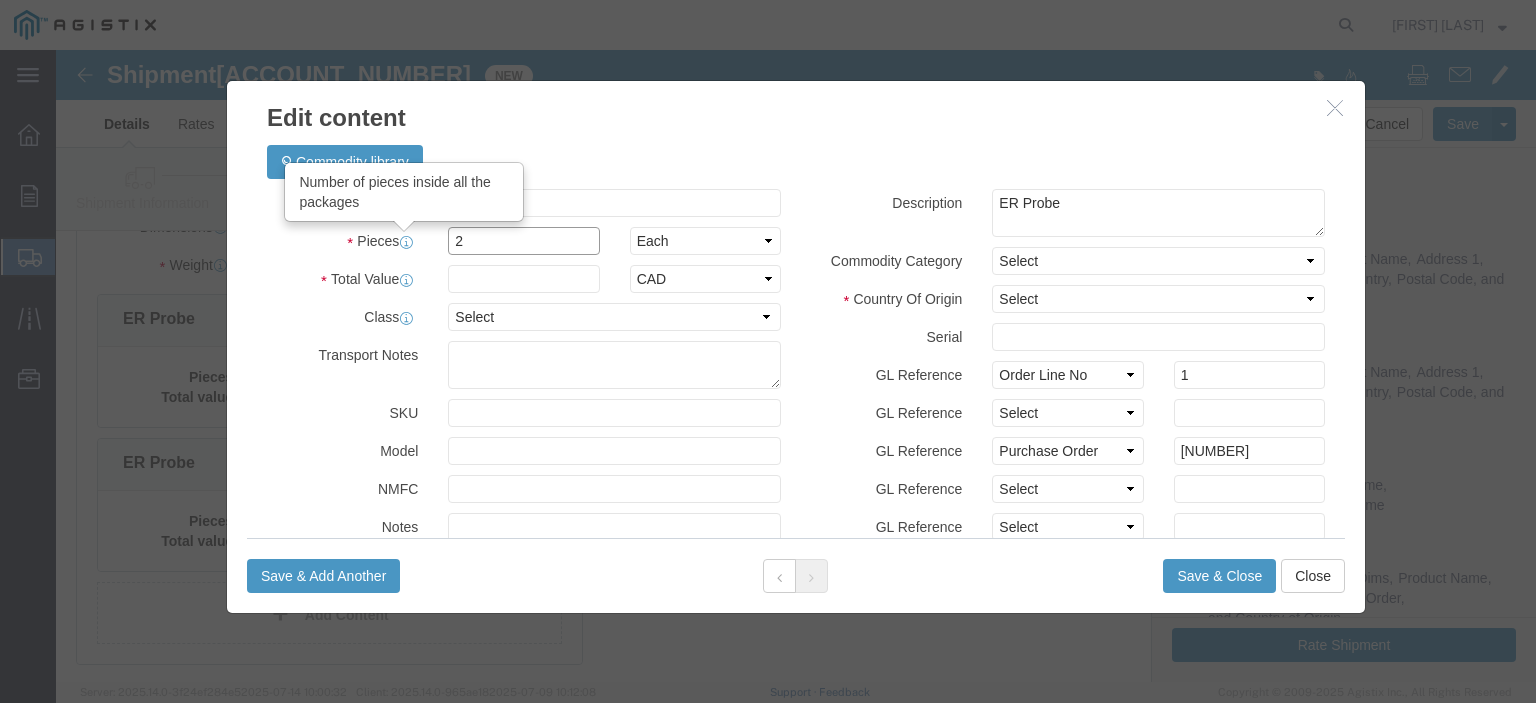 type on "2" 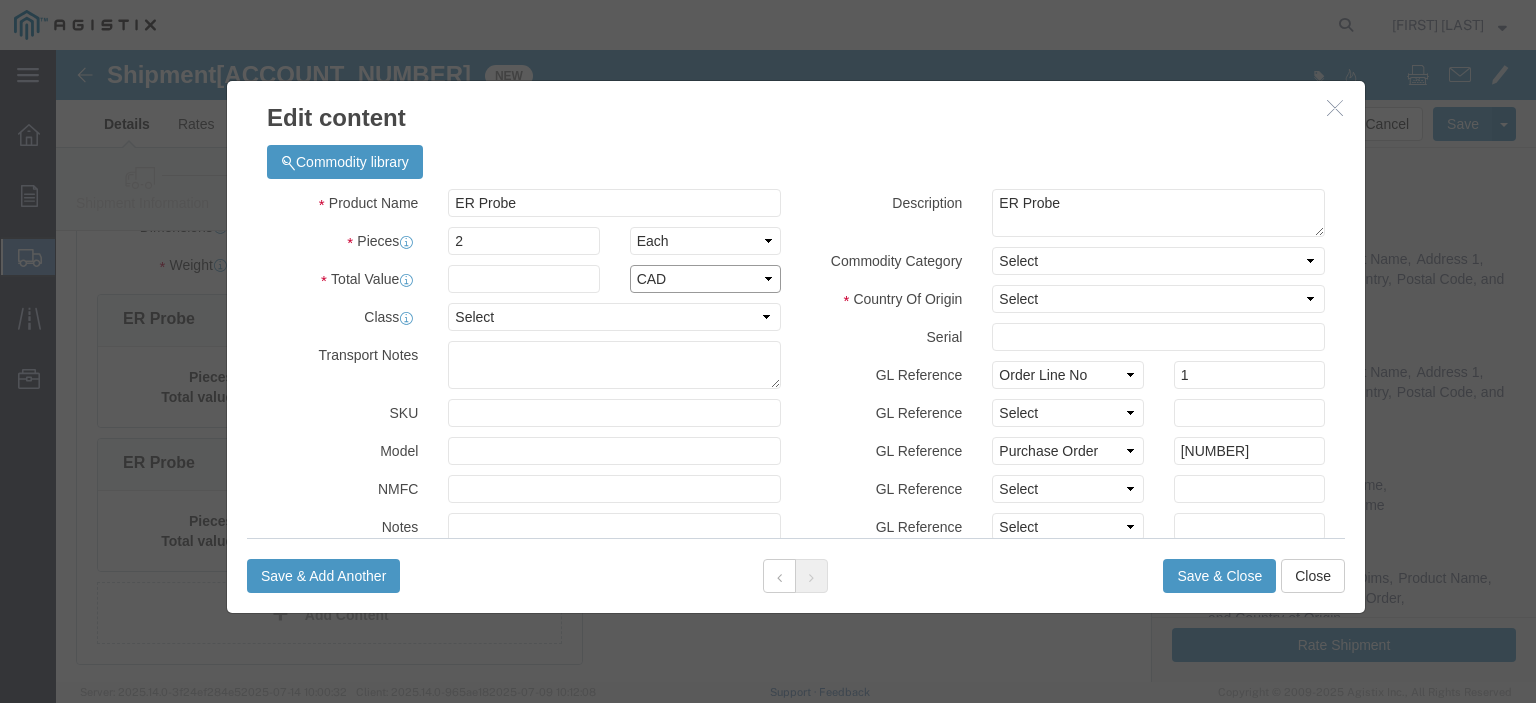 click on "Select ADP AED AFN ALL AMD AOA ARS ATS AUD AWG AZN BAM BBD BDT BGL BGN BHD BIF BMD BND BOB BRL BSD BTN BWP BYN BZD CAD CDF CHF CLP CNY COP CRC CUC CUP CVE CYP CZK DJF DKK DOP DZD EGP ERN ETB EUR FJD FKP GBP GEL GHS GIP GMD GNF GTQ GWP GYD HKD HNL HRK HTG HUF IDR ILS INR IQD IRR ISK JMD JOD JPY KES KGS KHR KMF KPW KRW KWD KYD KZT LAK LBP LKR LRD LSL LYD MAD MDL MGA MGF MKD MMK MNT MOP MRU MUR MVR MWK MXN MYR MZN NAD NGN NIO NOK NPR NZD OMR PAB PEN PGK PHP PKR PLN PYG QAR RON RSD RUB RWF SAR SBD SCR SDG SEK SGD SHP SLE SLL SOS SRD SRG SSP STN SVC SYP SZL THB TJS TMT TND TOP TPE TRY TTD TWD TZS UAH UGX USD UYU UZS VED VEF VES VND VUV WST XAF XCD XCG XDR XOF XPF XSU YER ZAR ZMW ZWG" 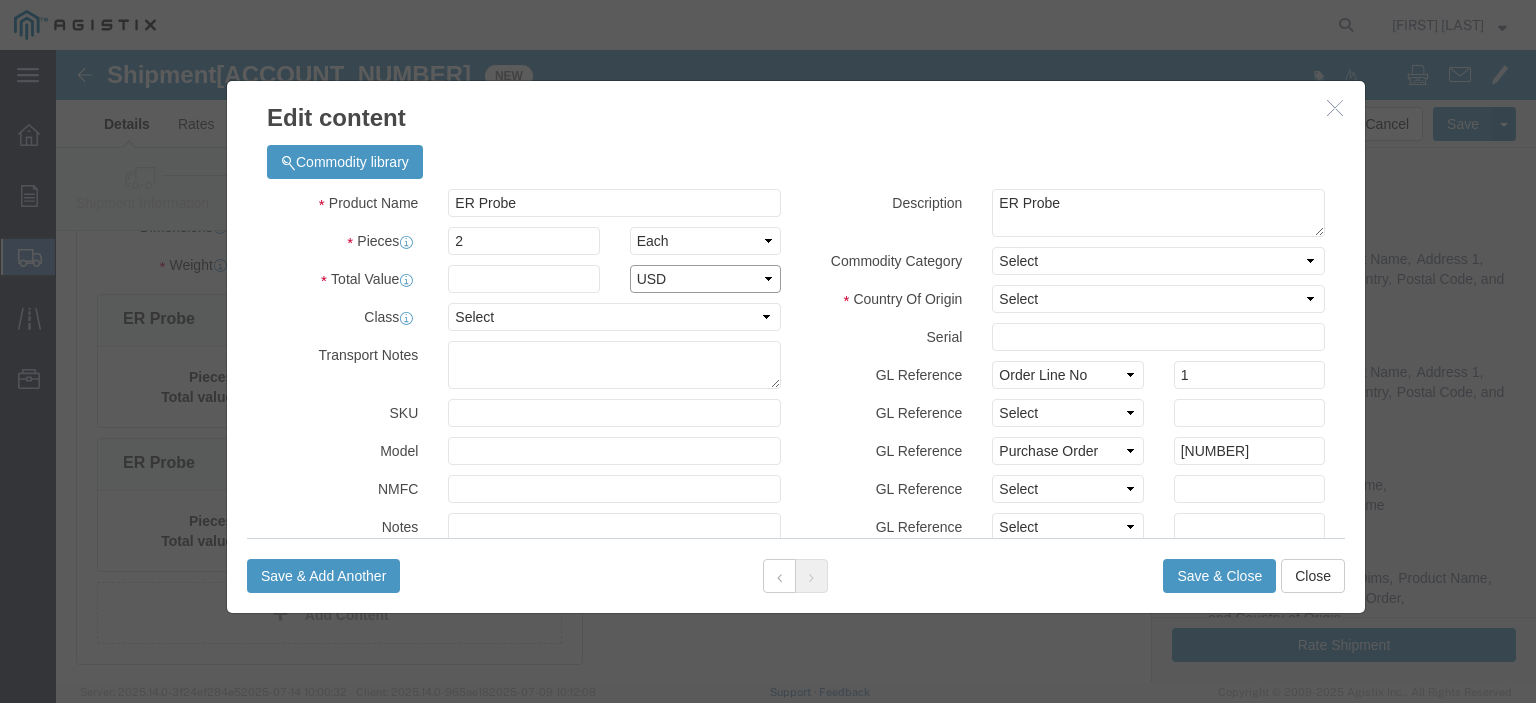 click on "Select ADP AED AFN ALL AMD AOA ARS ATS AUD AWG AZN BAM BBD BDT BGL BGN BHD BIF BMD BND BOB BRL BSD BTN BWP BYN BZD CAD CDF CHF CLP CNY COP CRC CUC CUP CVE CYP CZK DJF DKK DOP DZD EGP ERN ETB EUR FJD FKP GBP GEL GHS GIP GMD GNF GTQ GWP GYD HKD HNL HRK HTG HUF IDR ILS INR IQD IRR ISK JMD JOD JPY KES KGS KHR KMF KPW KRW KWD KYD KZT LAK LBP LKR LRD LSL LYD MAD MDL MGA MGF MKD MMK MNT MOP MRU MUR MVR MWK MXN MYR MZN NAD NGN NIO NOK NPR NZD OMR PAB PEN PGK PHP PKR PLN PYG QAR RON RSD RUB RWF SAR SBD SCR SDG SEK SGD SHP SLE SLL SOS SRD SRG SSP STN SVC SYP SZL THB TJS TMT TND TOP TPE TRY TTD TWD TZS UAH UGX USD UYU UZS VED VEF VES VND VUV WST XAF XCD XCG XDR XOF XPF XSU YER ZAR ZMW ZWG" 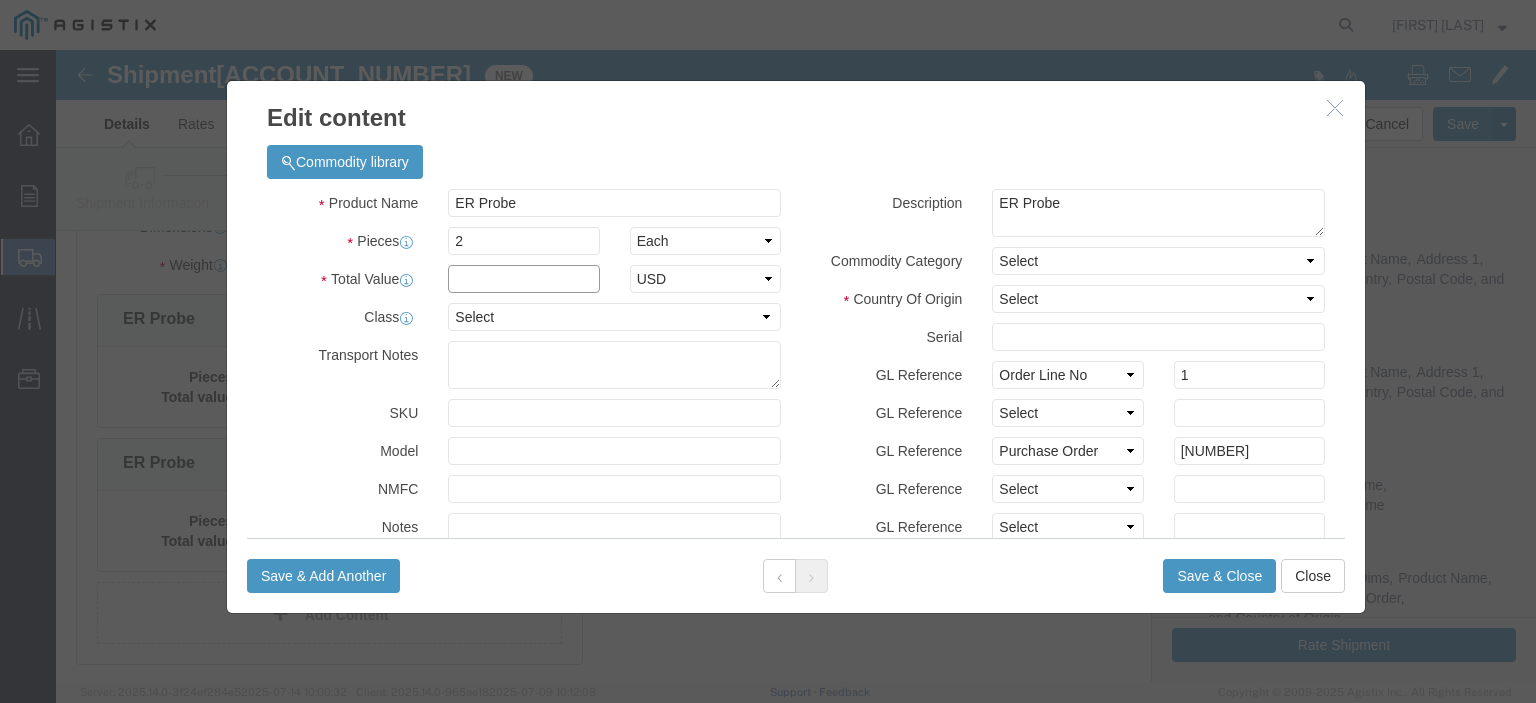 click 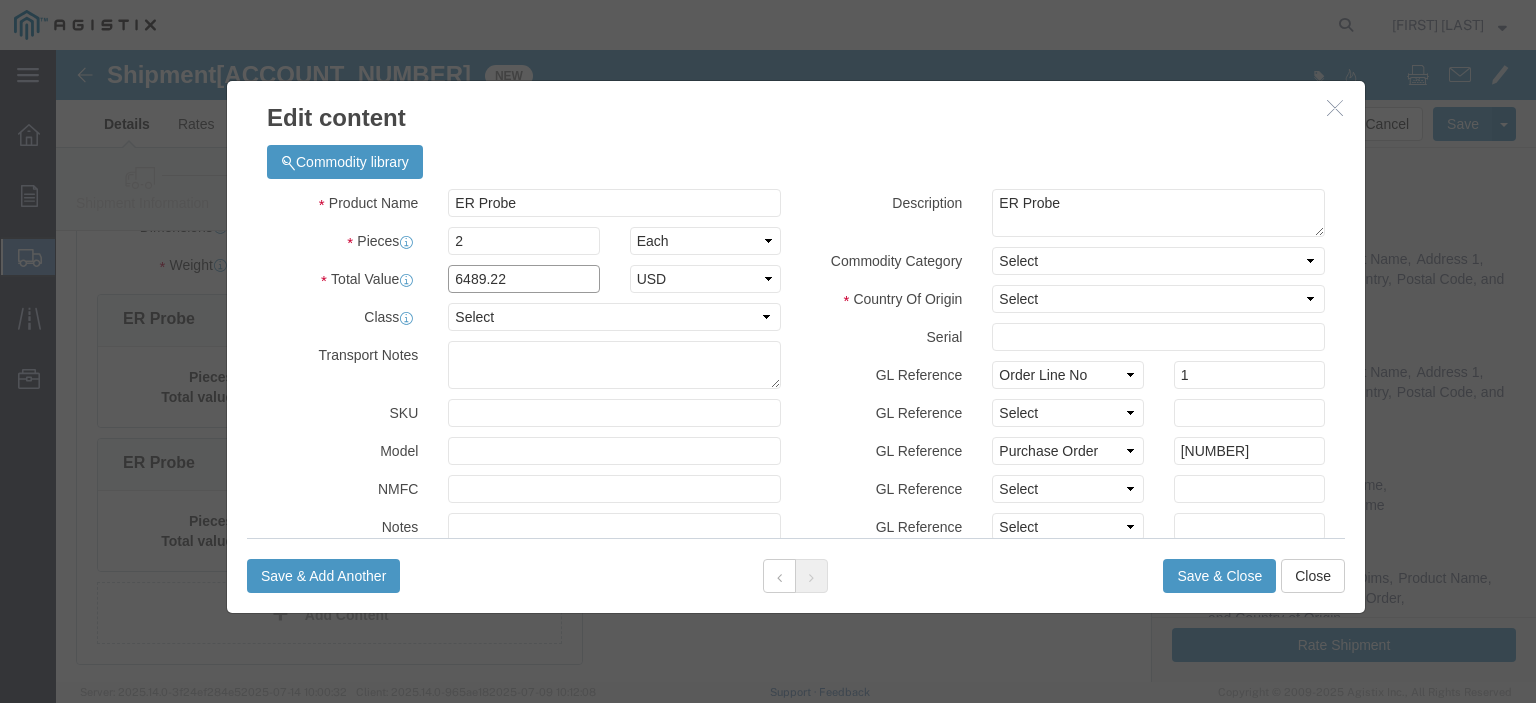 type on "6489.22" 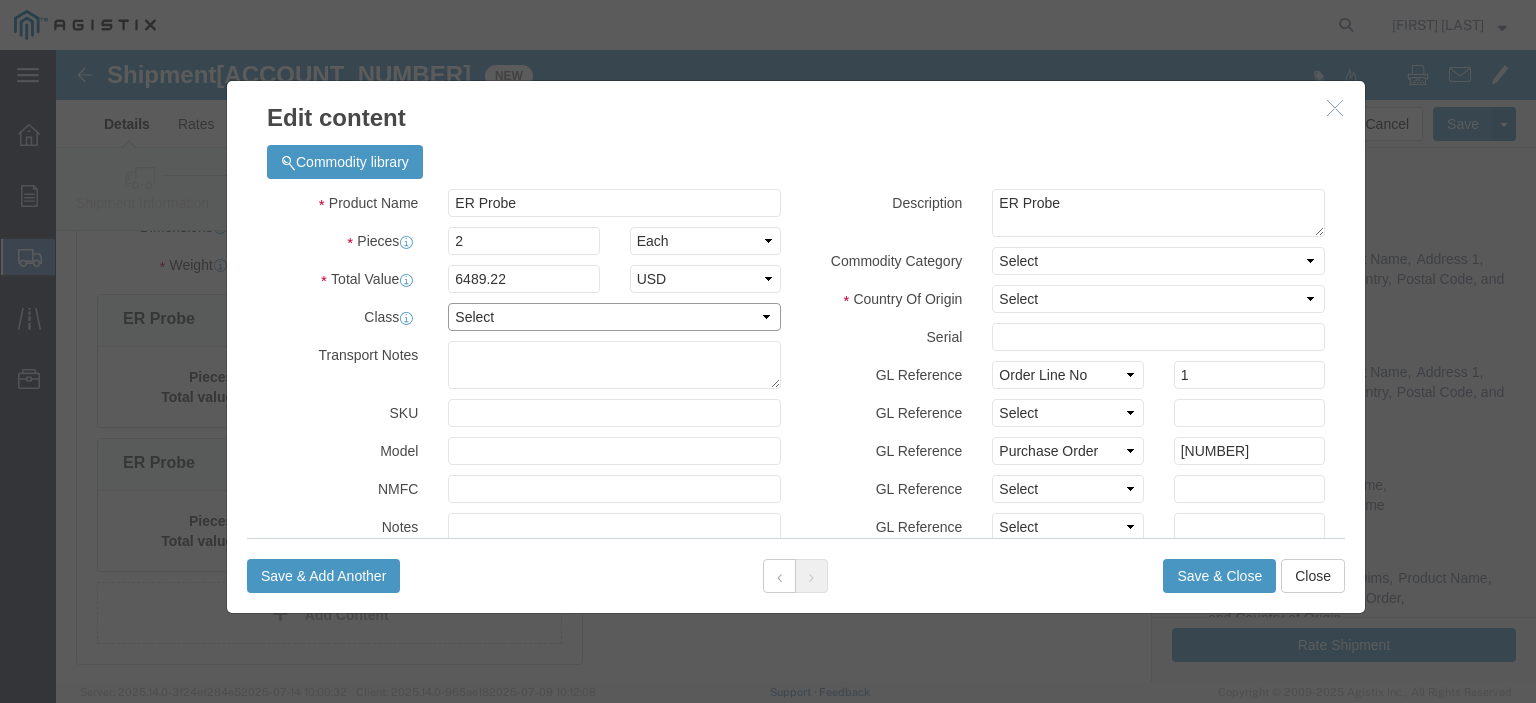 click on "Select 50 55 60 65 70 77.5 85 92.5 100 110 125 150 175 200 250 300 400 500" 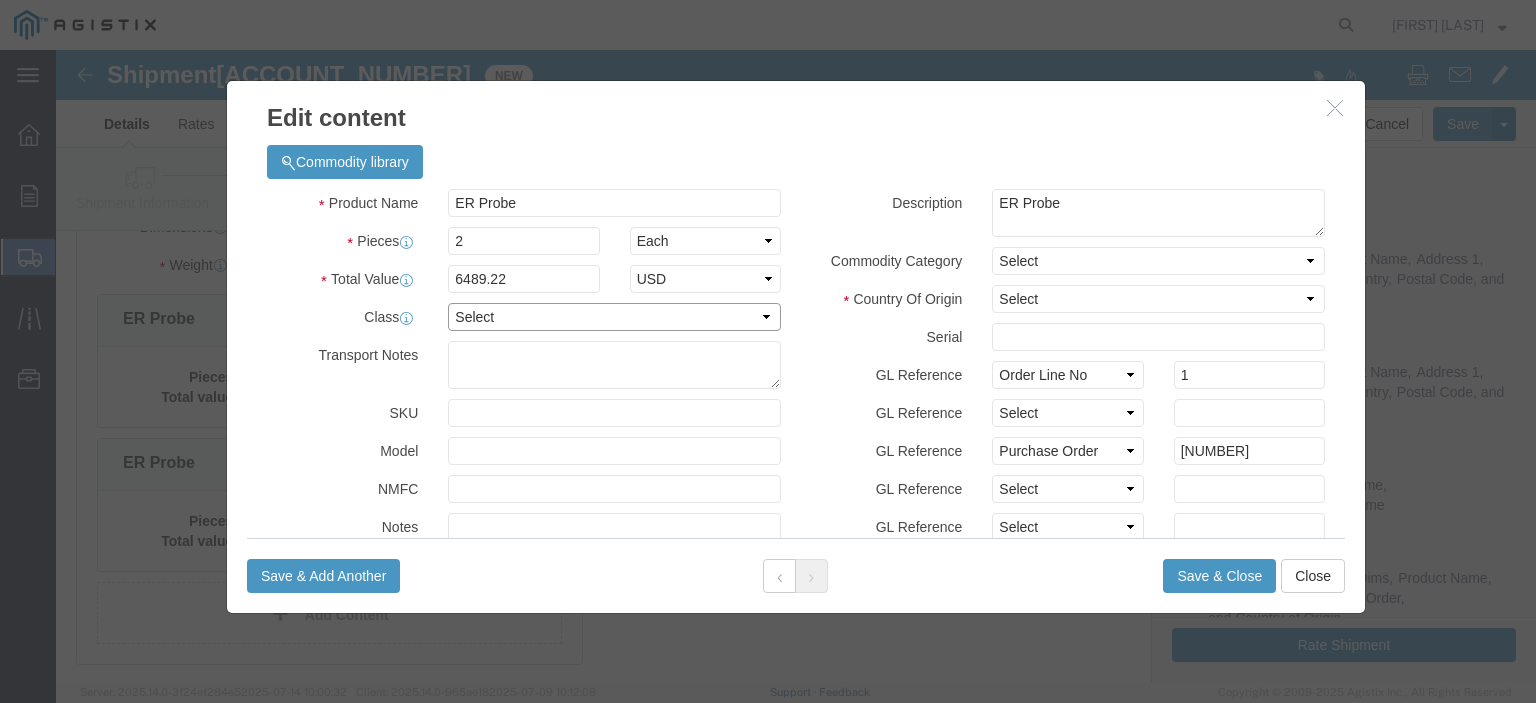 select on "175" 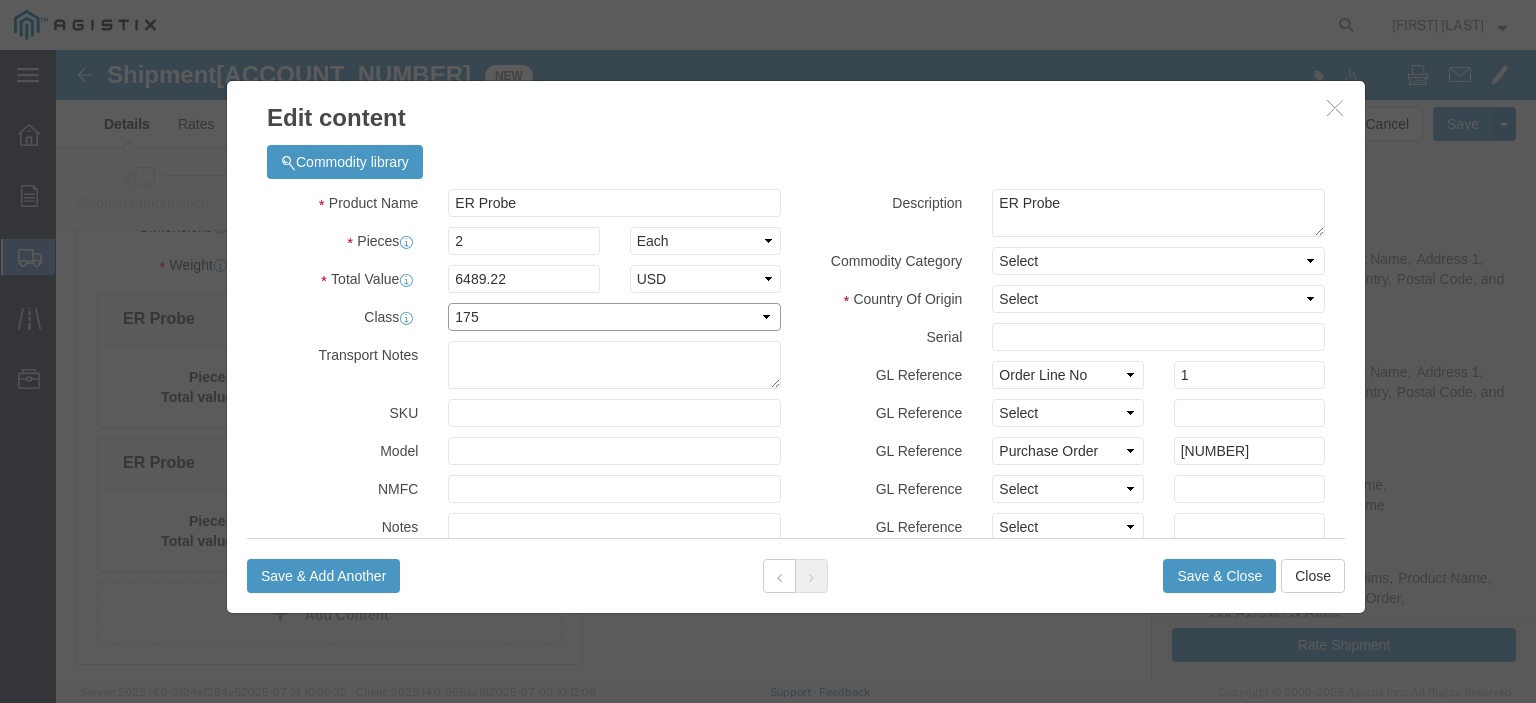 click on "Select 50 55 60 65 70 77.5 85 92.5 100 110 125 150 175 200 250 300 400 500" 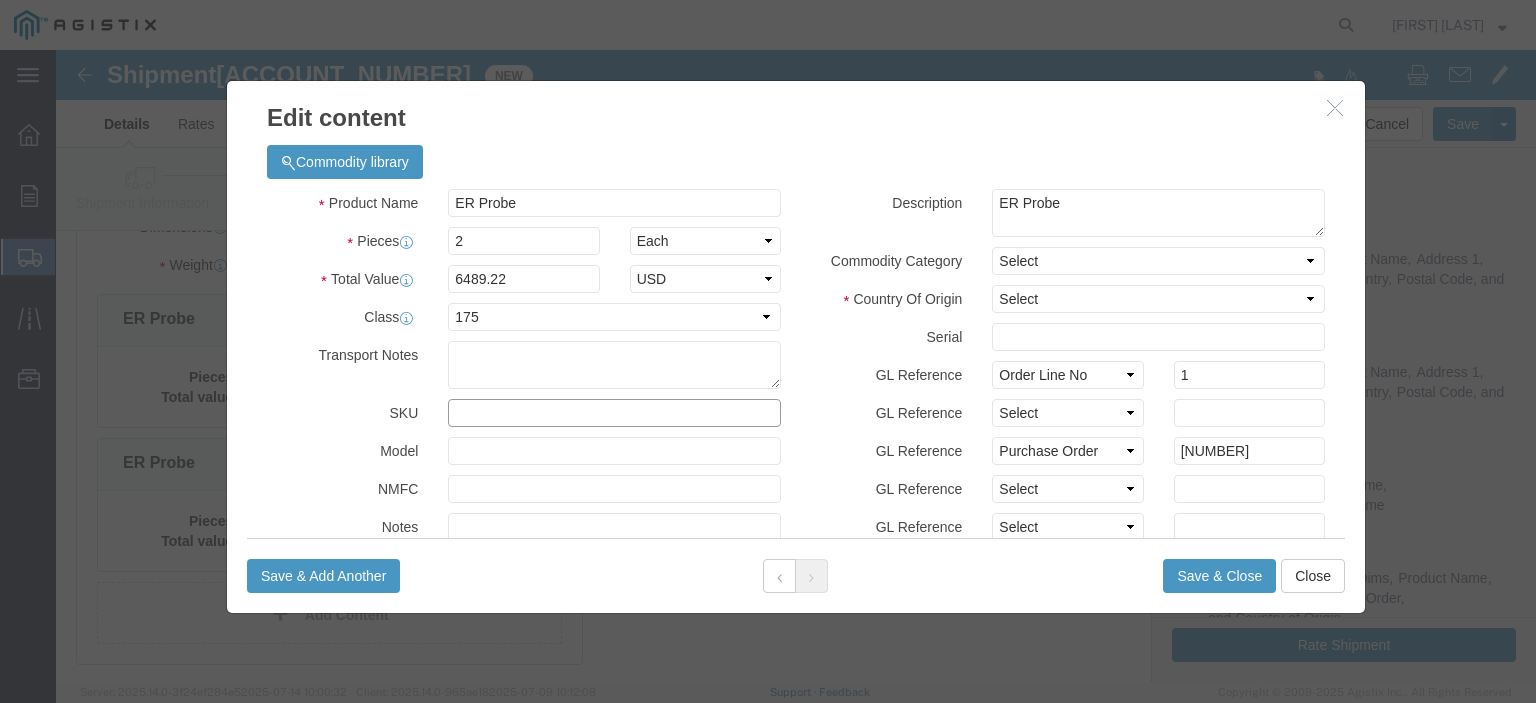click 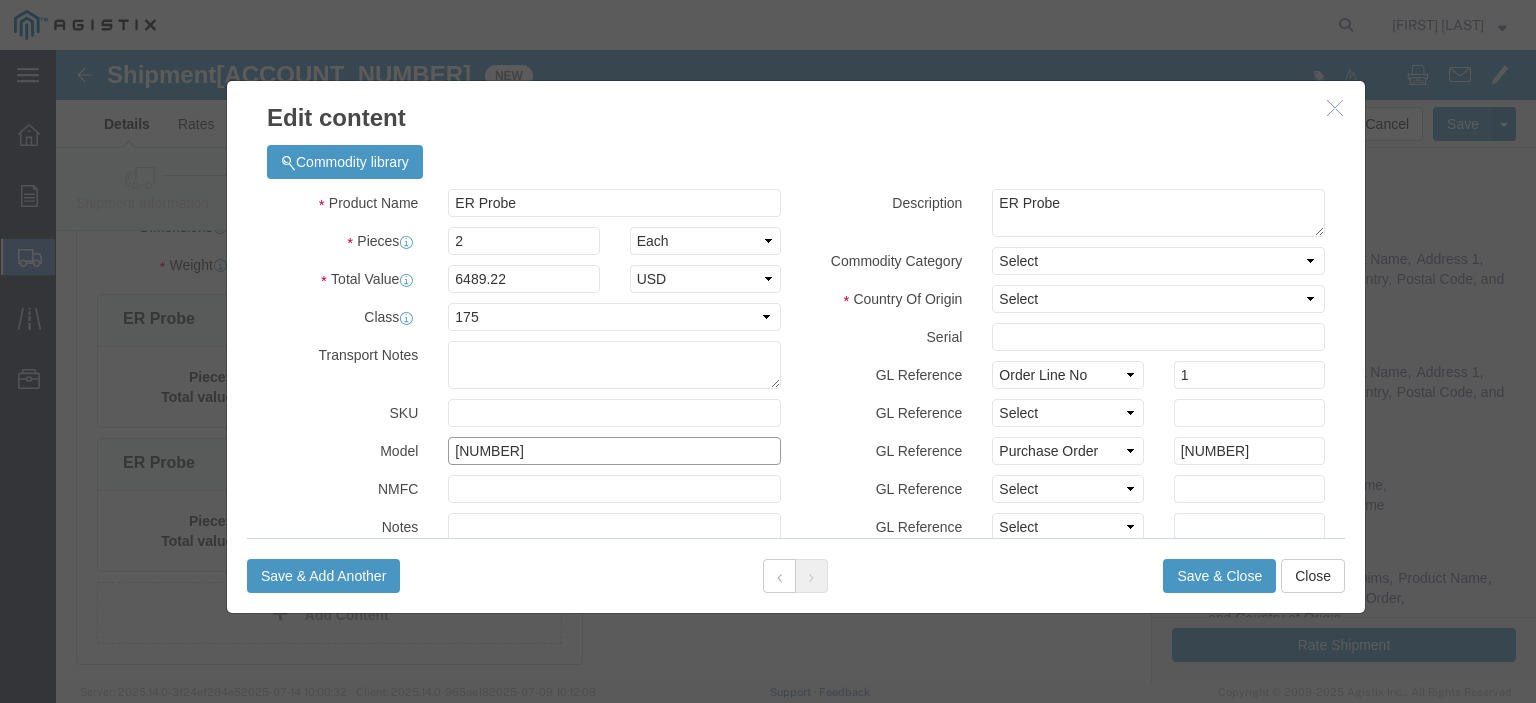 type on "[NUMBER]" 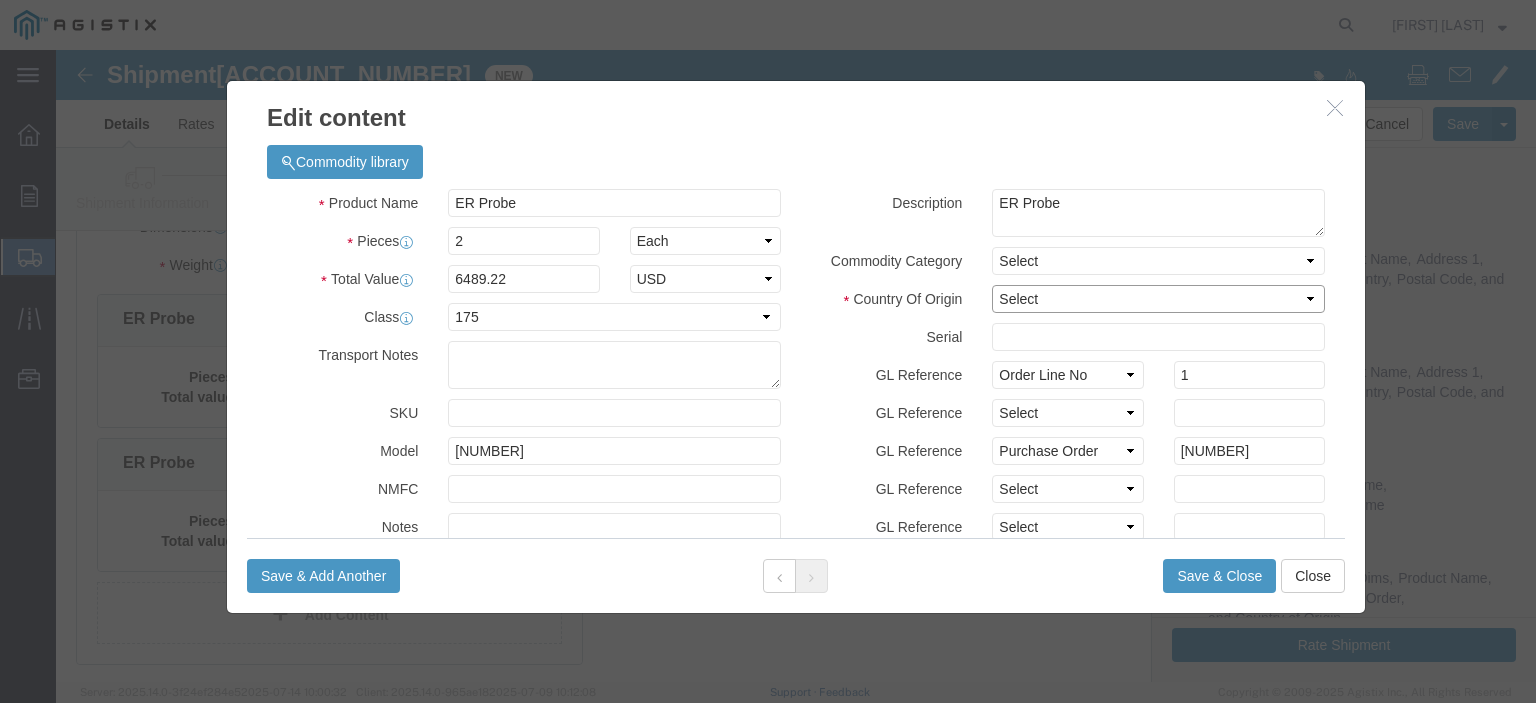 click on "Select Afghanistan Åland Islands Albania Algeria American Samoa Andorra Angola Anguilla Antarctica Antigua & Barbuda Argentina Armenia Aruba Australia Austria Azerbaijan Bahamas Bahrain Bangladesh Barbados Belarus Belgium Belize Benin Bermuda Bhutan Bolivia Bosnia & Herzegovina Botswana Bouvet Island Brazil British Indian Ocean Territory British Virgin Islands Brunei Bulgaria Burkina Faso Burma (Obsolete, see MM Myanmar) Burundi Cambodia Cameroon Canada Cape Verde Caribbean Netherlands Cayman Islands Central African Republic Chad Chile China Christmas Island Cocos (Keeling) Islands Colombia Comoros Congo - Brazzaville Congo - Kinshasa Cook Islands Costa Rica Côte d’Ivoire Croatia Cuba Curaçao Cyprus Czechia Denmark Djibouti Dominica Dominican Republic East Timor (Obsolete, see TL Timor-Leste) Ecuador Egypt El Salvador Equatorial Guinea Eritrea Estonia Ethiopia Falkland Islands (Malvinas) Faroe Islands Fiji Finland France France, Metropolitan (Obsolete, see FR France) French Guiana French Polynesia Gabon" 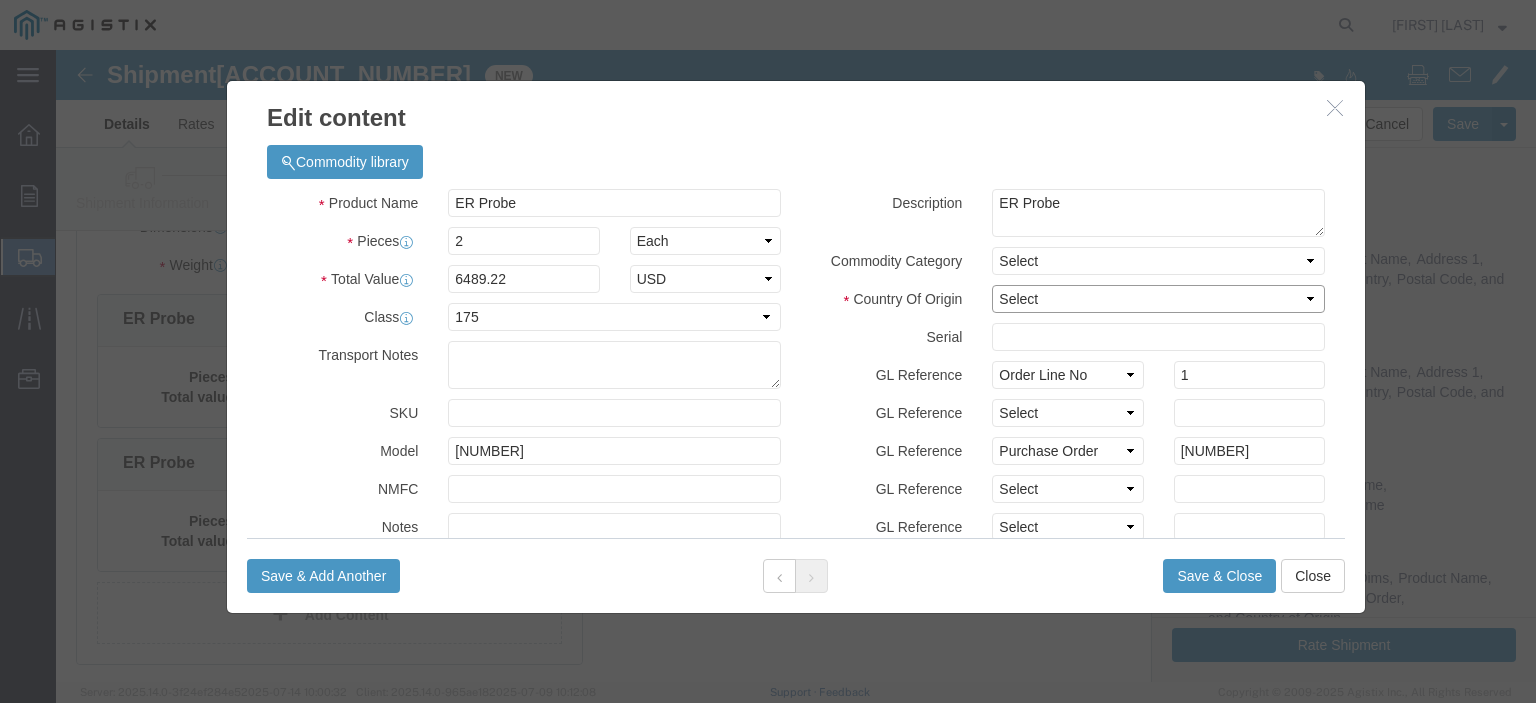 select on "CA" 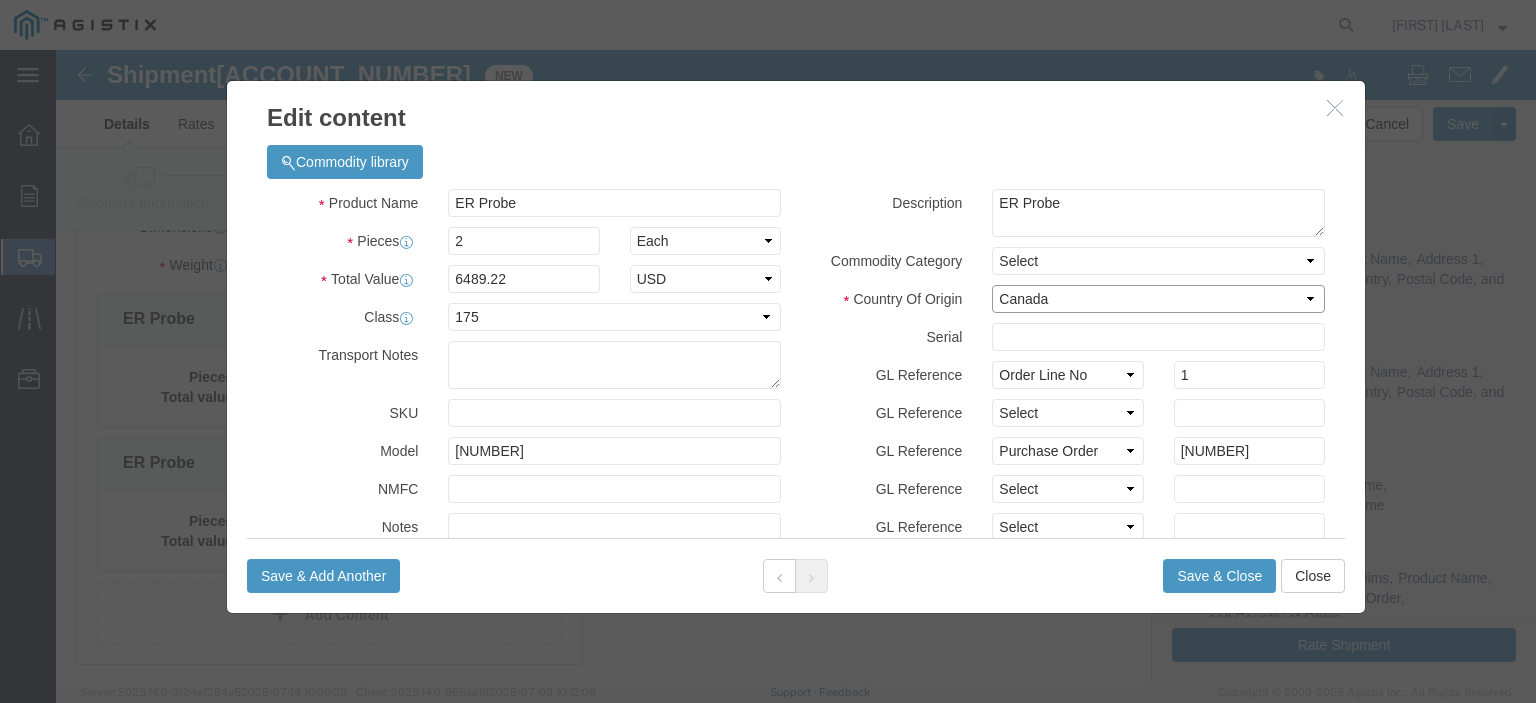 click on "Select Afghanistan Åland Islands Albania Algeria American Samoa Andorra Angola Anguilla Antarctica Antigua & Barbuda Argentina Armenia Aruba Australia Austria Azerbaijan Bahamas Bahrain Bangladesh Barbados Belarus Belgium Belize Benin Bermuda Bhutan Bolivia Bosnia & Herzegovina Botswana Bouvet Island Brazil British Indian Ocean Territory British Virgin Islands Brunei Bulgaria Burkina Faso Burma (Obsolete, see MM Myanmar) Burundi Cambodia Cameroon Canada Cape Verde Caribbean Netherlands Cayman Islands Central African Republic Chad Chile China Christmas Island Cocos (Keeling) Islands Colombia Comoros Congo - Brazzaville Congo - Kinshasa Cook Islands Costa Rica Côte d’Ivoire Croatia Cuba Curaçao Cyprus Czechia Denmark Djibouti Dominica Dominican Republic East Timor (Obsolete, see TL Timor-Leste) Ecuador Egypt El Salvador Equatorial Guinea Eritrea Estonia Ethiopia Falkland Islands (Malvinas) Faroe Islands Fiji Finland France France, Metropolitan (Obsolete, see FR France) French Guiana French Polynesia Gabon" 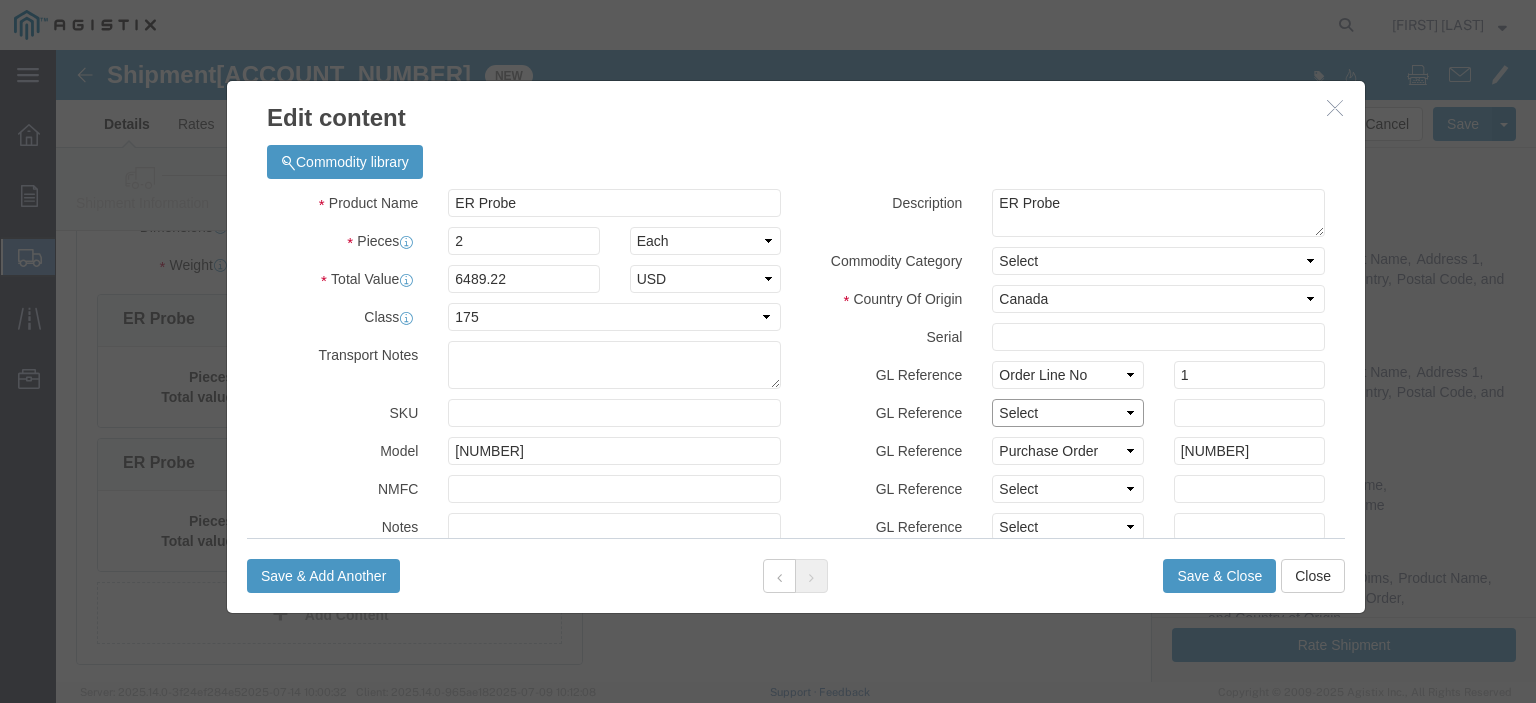 click on "Select Account Type Activity ID Airline Appointment Number ASN Batch Number Bill Of Lading Bin Booking Number Booking Request ID CBP Entry No Claim Container Number Content Purchase Order Contract No Customer Ref Delivery Number Department Document No Expenditure Export Reference Flight Number General GL Code House Airway Bill Internal Requisition Invoice Number ITN No Job Number License Lloyd's Code Lot Number Master Airway Bill Master Tracking Number Material Requisition Order Line No Order Number Organization Packing Slip Pickup Number Pickup Request PO Line Item No. Processed by third party Project Project Number Protocol Number Purchase Order Quote Number Release Number RMA Route Sales Order Sales Order No. Serial Number Shipment Id Number Shipment Line No. Study Number Task Tender ID VAT Number Vessel Name VIN Voyage Number Waybill Number Work Order" 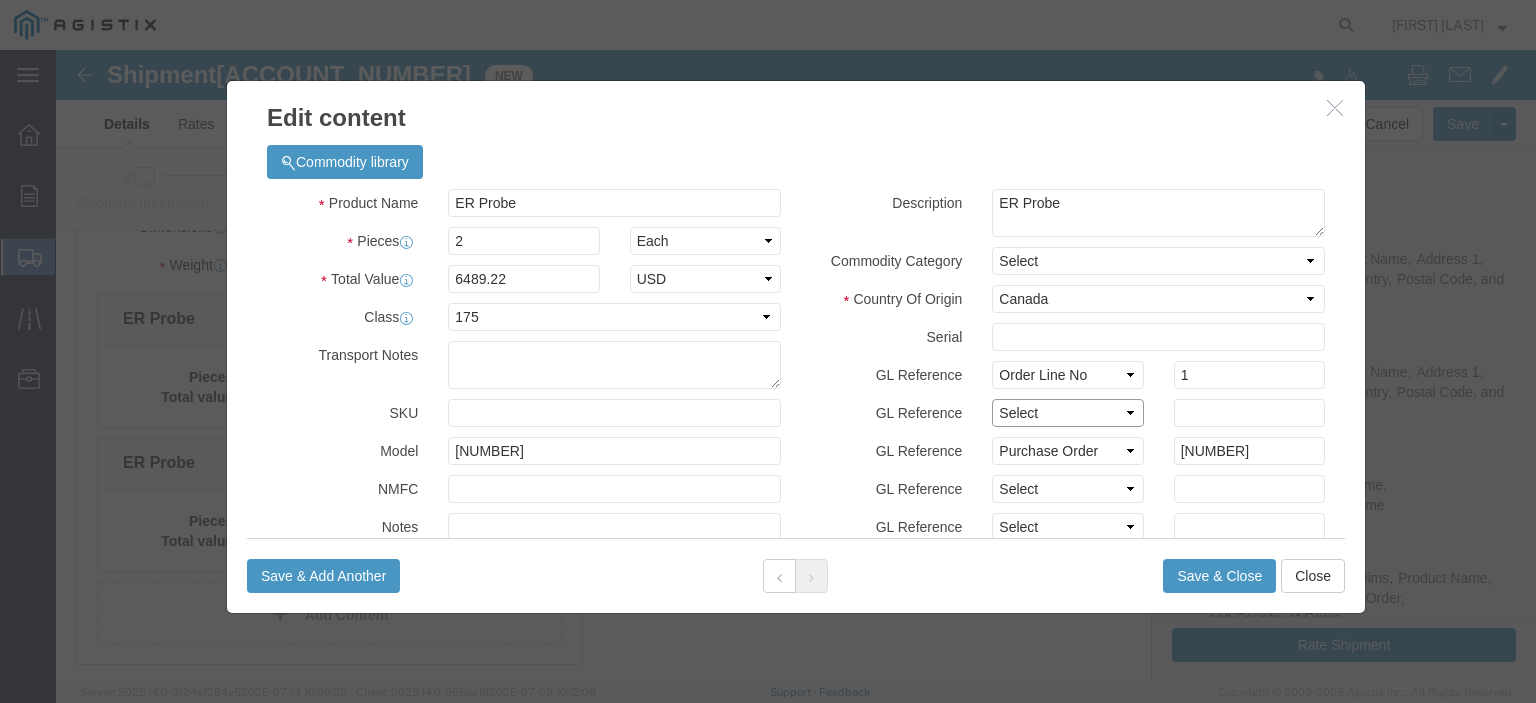 select on "PCKSLIP" 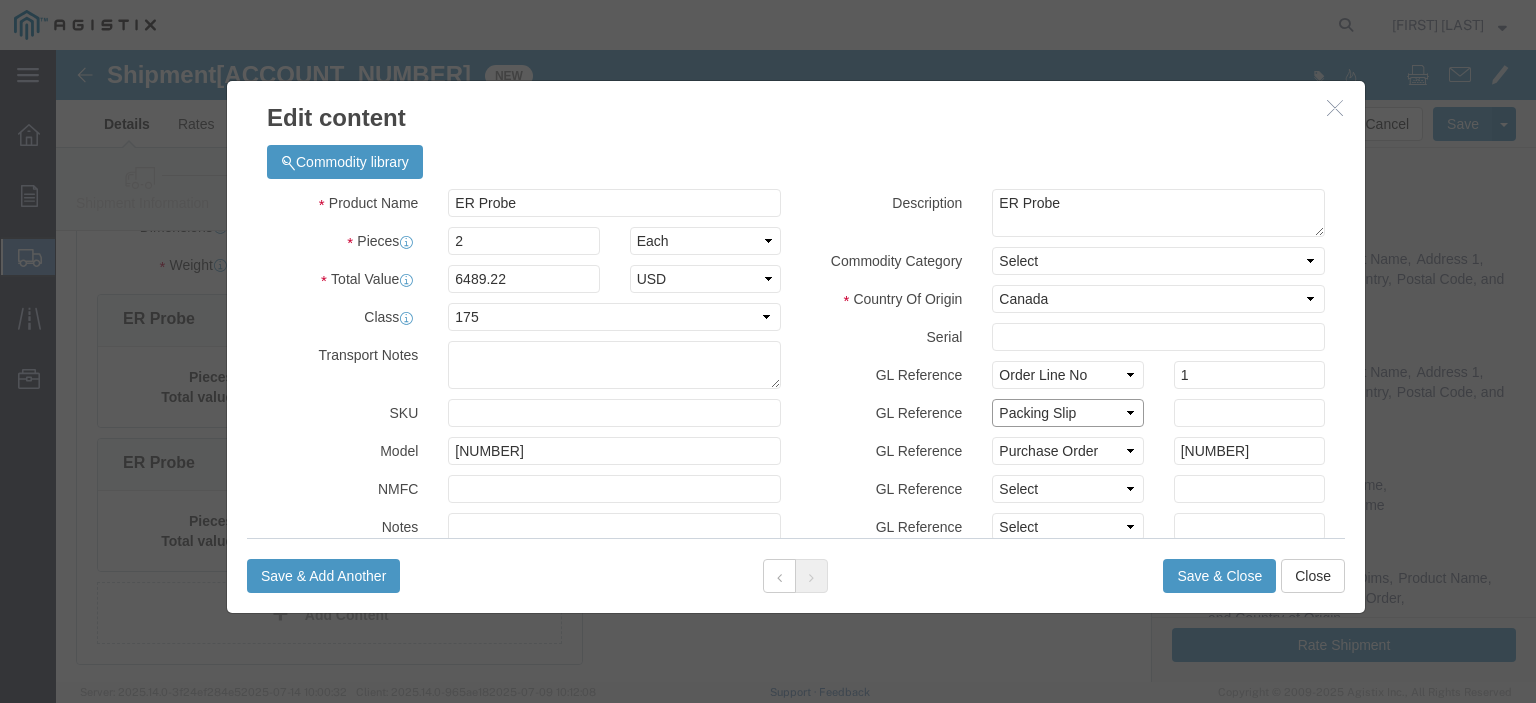 click on "Select Account Type Activity ID Airline Appointment Number ASN Batch Number Bill Of Lading Bin Booking Number Booking Request ID CBP Entry No Claim Container Number Content Purchase Order Contract No Customer Ref Delivery Number Department Document No Expenditure Export Reference Flight Number General GL Code House Airway Bill Internal Requisition Invoice Number ITN No Job Number License Lloyd's Code Lot Number Master Airway Bill Master Tracking Number Material Requisition Order Line No Order Number Organization Packing Slip Pickup Number Pickup Request PO Line Item No. Processed by third party Project Project Number Protocol Number Purchase Order Quote Number Release Number RMA Route Sales Order Sales Order No. Serial Number Shipment Id Number Shipment Line No. Study Number Task Tender ID VAT Number Vessel Name VIN Voyage Number Waybill Number Work Order" 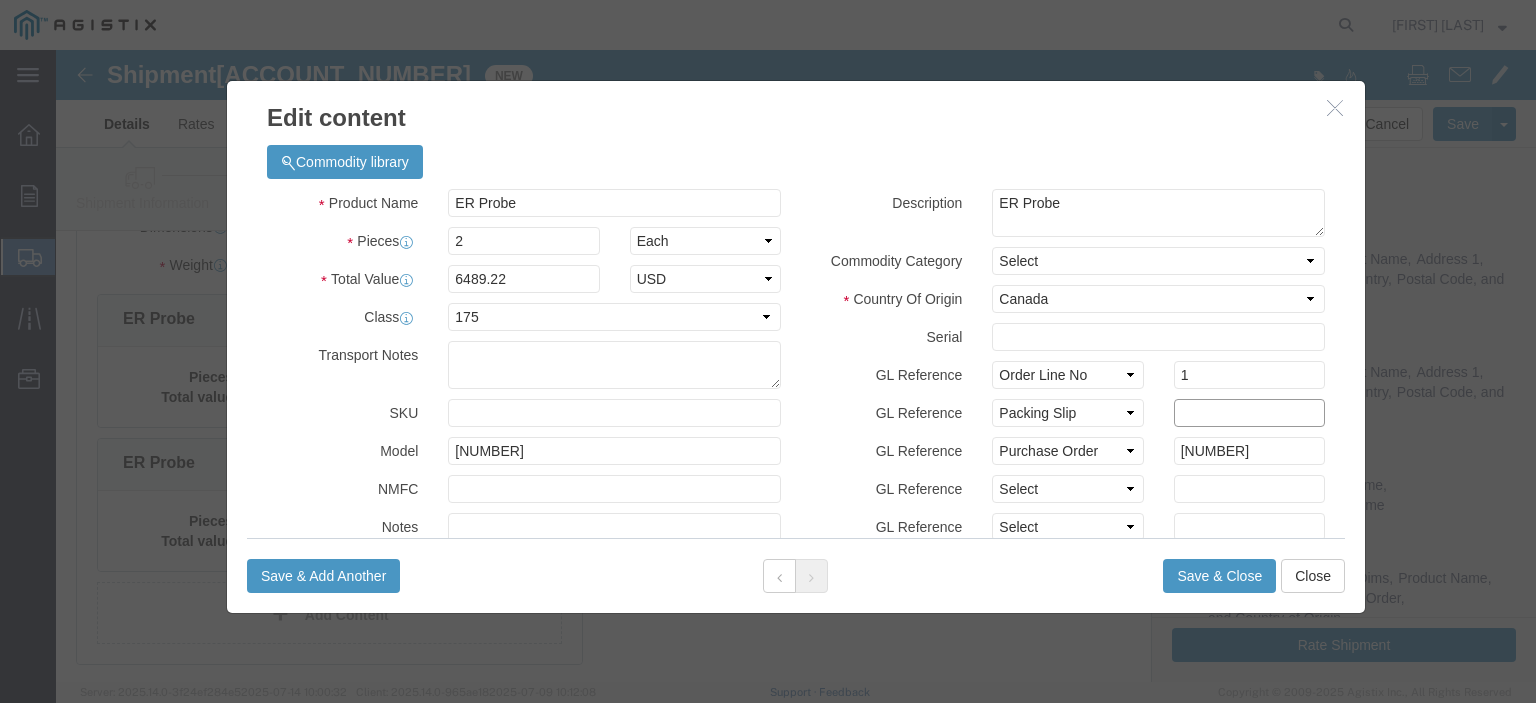 click 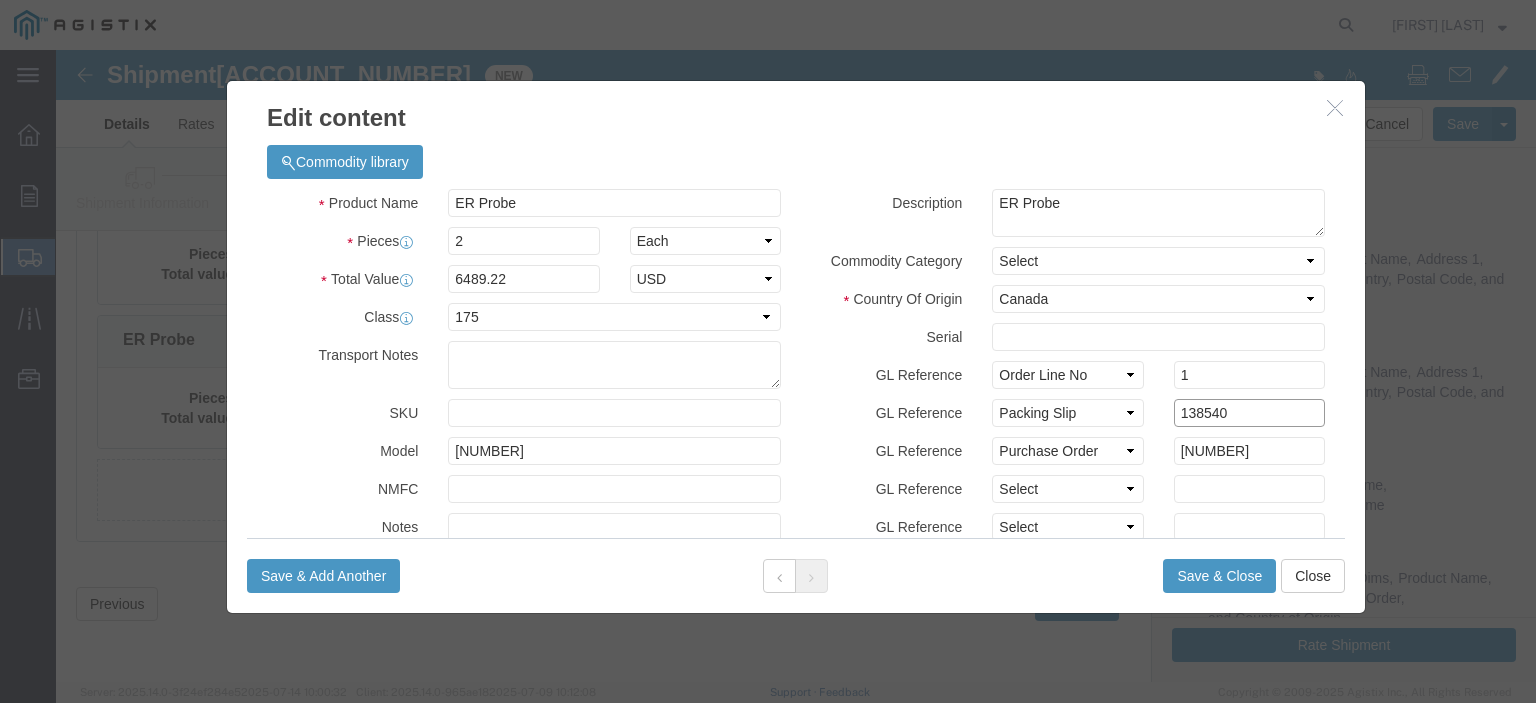 scroll, scrollTop: 443, scrollLeft: 0, axis: vertical 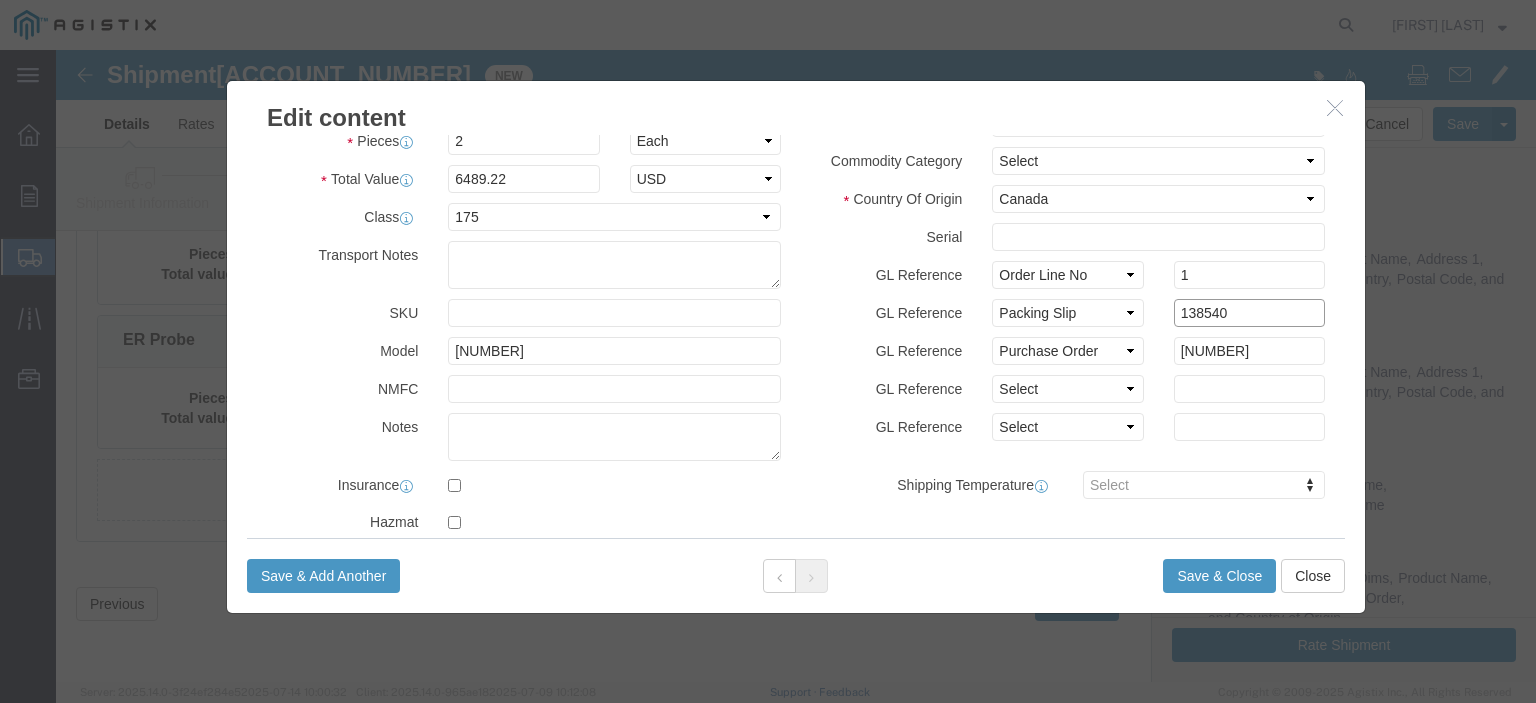 type on "138540" 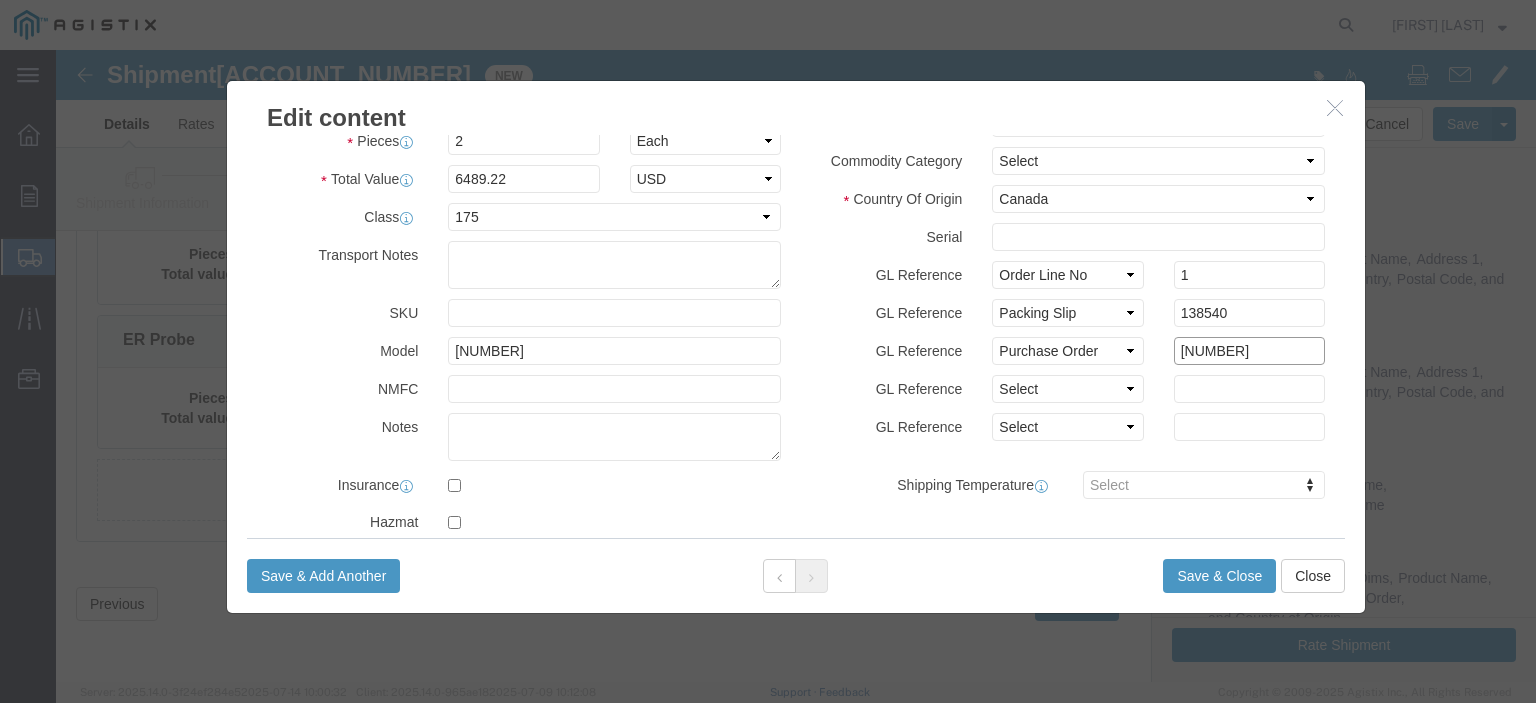 click on "[NUMBER]" 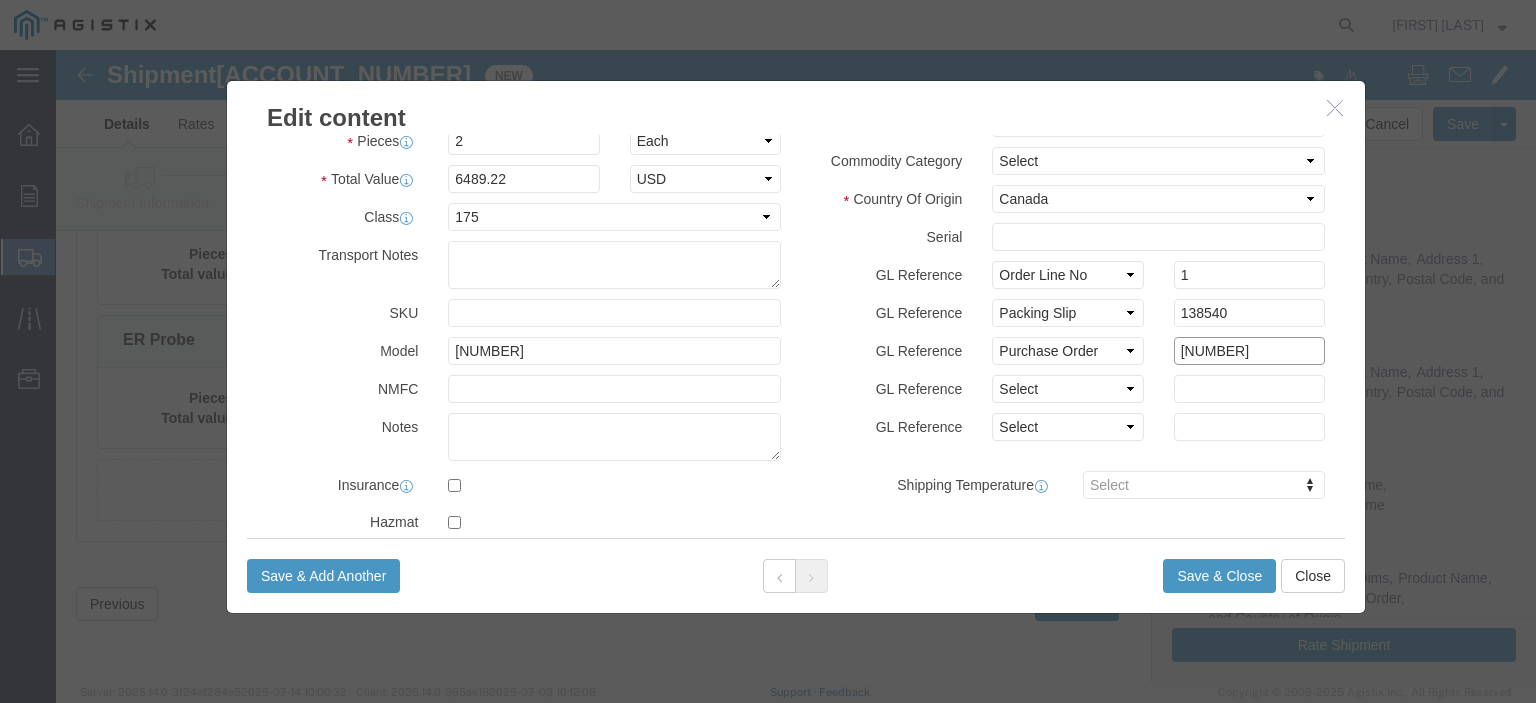 drag, startPoint x: 1203, startPoint y: 301, endPoint x: 880, endPoint y: 301, distance: 323 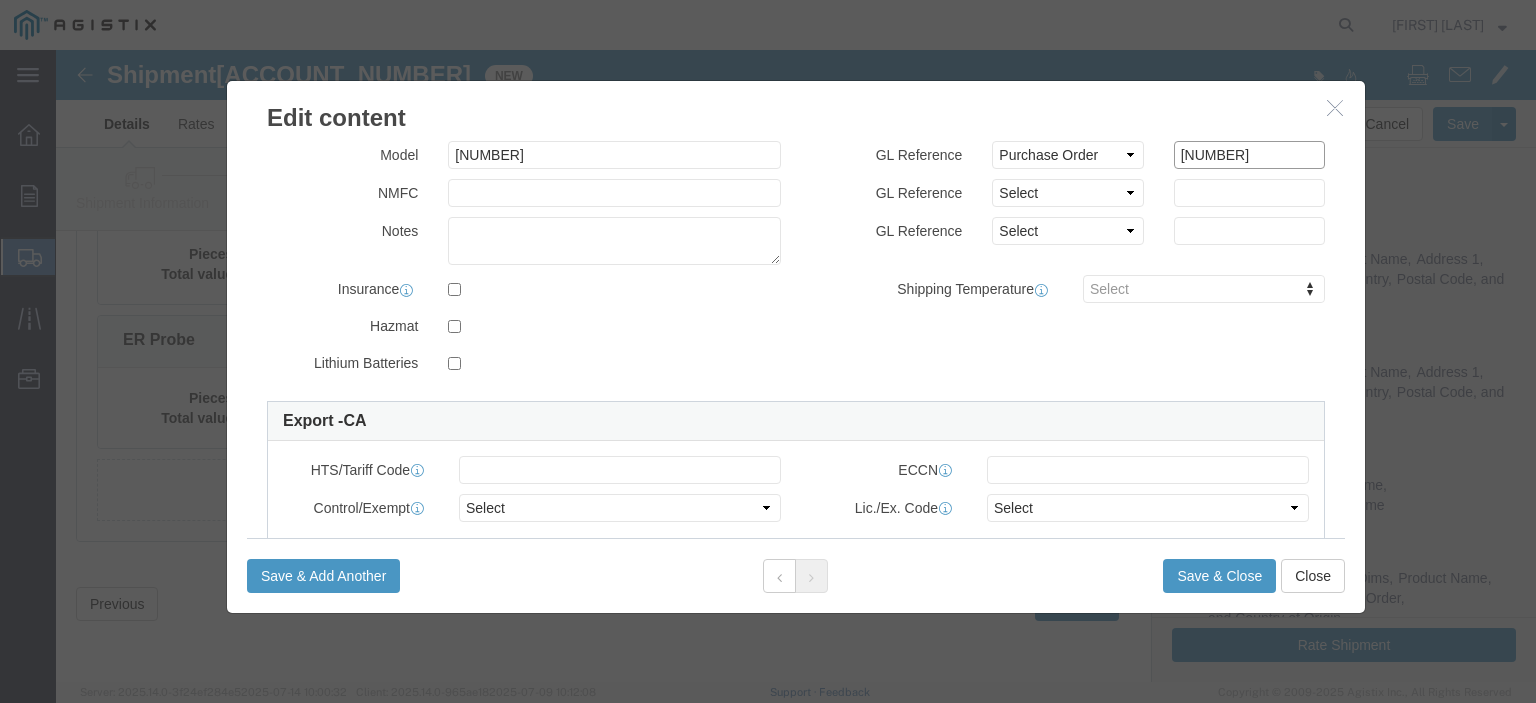 scroll, scrollTop: 400, scrollLeft: 0, axis: vertical 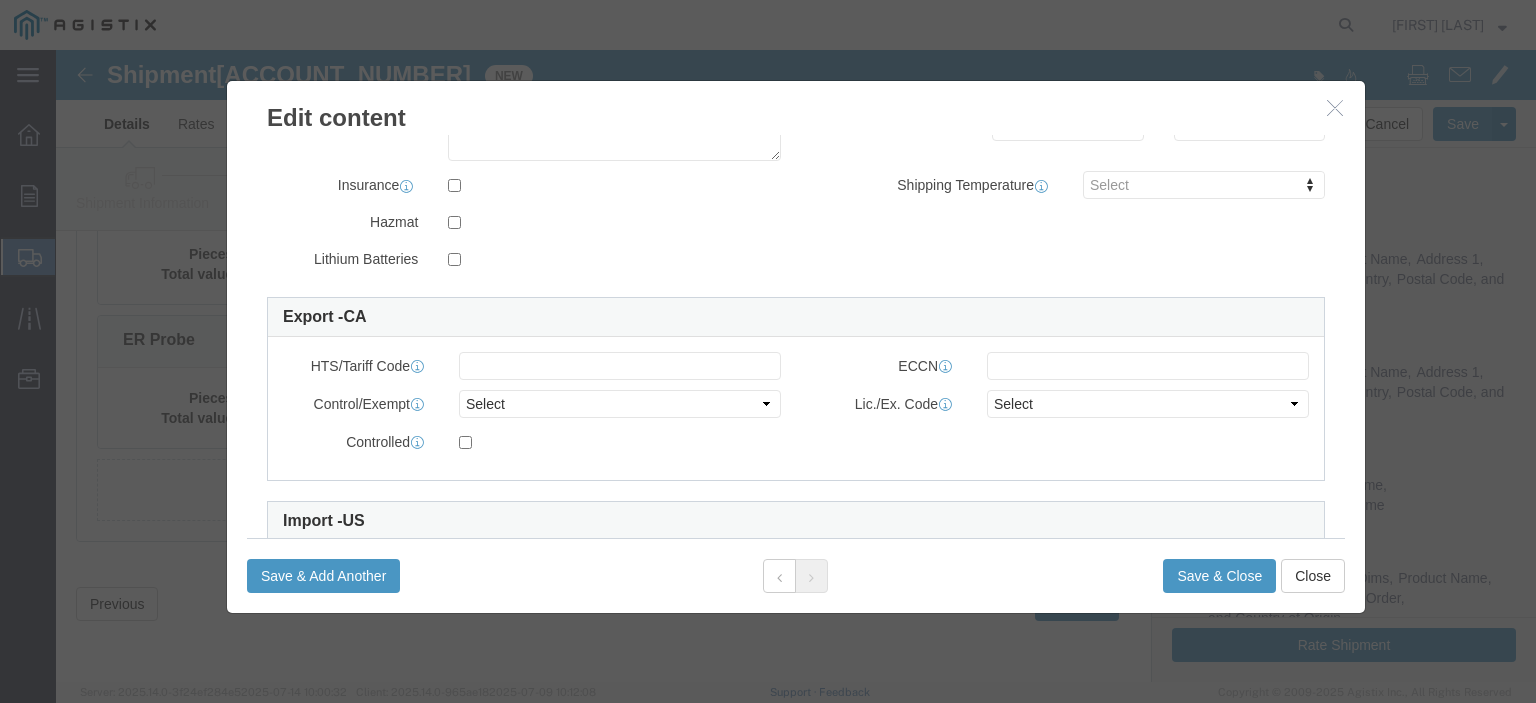 type on "[NUMBER]" 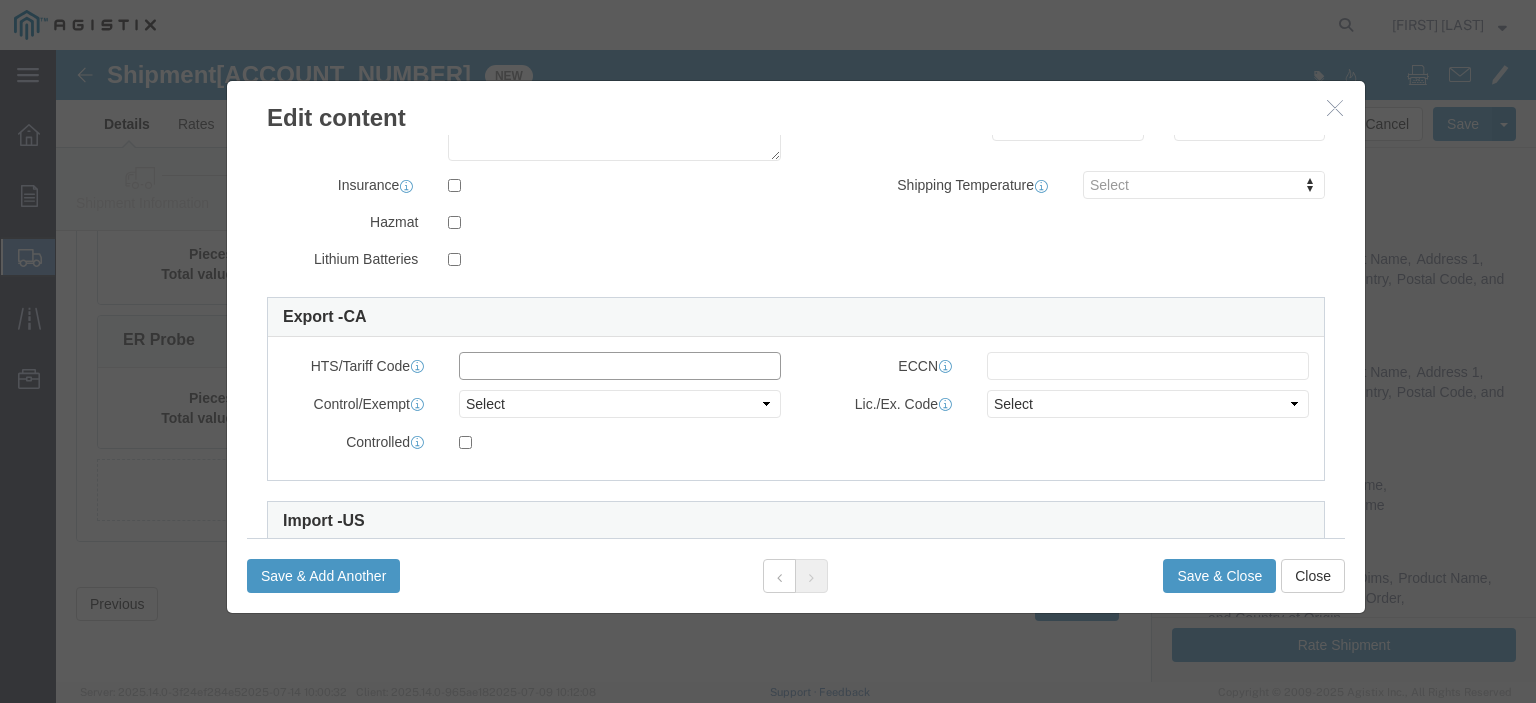 click 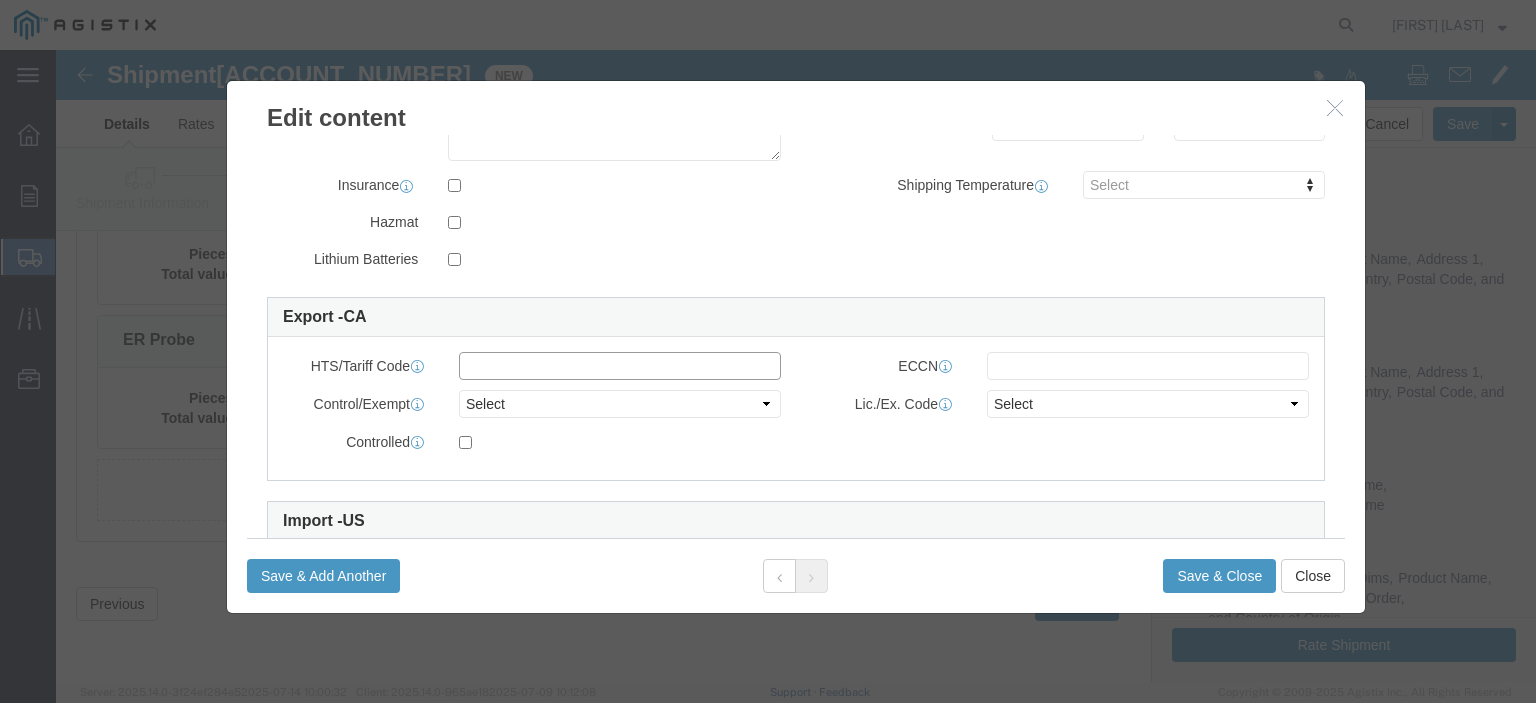 drag, startPoint x: 449, startPoint y: 318, endPoint x: 745, endPoint y: 347, distance: 297.4172 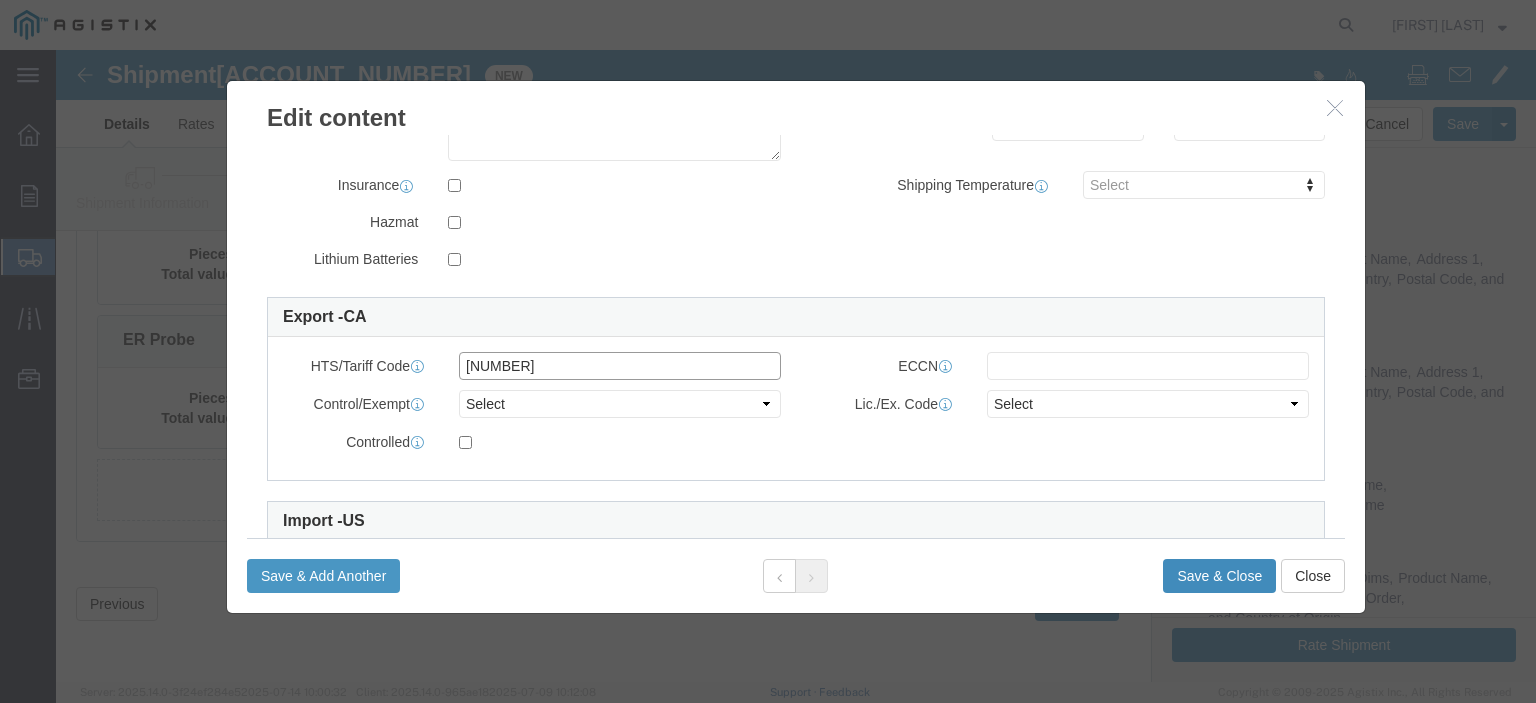 type on "[NUMBER]" 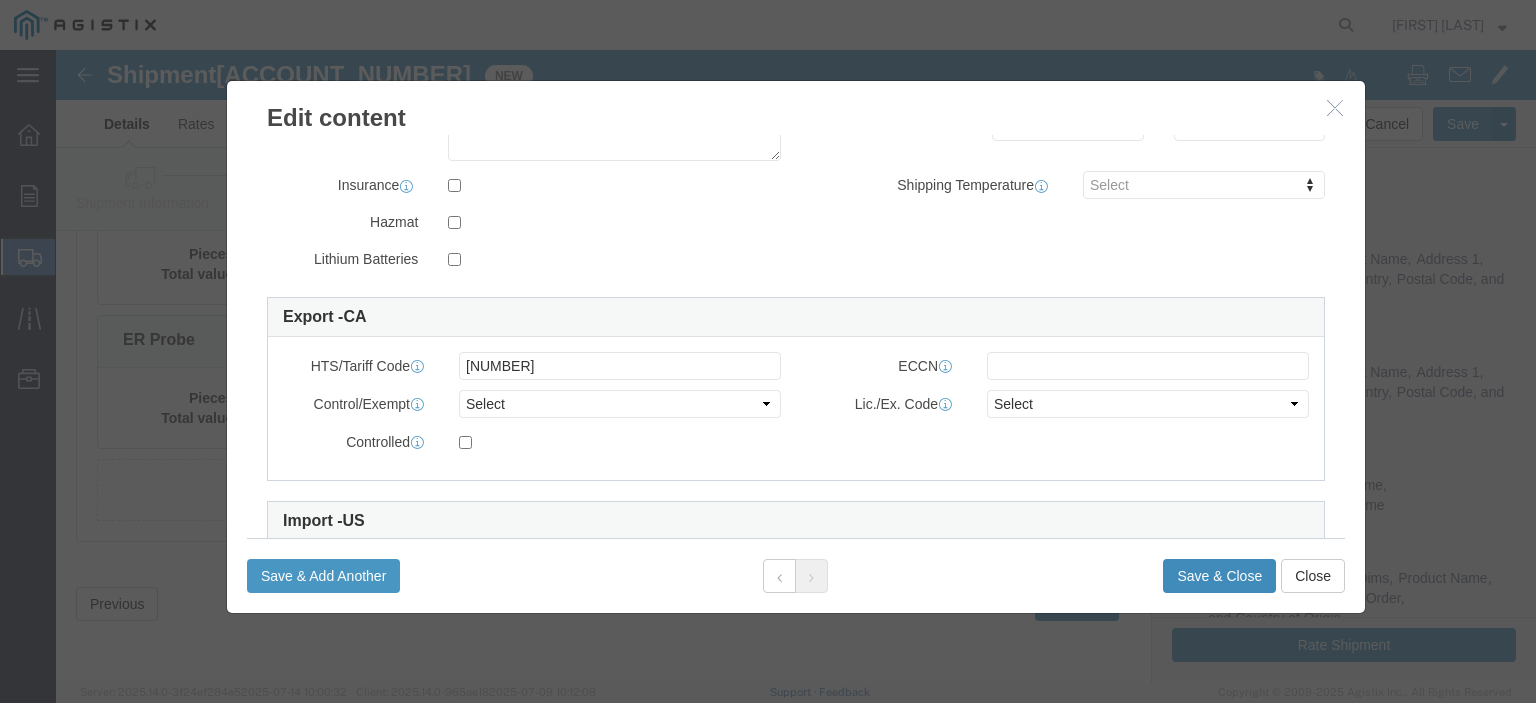 click on "Save & Close" 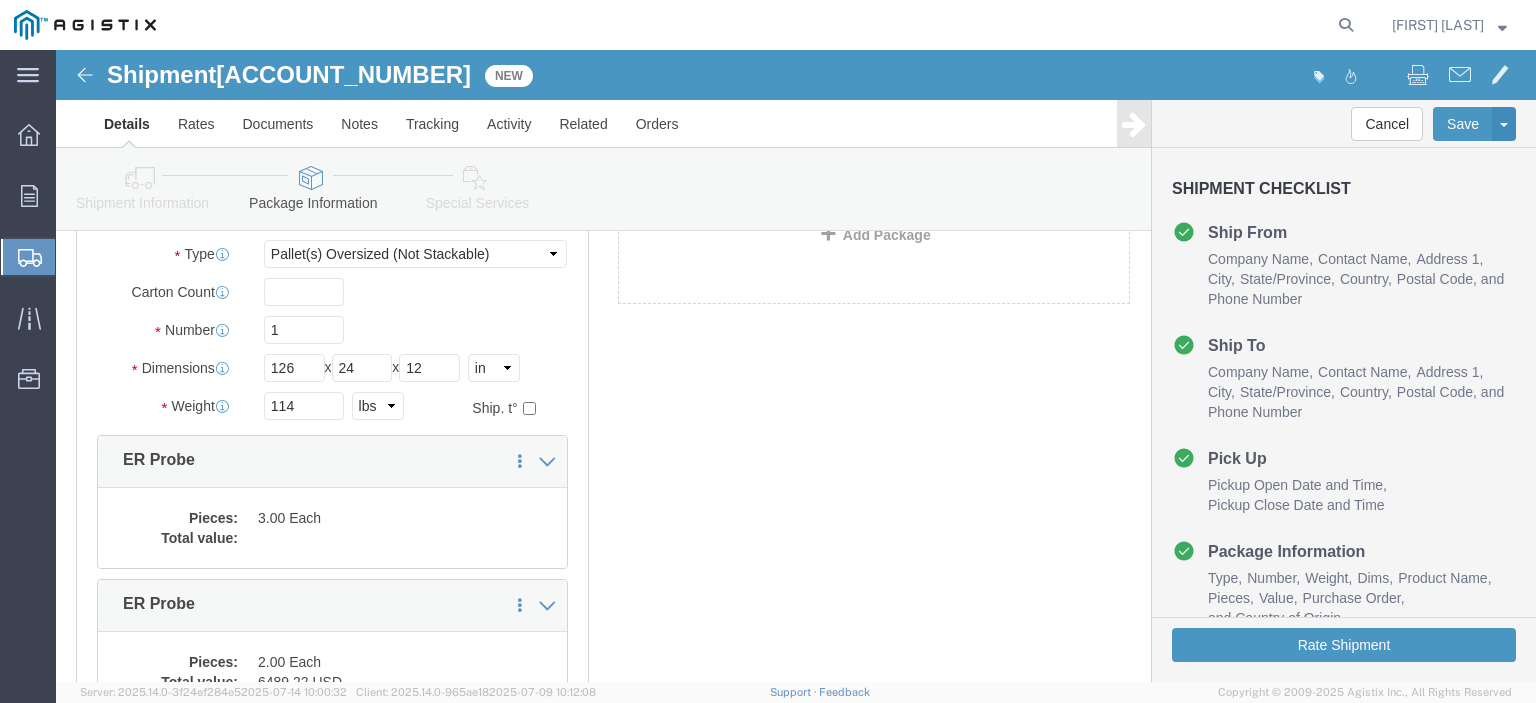 scroll, scrollTop: 143, scrollLeft: 0, axis: vertical 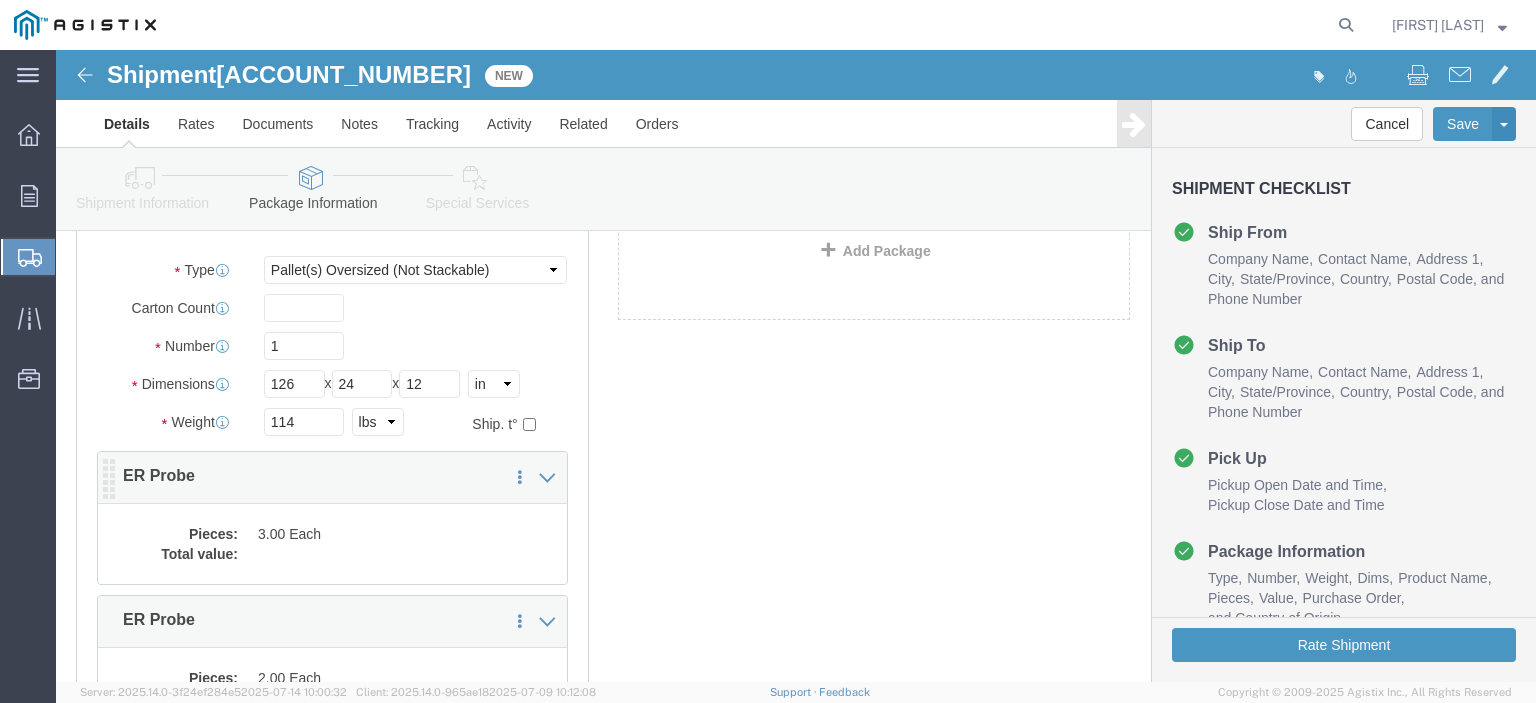 click on "Pieces:
3.00 Each
Total value:" 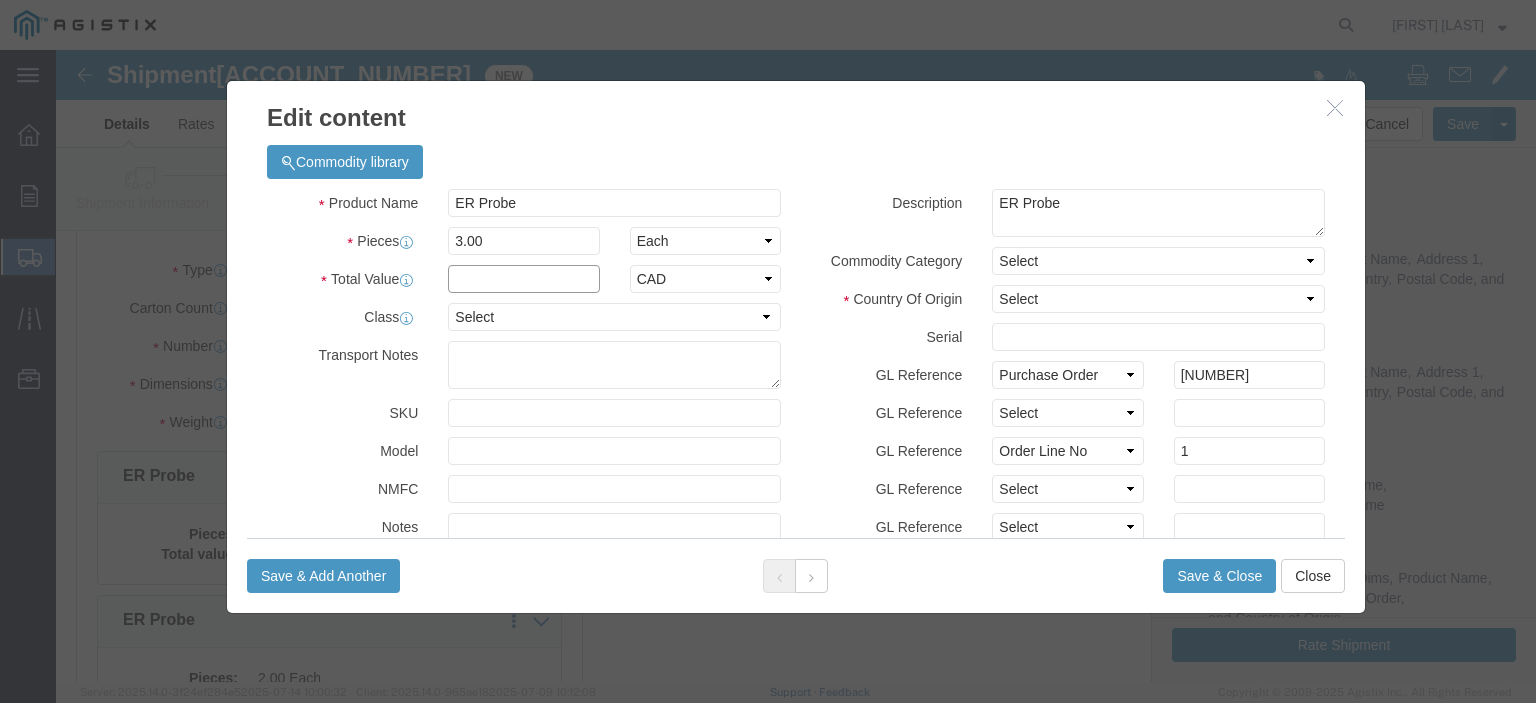 click 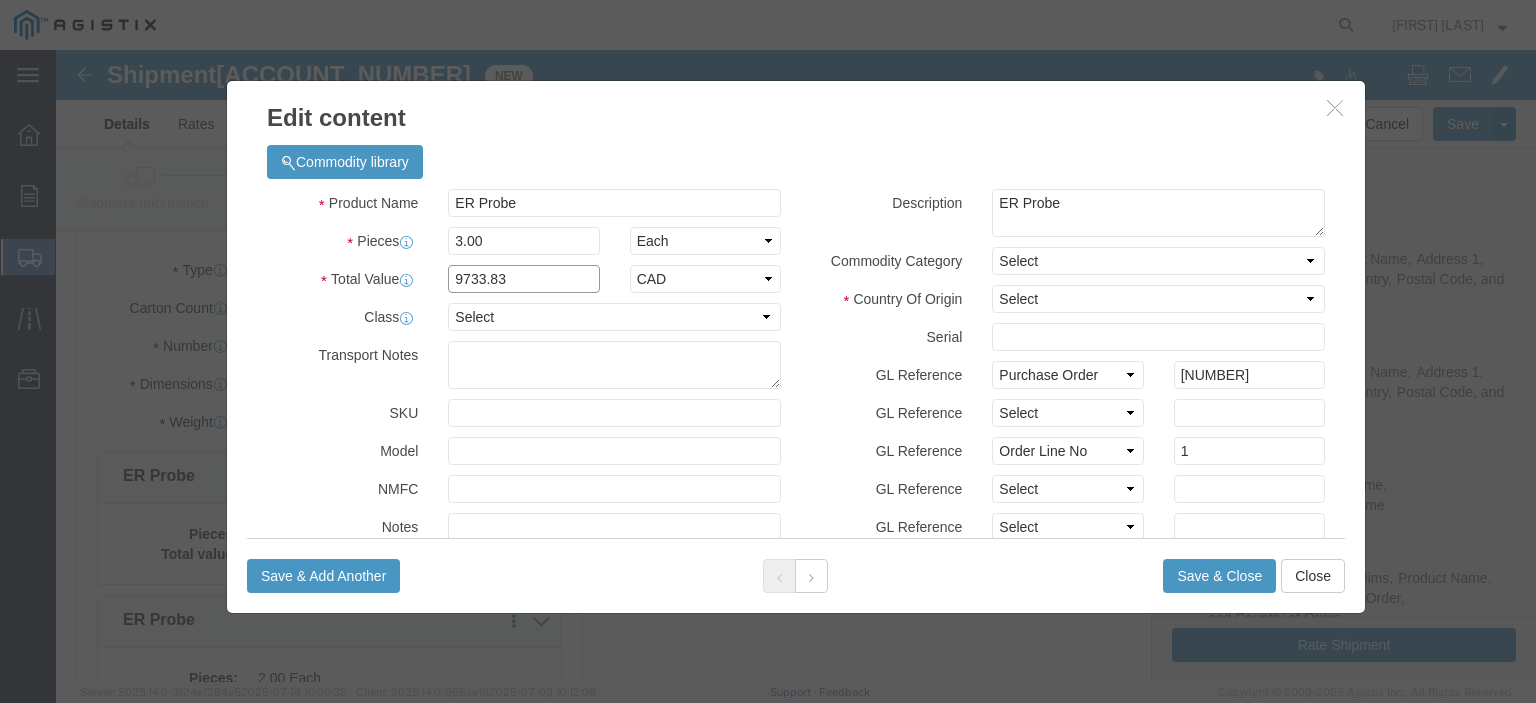 type on "9733.83" 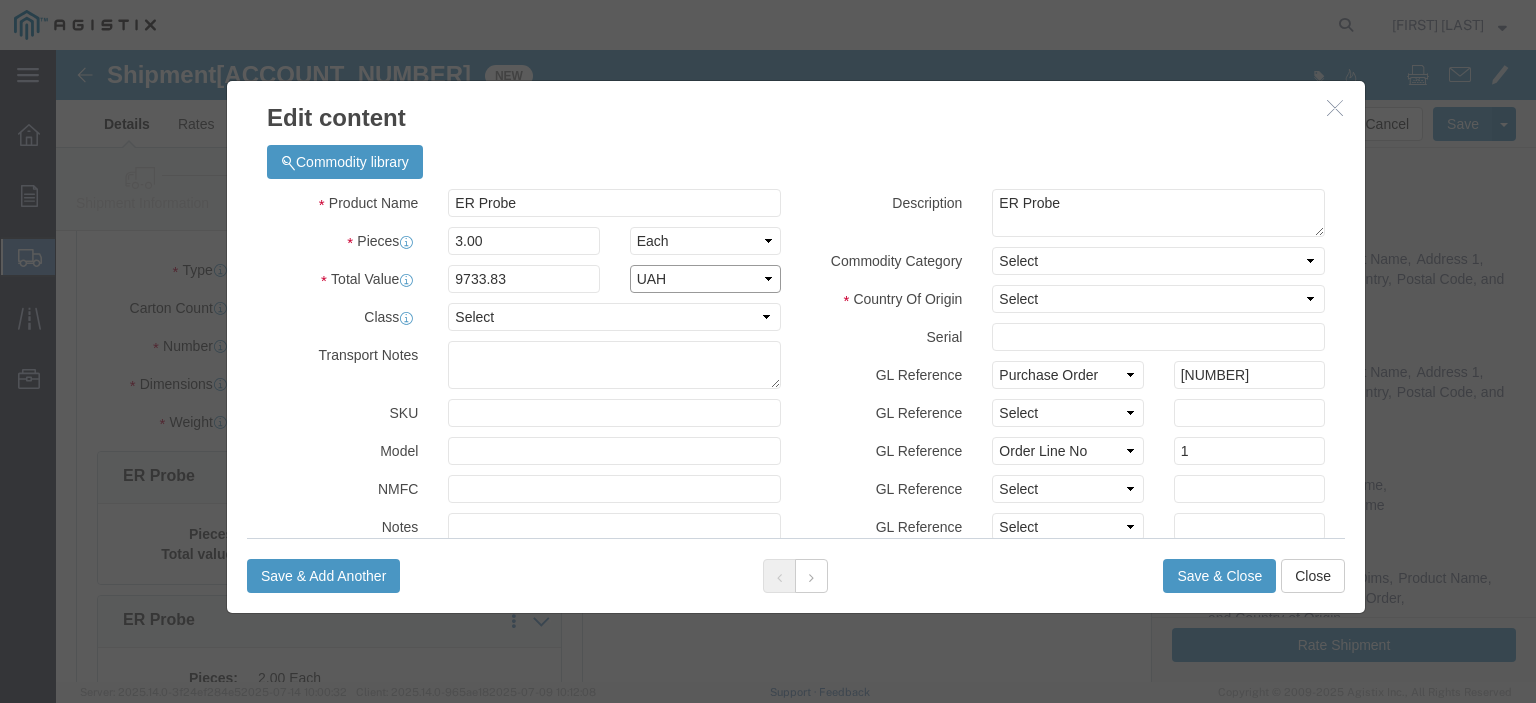 select on "USD" 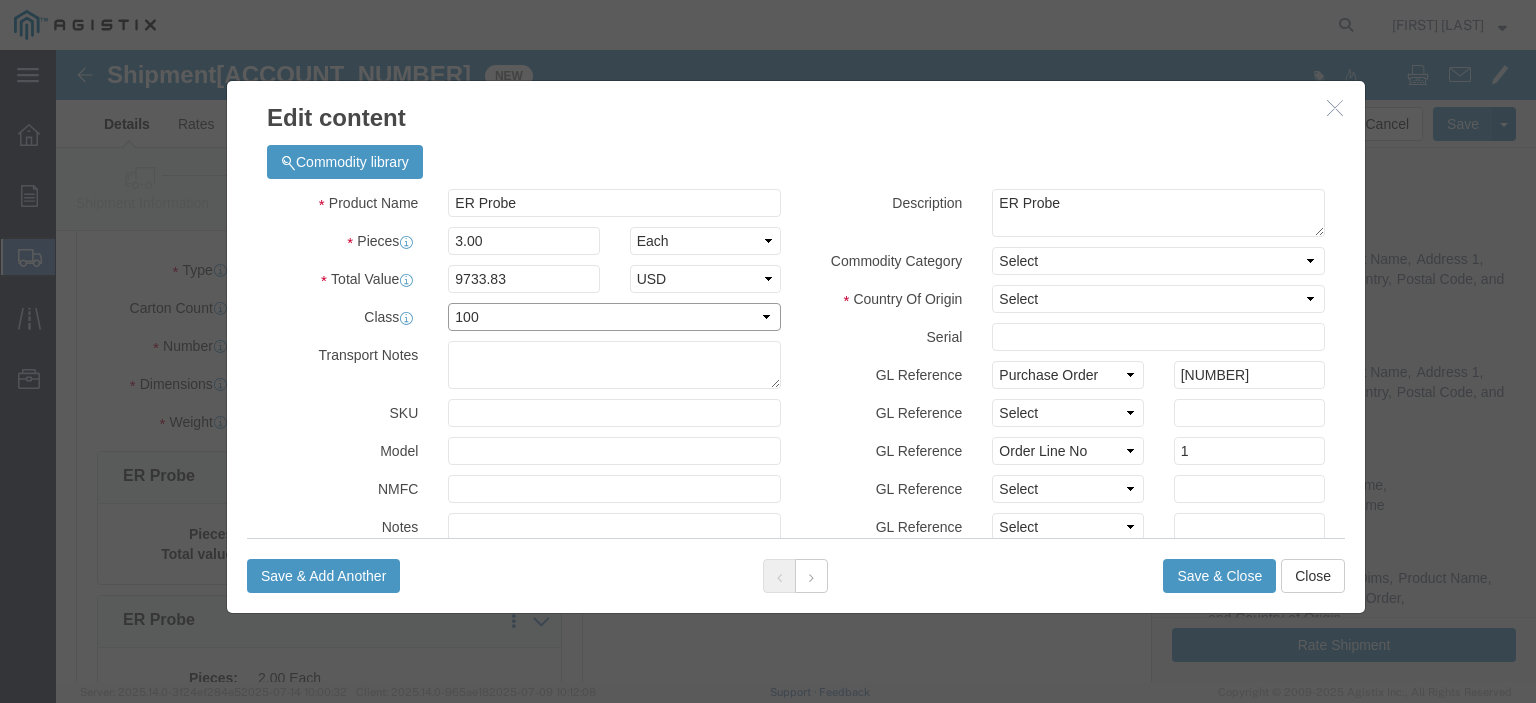 select on "175" 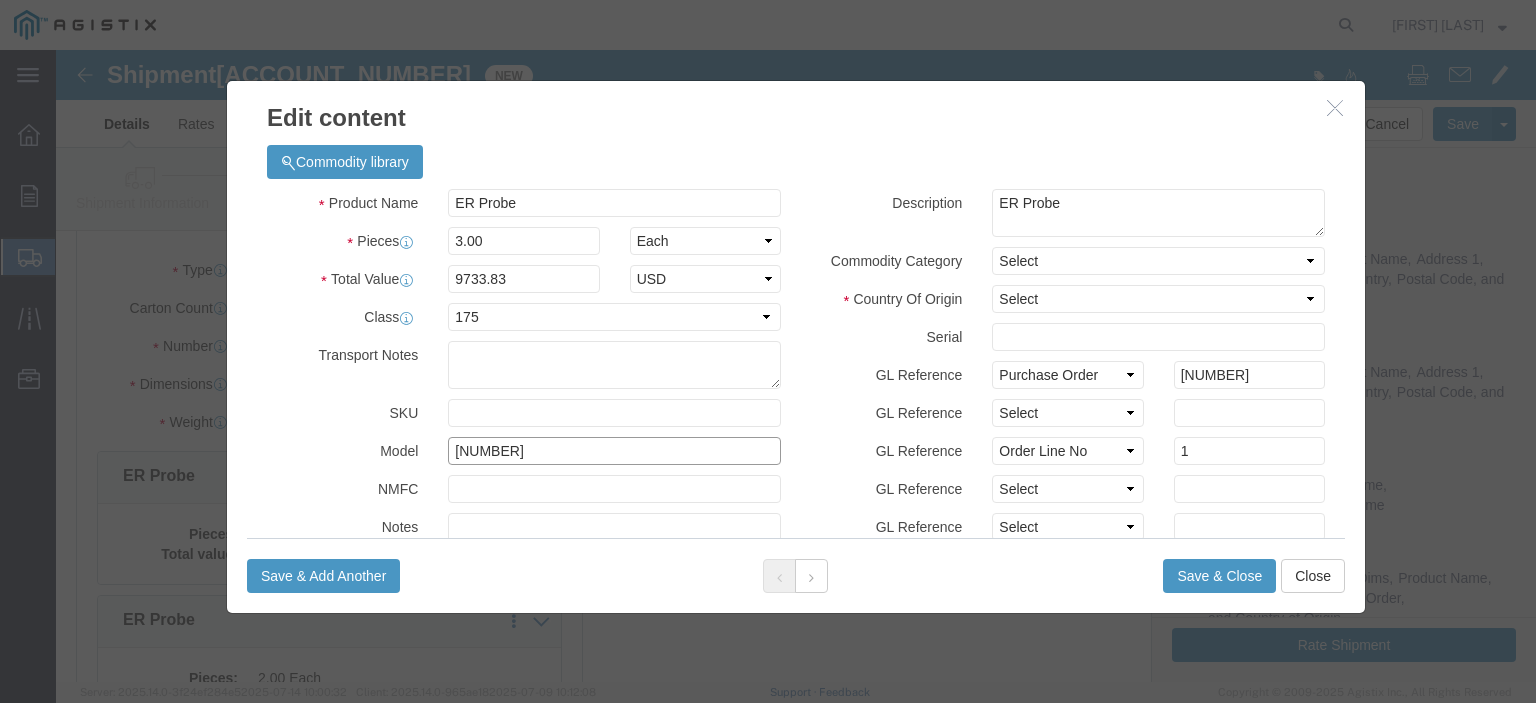 type on "[NUMBER]" 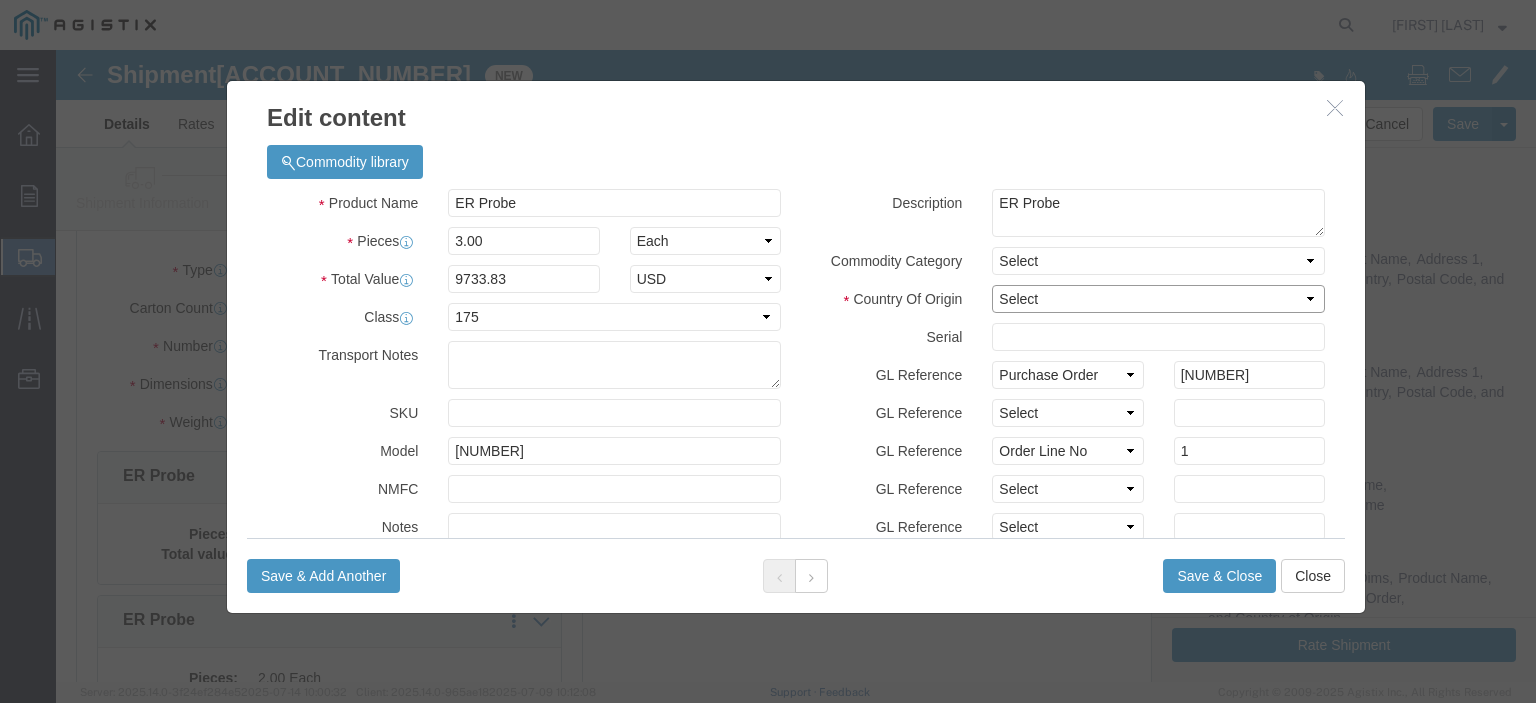 click on "Select Afghanistan Åland Islands Albania Algeria American Samoa Andorra Angola Anguilla Antarctica Antigua & Barbuda Argentina Armenia Aruba Australia Austria Azerbaijan Bahamas Bahrain Bangladesh Barbados Belarus Belgium Belize Benin Bermuda Bhutan Bolivia Bosnia & Herzegovina Botswana Bouvet Island Brazil British Indian Ocean Territory British Virgin Islands Brunei Bulgaria Burkina Faso Burma (Obsolete, see MM Myanmar) Burundi Cambodia Cameroon Canada Cape Verde Caribbean Netherlands Cayman Islands Central African Republic Chad Chile China Christmas Island Cocos (Keeling) Islands Colombia Comoros Congo - Brazzaville Congo - Kinshasa Cook Islands Costa Rica Côte d’Ivoire Croatia Cuba Curaçao Cyprus Czechia Denmark Djibouti Dominica Dominican Republic East Timor (Obsolete, see TL Timor-Leste) Ecuador Egypt El Salvador Equatorial Guinea Eritrea Estonia Ethiopia Falkland Islands (Malvinas) Faroe Islands Fiji Finland France France, Metropolitan (Obsolete, see FR France) French Guiana French Polynesia Gabon" 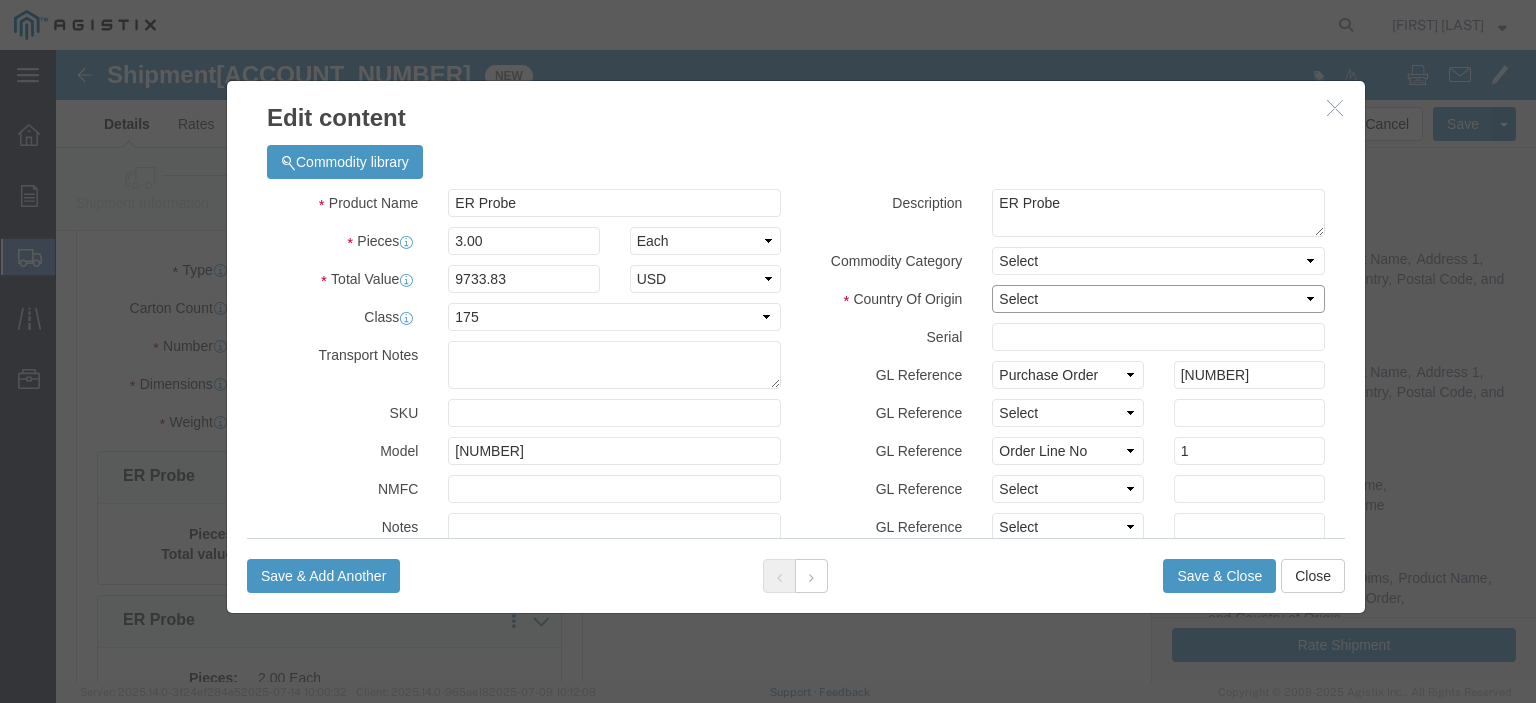 select on "CA" 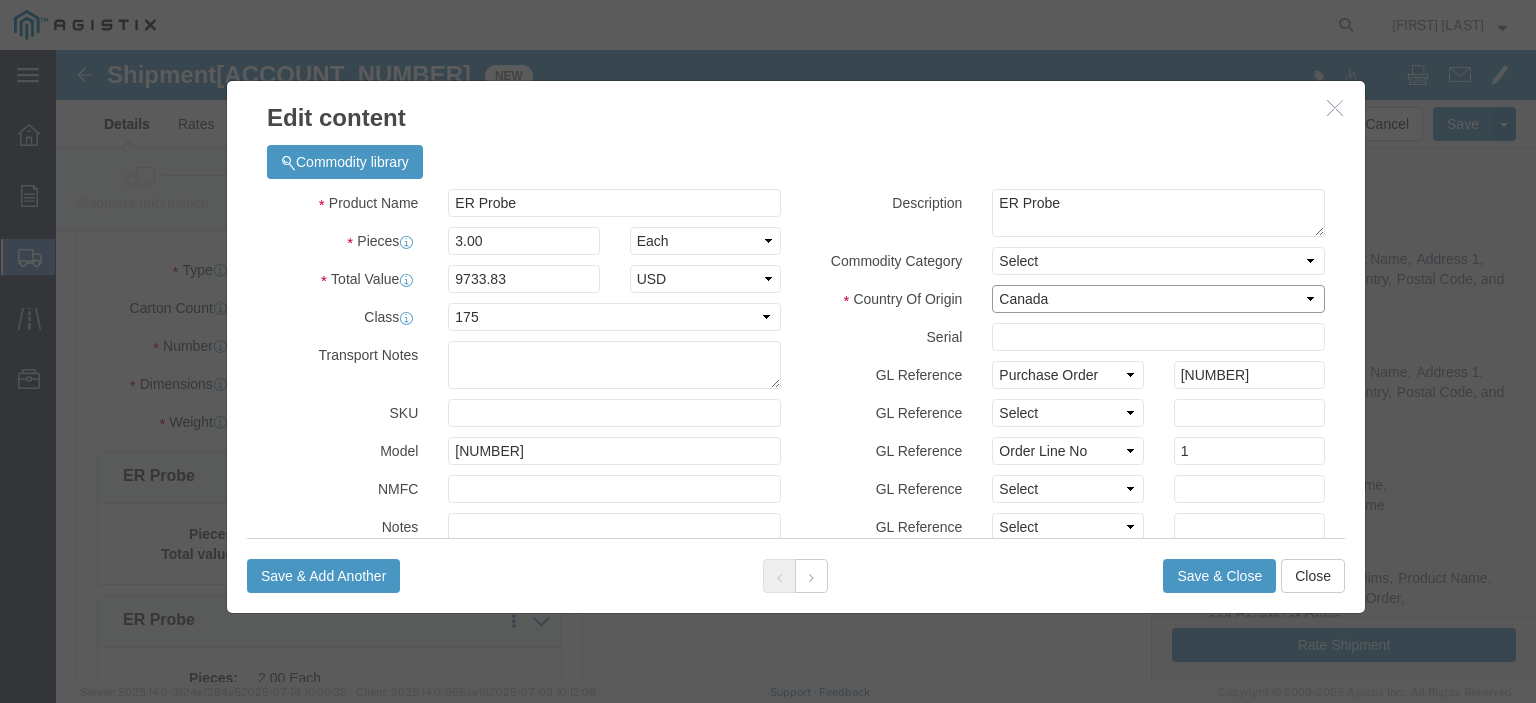 click on "Select Afghanistan Åland Islands Albania Algeria American Samoa Andorra Angola Anguilla Antarctica Antigua & Barbuda Argentina Armenia Aruba Australia Austria Azerbaijan Bahamas Bahrain Bangladesh Barbados Belarus Belgium Belize Benin Bermuda Bhutan Bolivia Bosnia & Herzegovina Botswana Bouvet Island Brazil British Indian Ocean Territory British Virgin Islands Brunei Bulgaria Burkina Faso Burma (Obsolete, see MM Myanmar) Burundi Cambodia Cameroon Canada Cape Verde Caribbean Netherlands Cayman Islands Central African Republic Chad Chile China Christmas Island Cocos (Keeling) Islands Colombia Comoros Congo - Brazzaville Congo - Kinshasa Cook Islands Costa Rica Côte d’Ivoire Croatia Cuba Curaçao Cyprus Czechia Denmark Djibouti Dominica Dominican Republic East Timor (Obsolete, see TL Timor-Leste) Ecuador Egypt El Salvador Equatorial Guinea Eritrea Estonia Ethiopia Falkland Islands (Malvinas) Faroe Islands Fiji Finland France France, Metropolitan (Obsolete, see FR France) French Guiana French Polynesia Gabon" 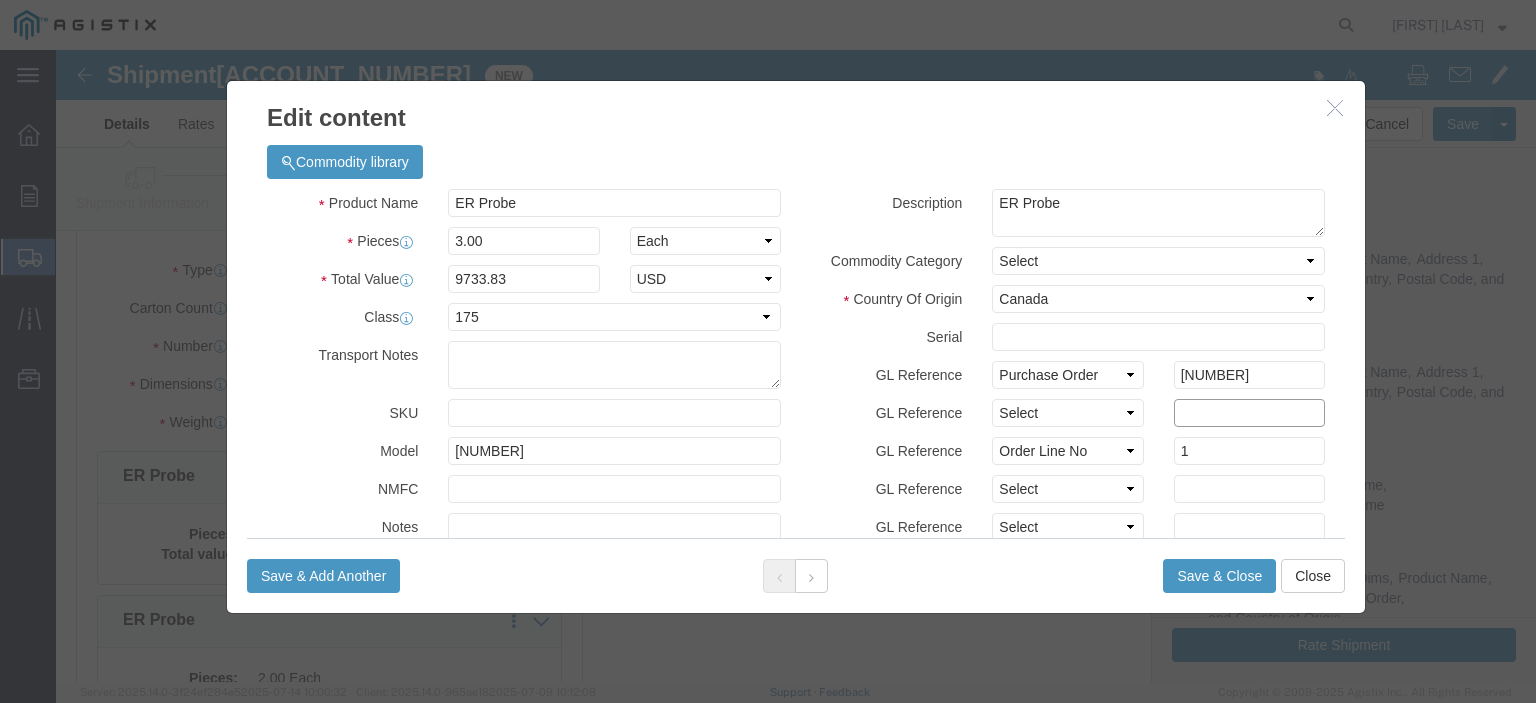 click 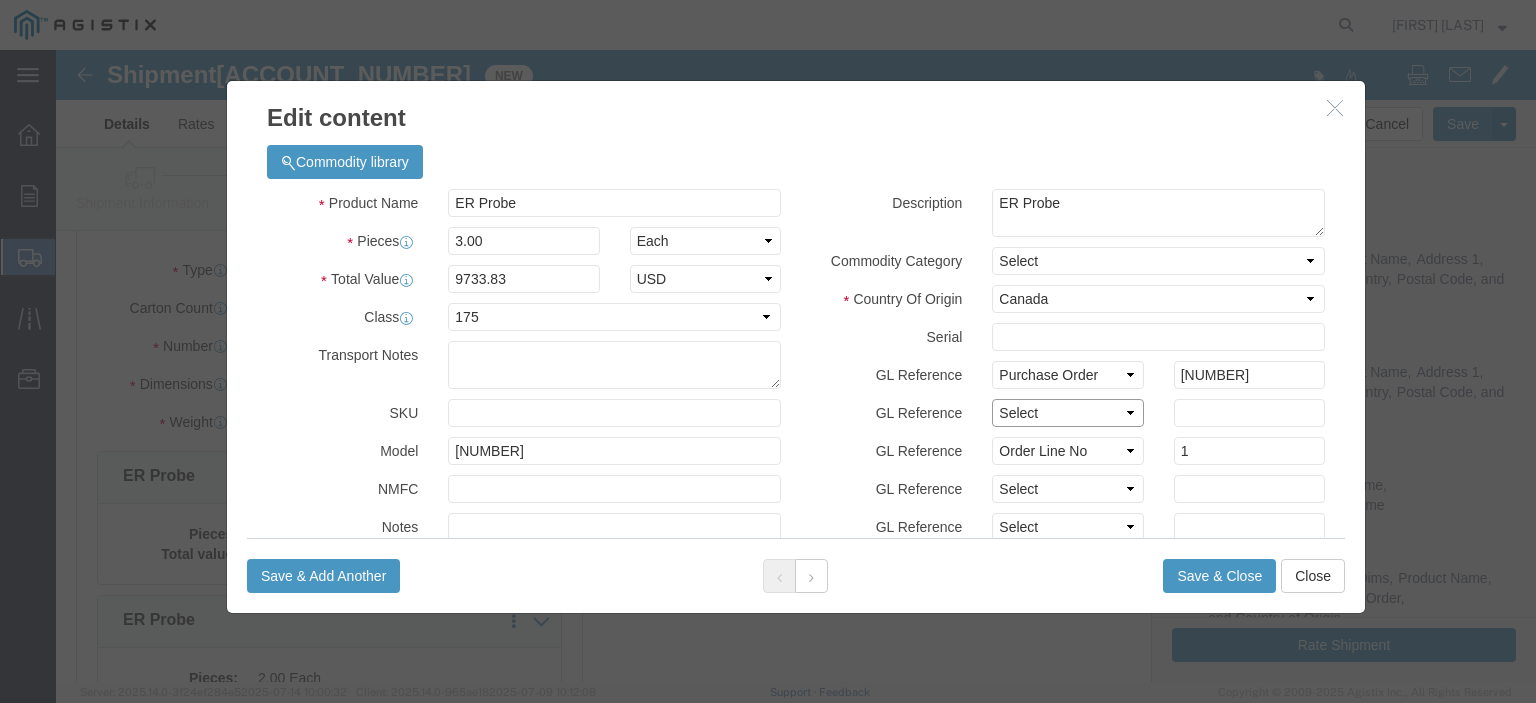 click on "Select Account Type Activity ID Airline Appointment Number ASN Batch Number Bill Of Lading Bin Booking Number Booking Request ID CBP Entry No Claim Container Number Content Purchase Order Contract No Customer Ref Delivery Number Department Document No Expenditure Export Reference Flight Number General GL Code House Airway Bill Internal Requisition Invoice Number ITN No Job Number License Lloyd's Code Lot Number Master Airway Bill Master Tracking Number Material Requisition Order Line No Order Number Organization Packing Slip Pickup Number Pickup Request PO Line Item No. Processed by third party Project Project Number Protocol Number Purchase Order Quote Number Release Number RMA Route Sales Order Sales Order No. Serial Number Shipment Id Number Shipment Line No. Study Number Task Tender ID VAT Number Vessel Name VIN Voyage Number Waybill Number Work Order" 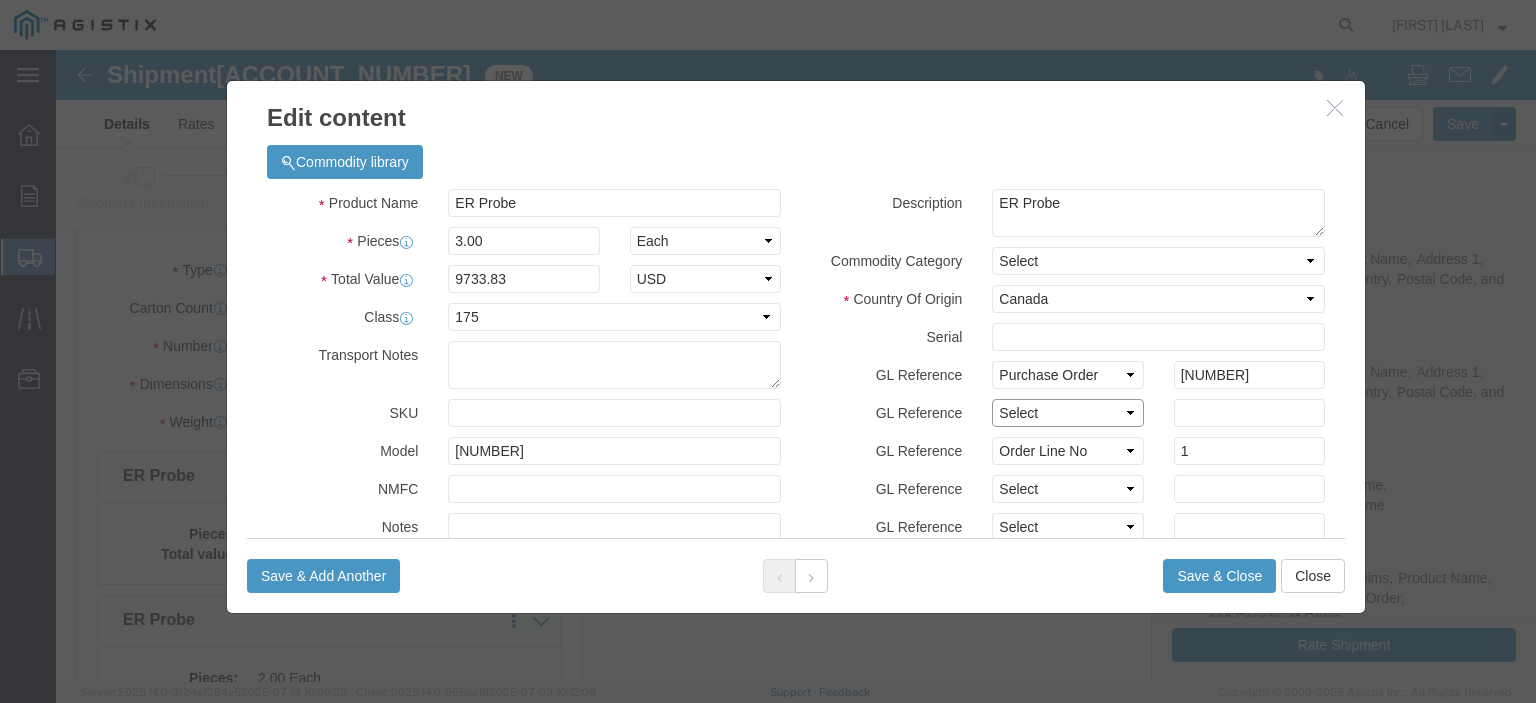 select on "PCKSLIP" 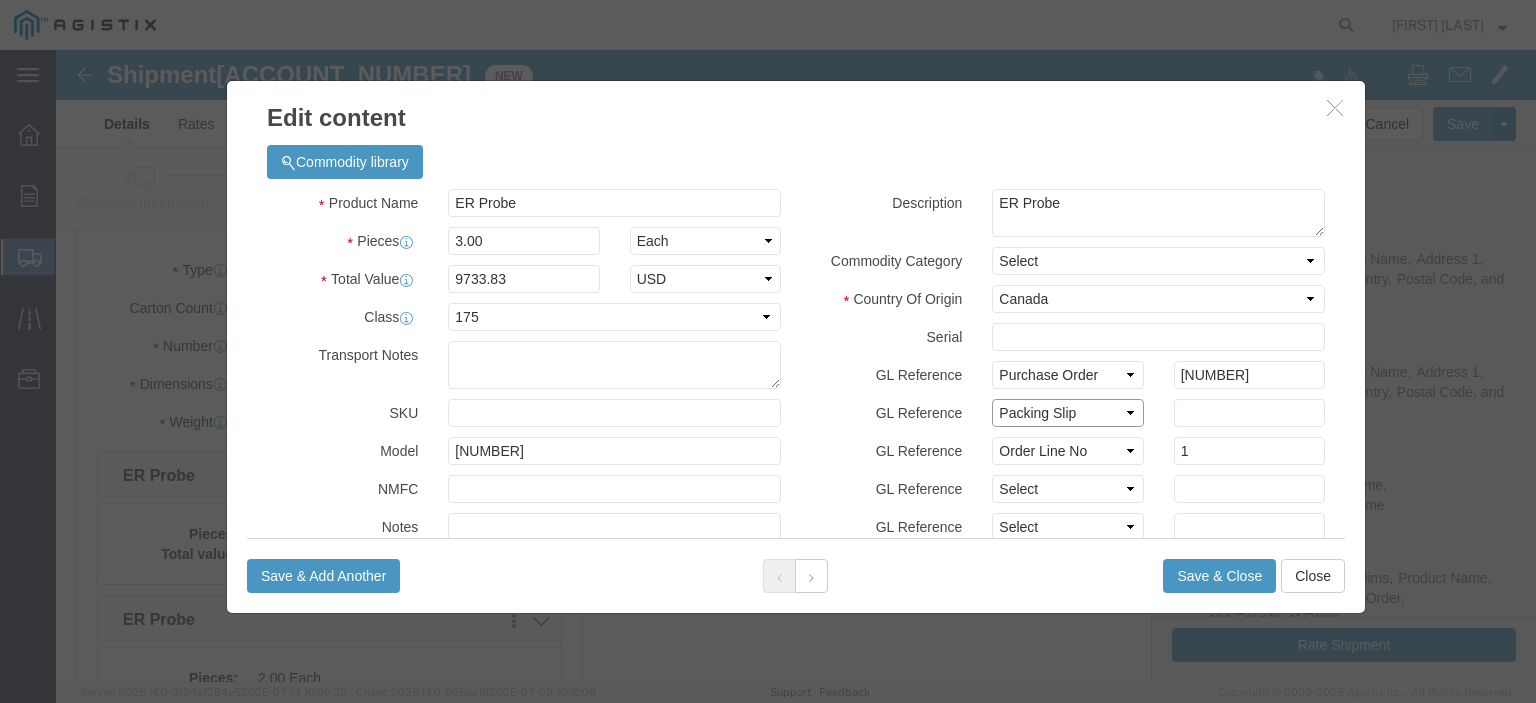 click on "Select Account Type Activity ID Airline Appointment Number ASN Batch Number Bill Of Lading Bin Booking Number Booking Request ID CBP Entry No Claim Container Number Content Purchase Order Contract No Customer Ref Delivery Number Department Document No Expenditure Export Reference Flight Number General GL Code House Airway Bill Internal Requisition Invoice Number ITN No Job Number License Lloyd's Code Lot Number Master Airway Bill Master Tracking Number Material Requisition Order Line No Order Number Organization Packing Slip Pickup Number Pickup Request PO Line Item No. Processed by third party Project Project Number Protocol Number Purchase Order Quote Number Release Number RMA Route Sales Order Sales Order No. Serial Number Shipment Id Number Shipment Line No. Study Number Task Tender ID VAT Number Vessel Name VIN Voyage Number Waybill Number Work Order" 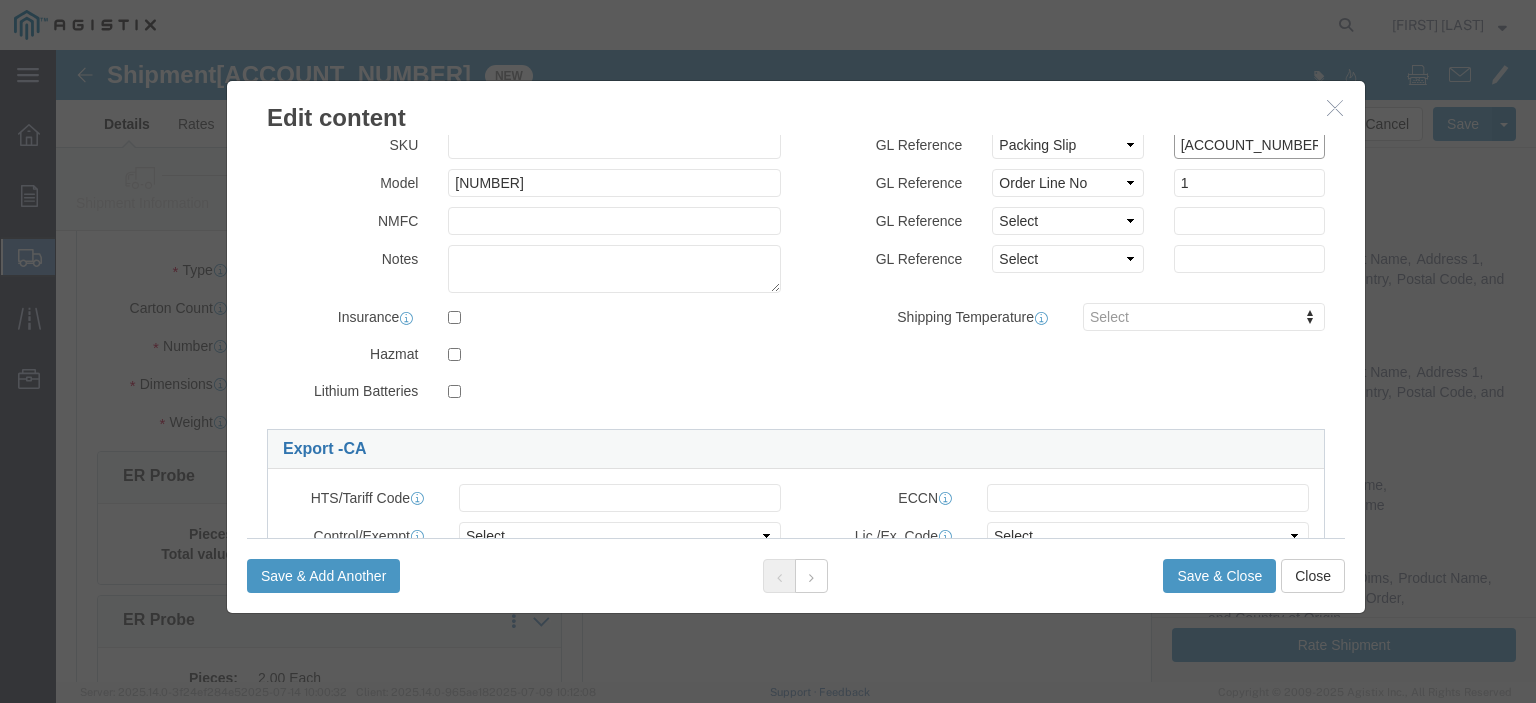 scroll, scrollTop: 300, scrollLeft: 0, axis: vertical 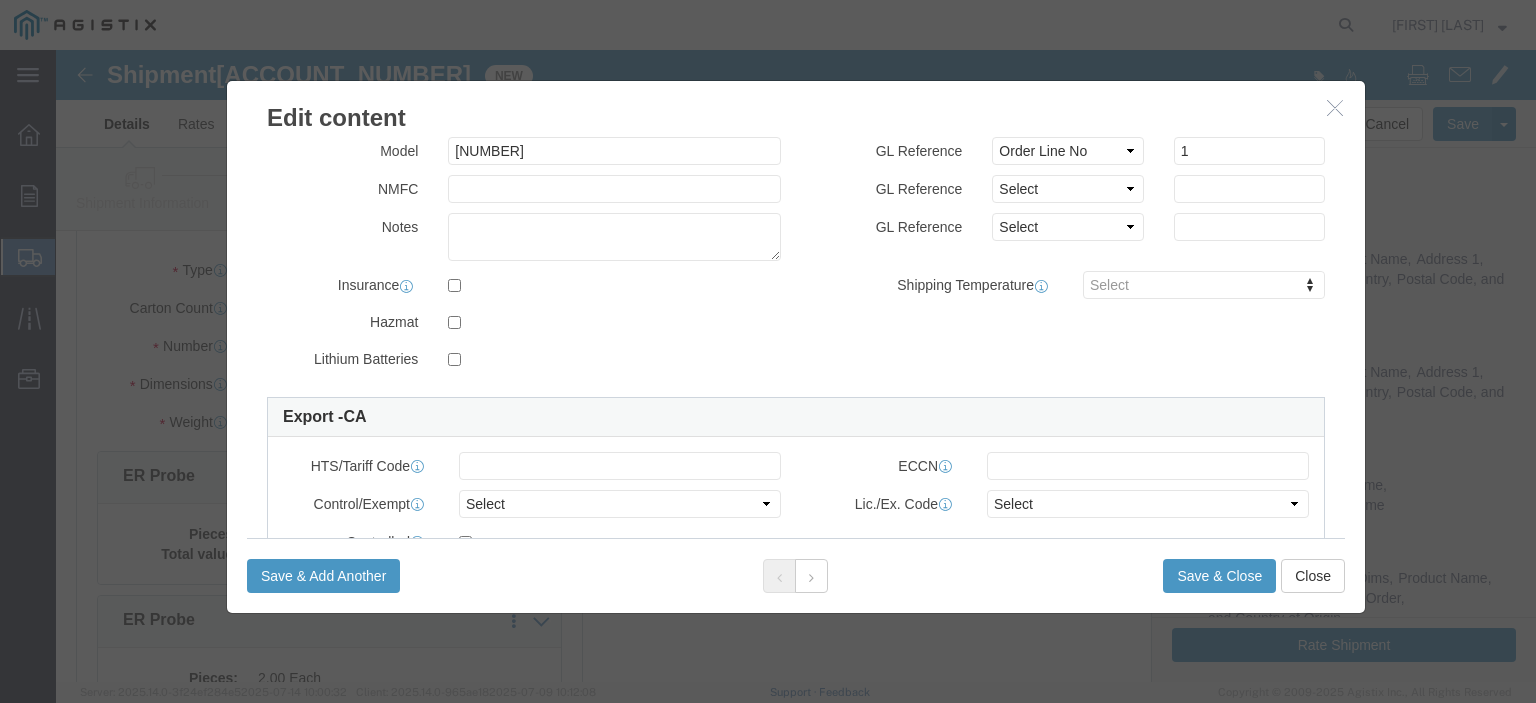 type on "[ACCOUNT_NUMBER]" 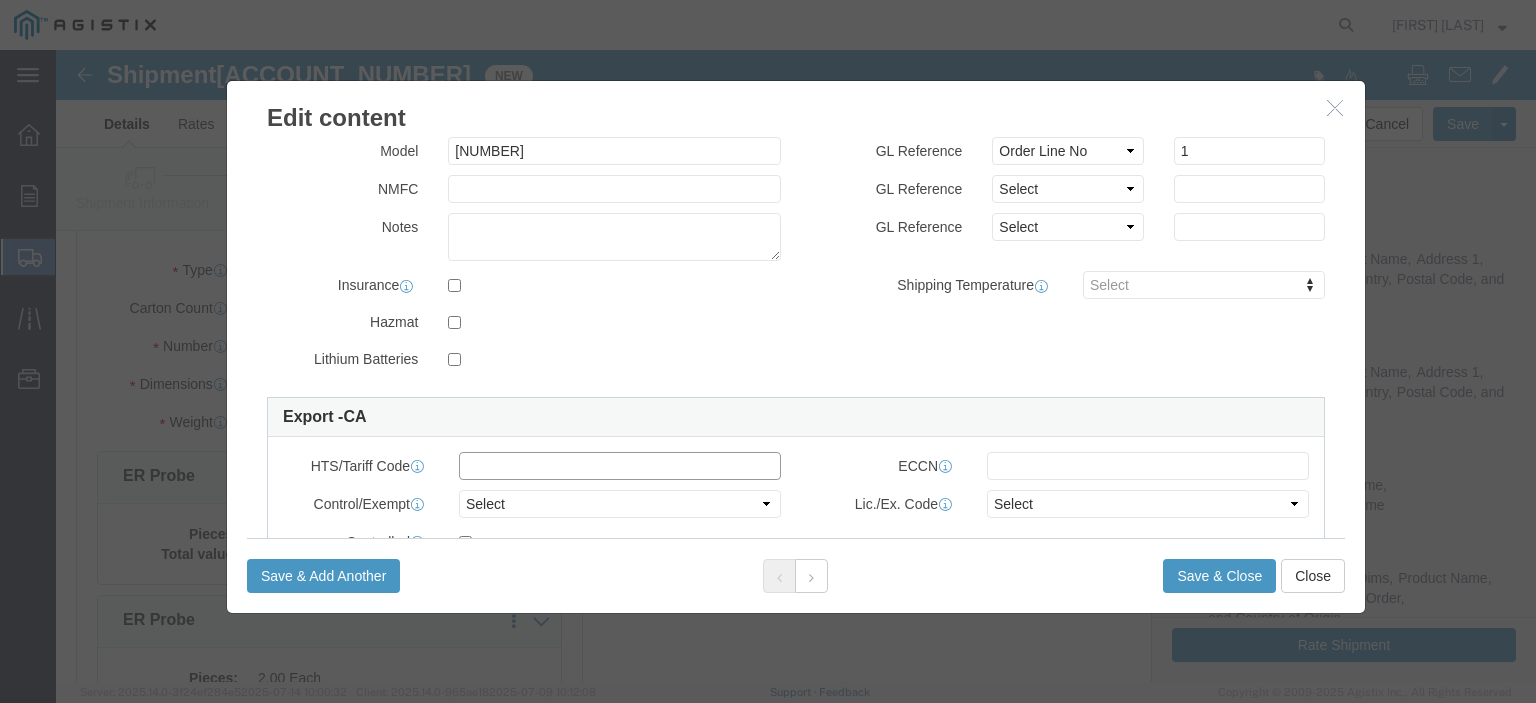 click 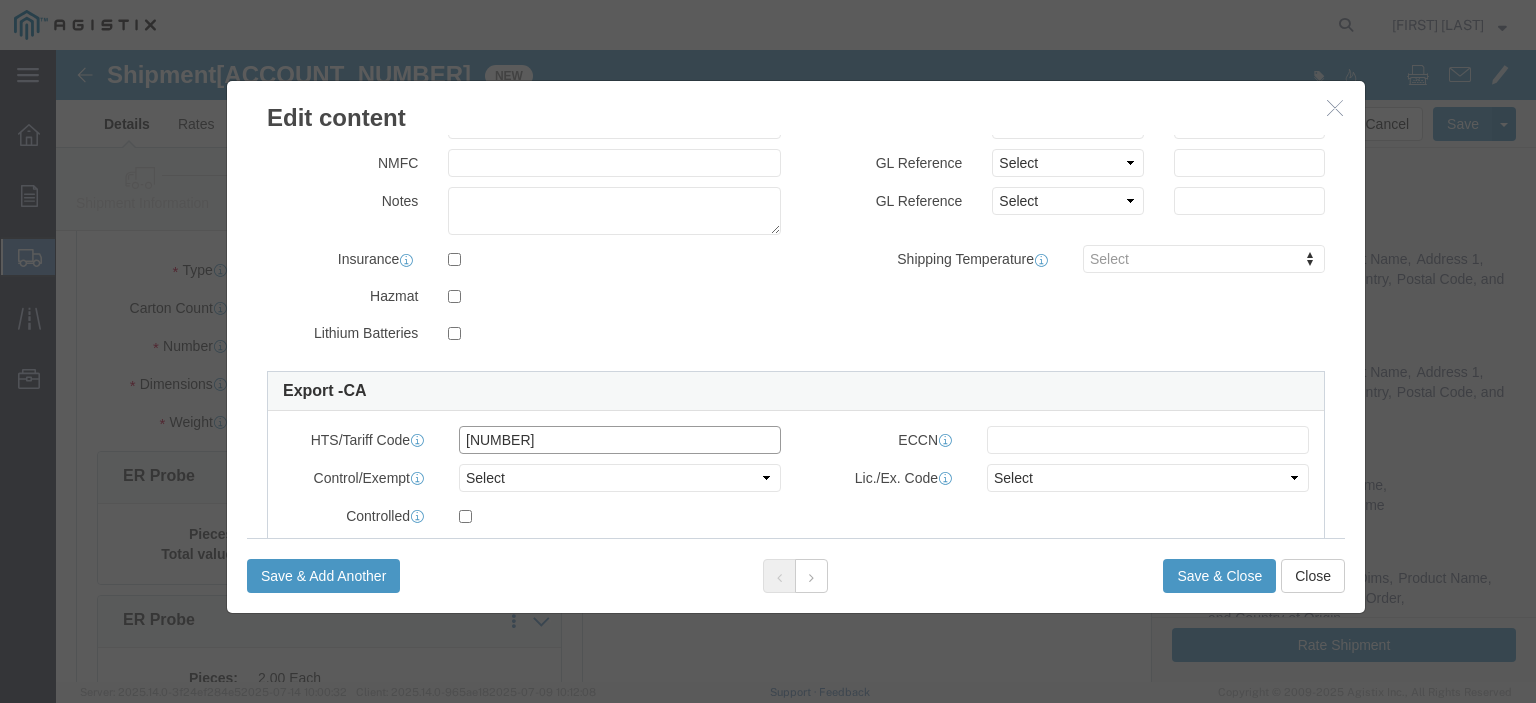 scroll, scrollTop: 400, scrollLeft: 0, axis: vertical 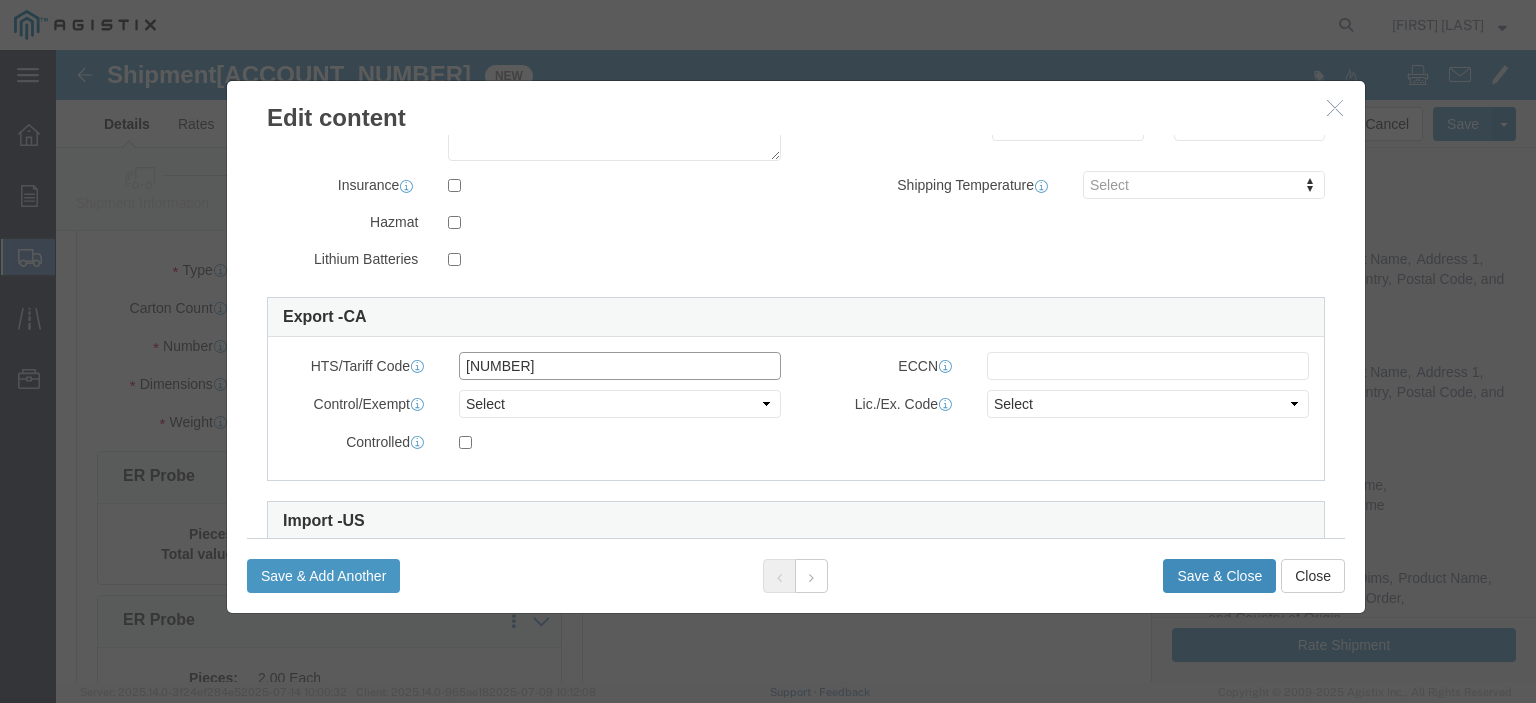 type on "[NUMBER]" 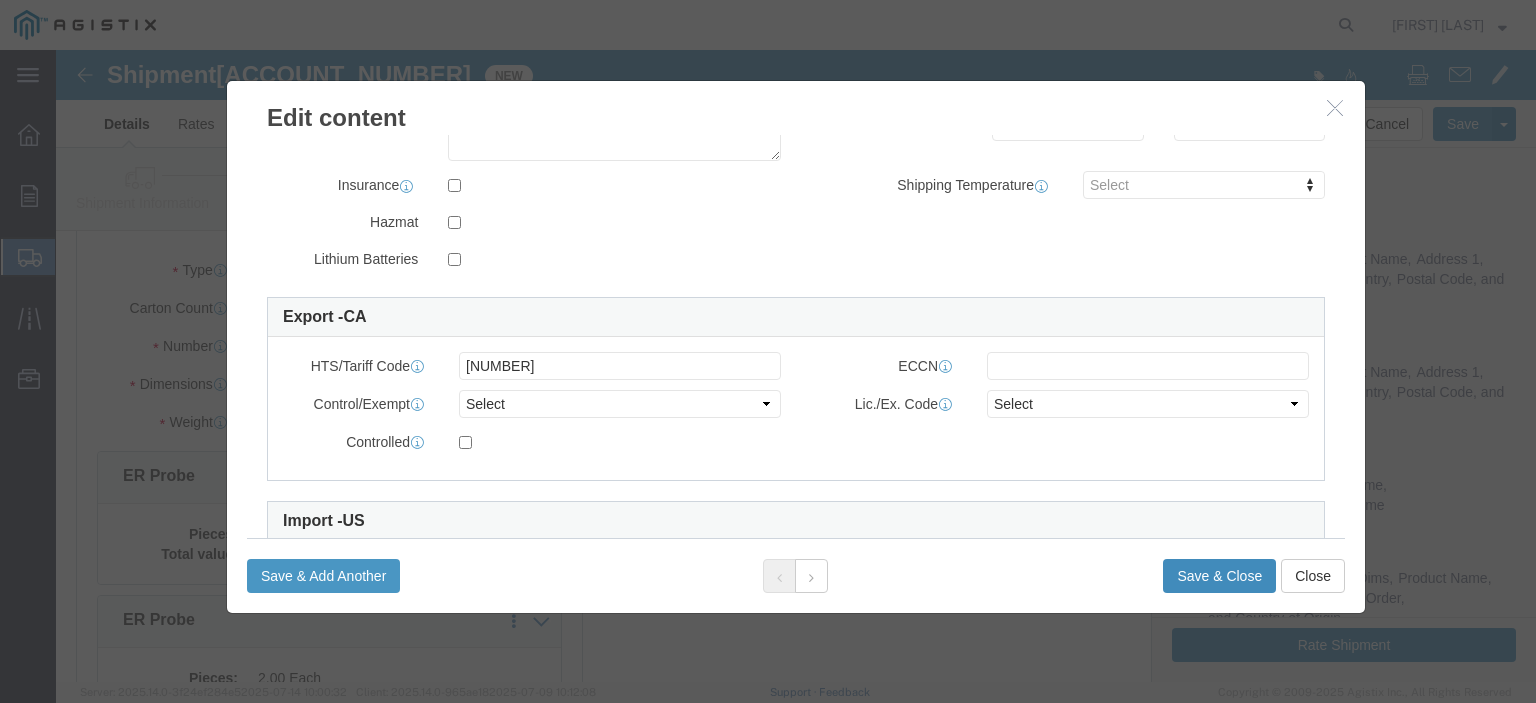 click on "Save & Close" 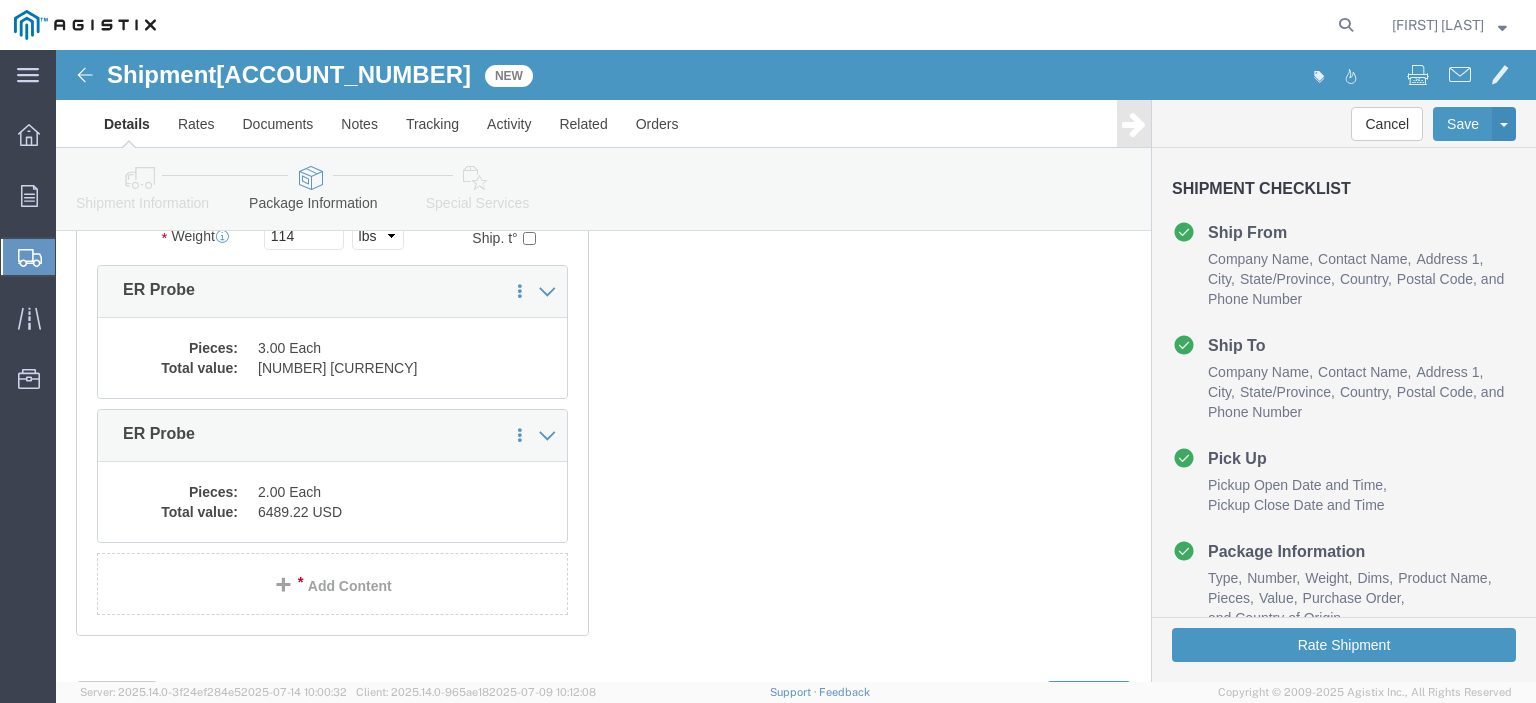 scroll, scrollTop: 443, scrollLeft: 0, axis: vertical 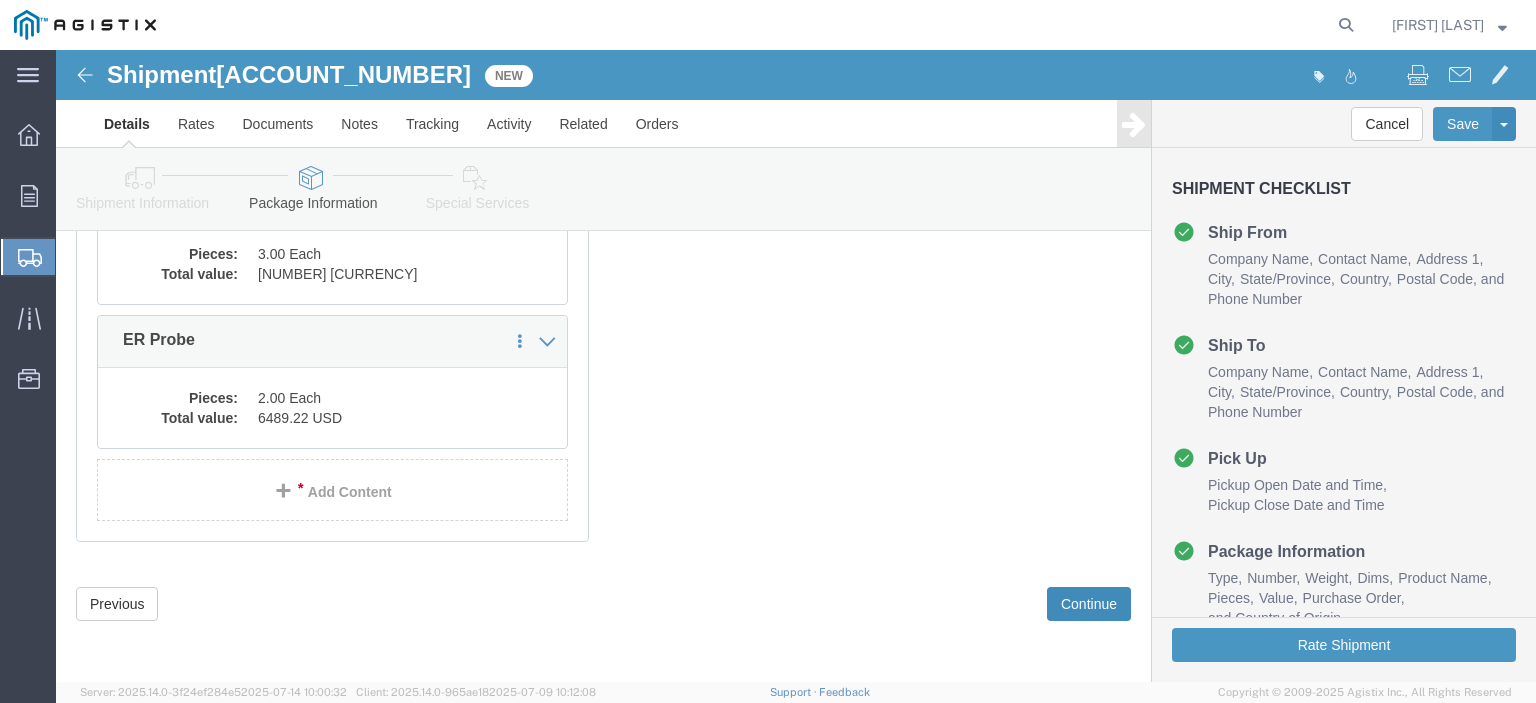 click on "Continue" 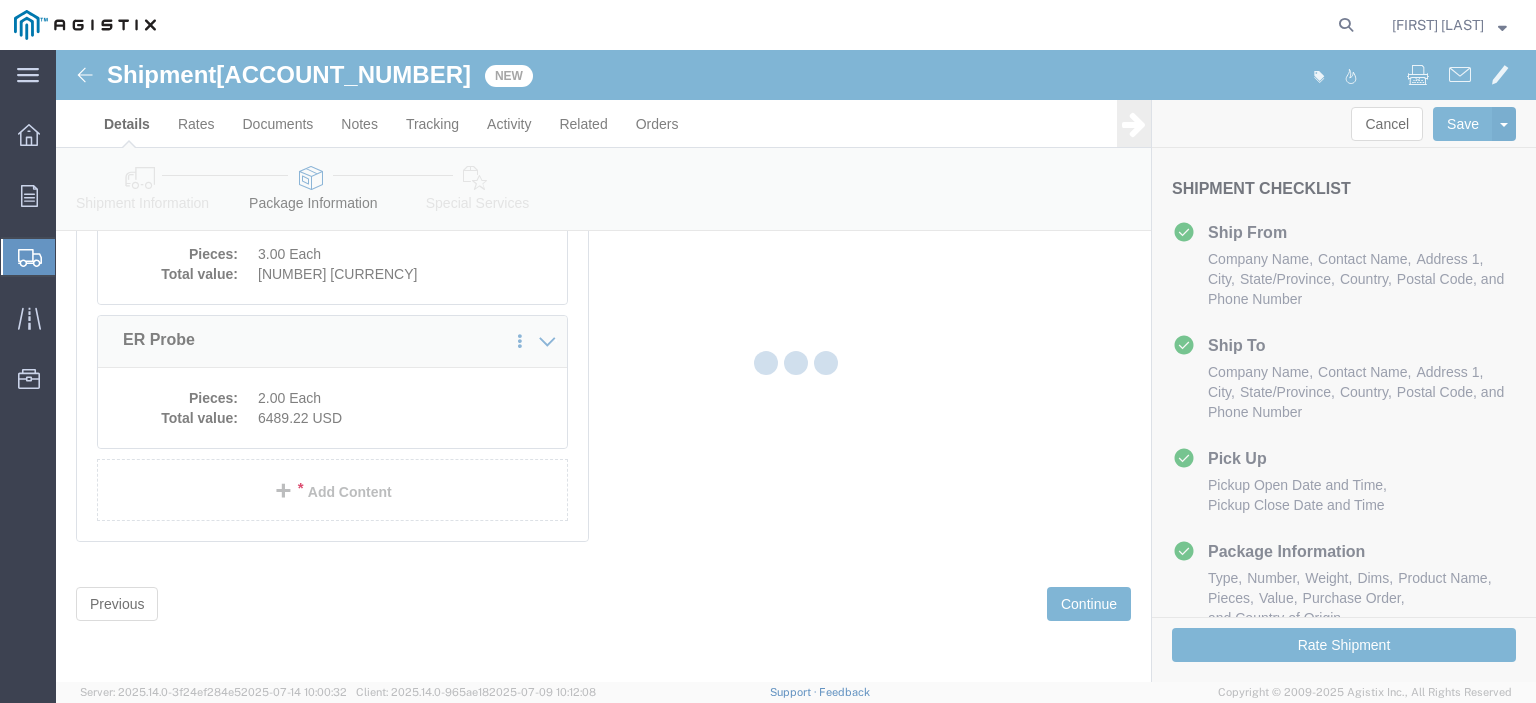 select 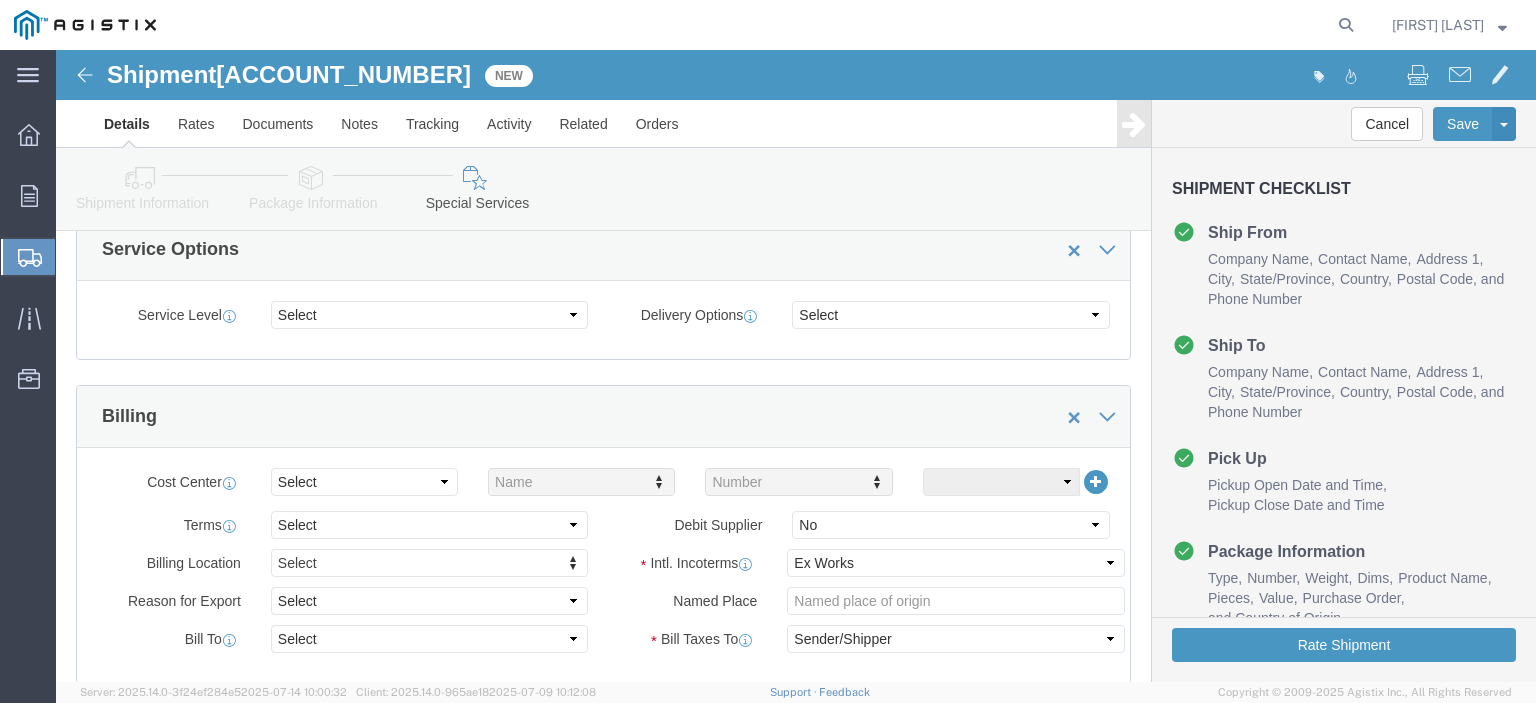 scroll, scrollTop: 500, scrollLeft: 0, axis: vertical 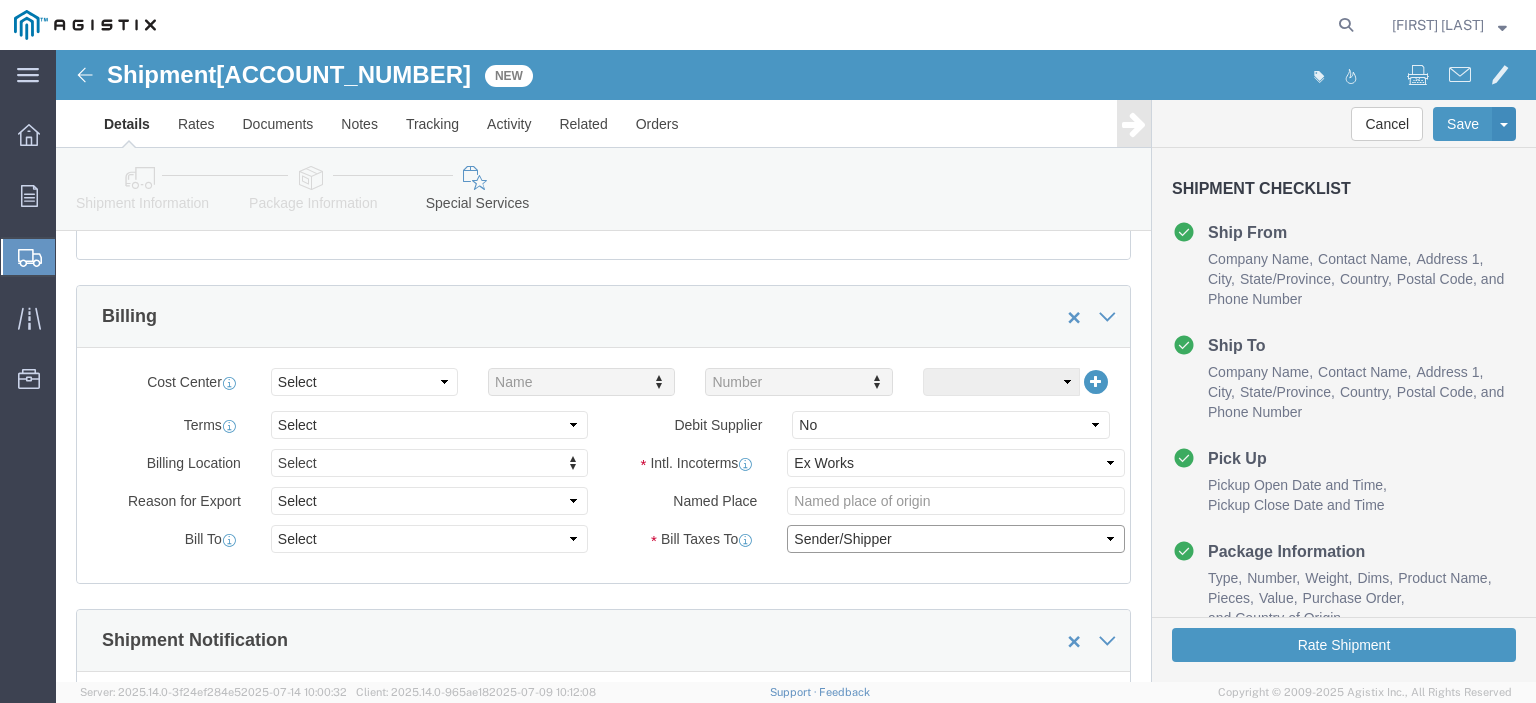 click on "Select Recipient Account Sender/Shipper Third Party Account" 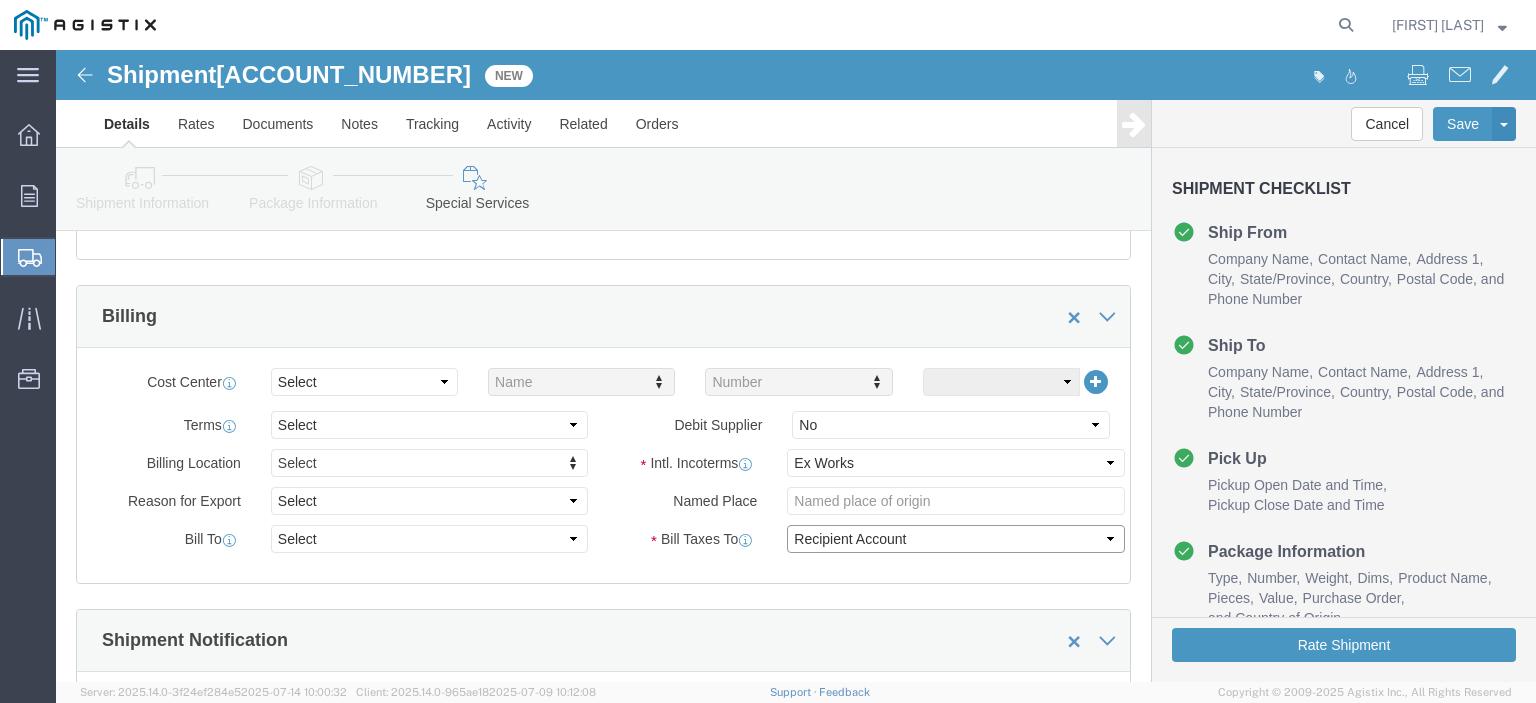 click on "Select Recipient Account Sender/Shipper Third Party Account" 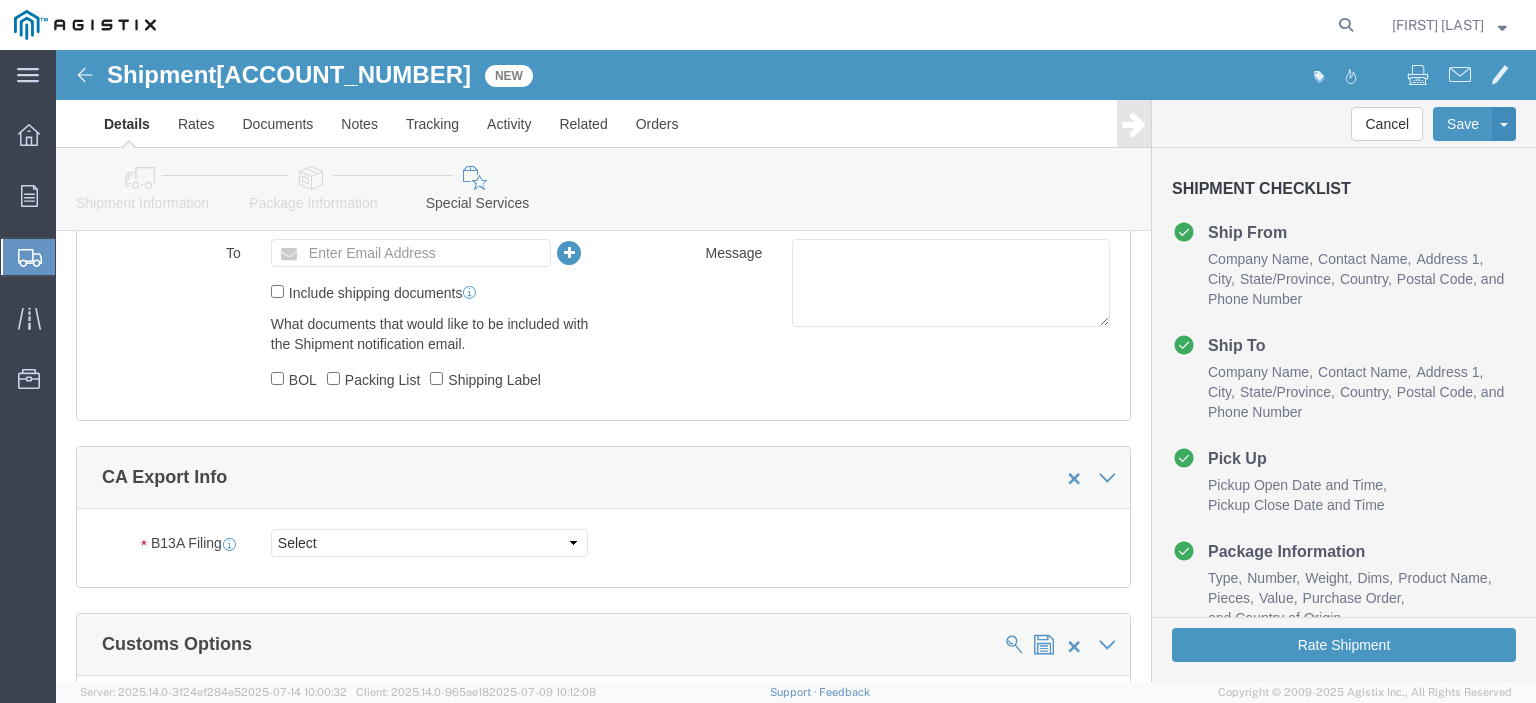 scroll, scrollTop: 1100, scrollLeft: 0, axis: vertical 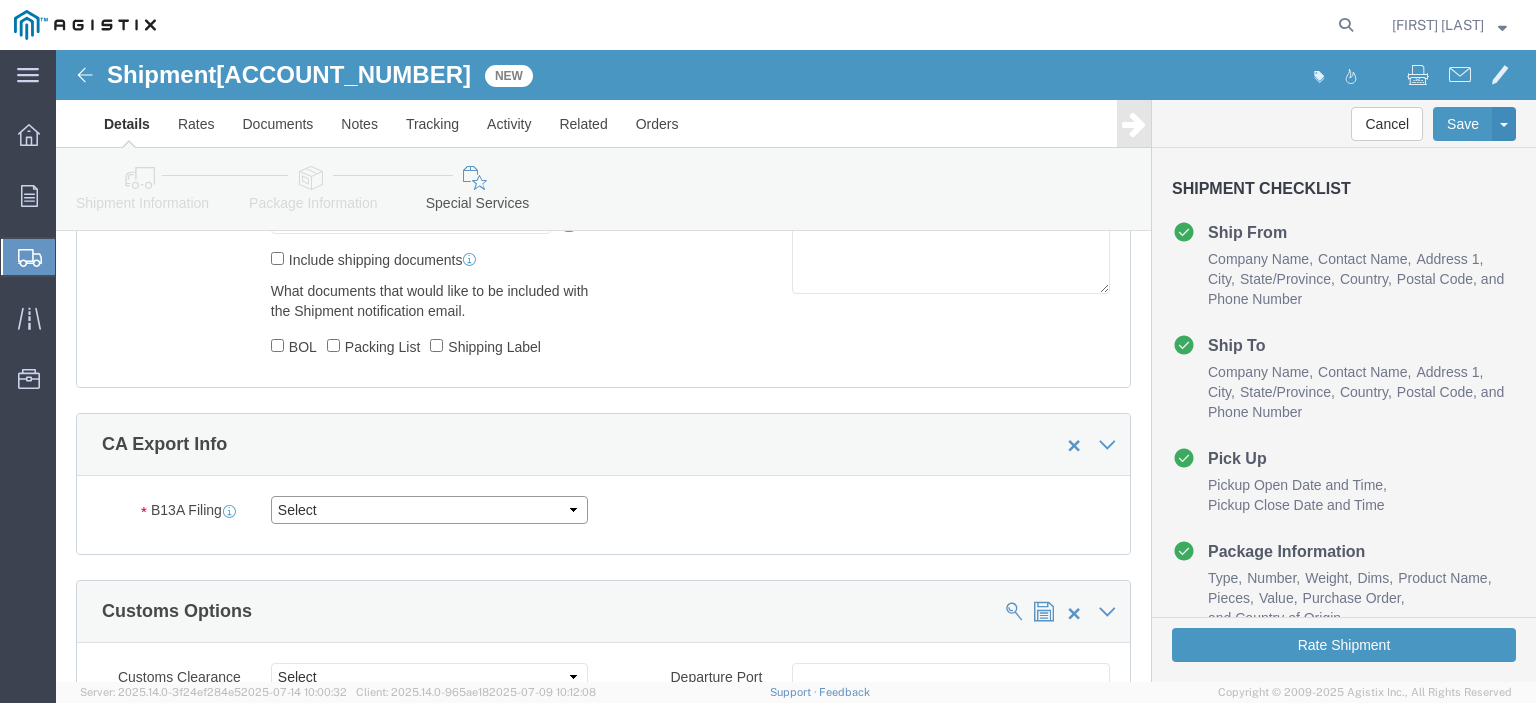 click on "Select Filed Electronically Manually Attached Not Required Summary Reporting" 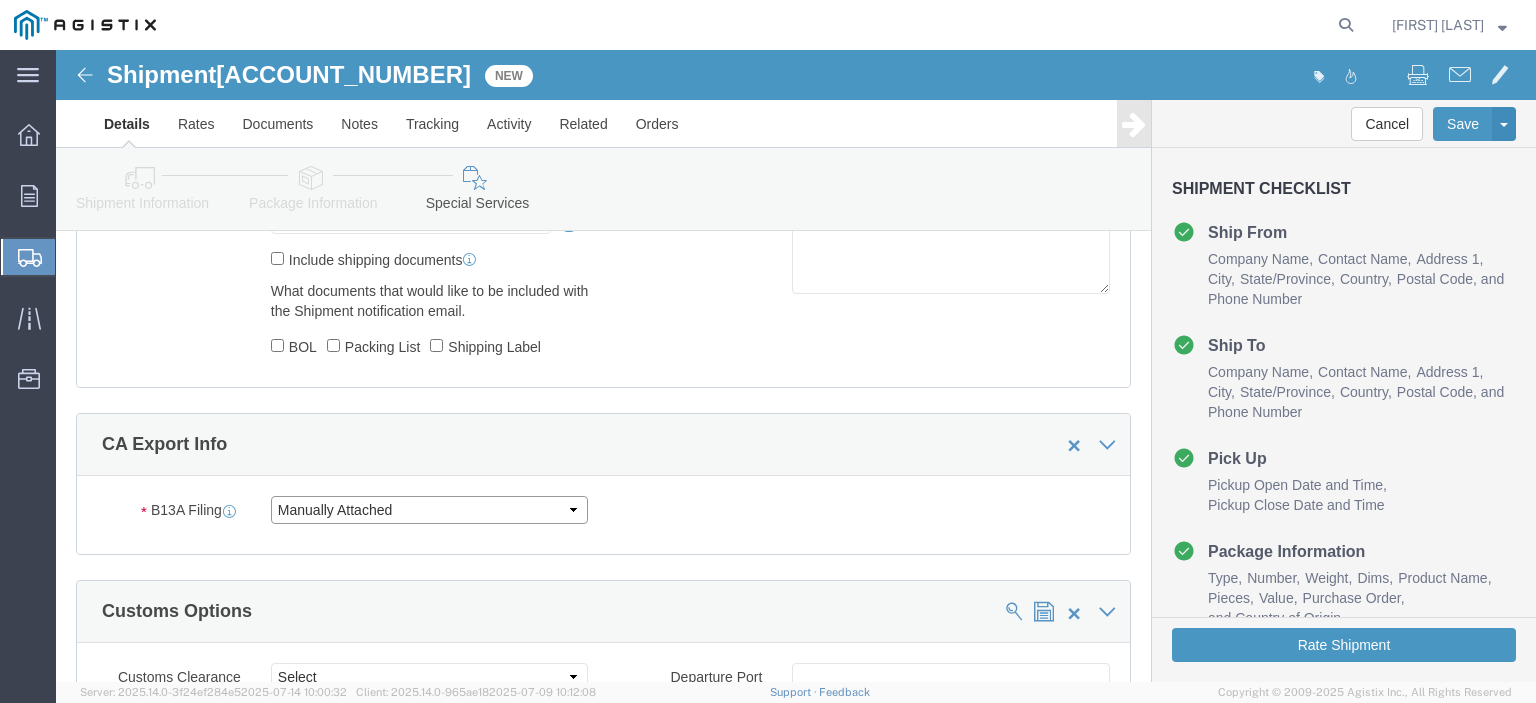 click on "Select Filed Electronically Manually Attached Not Required Summary Reporting" 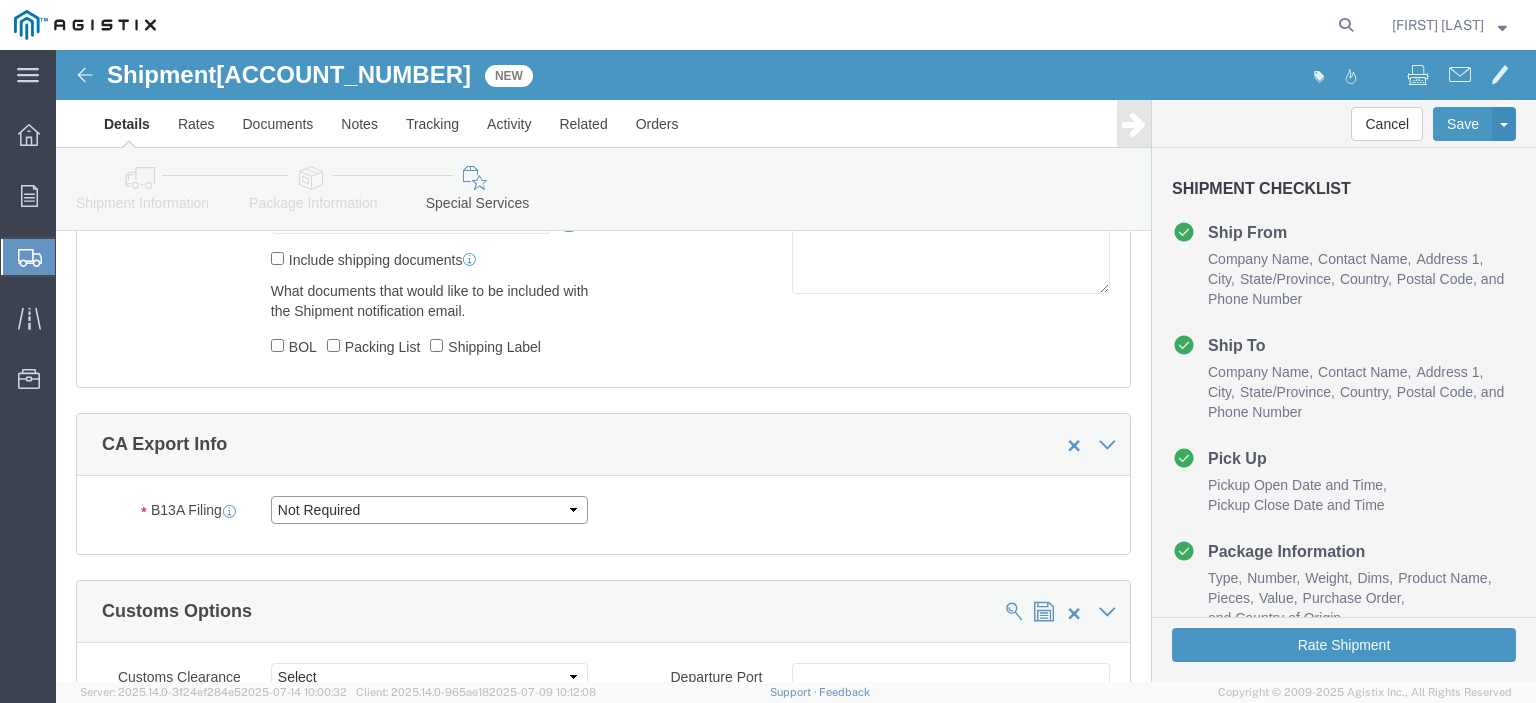 click on "Select Filed Electronically Manually Attached Not Required Summary Reporting" 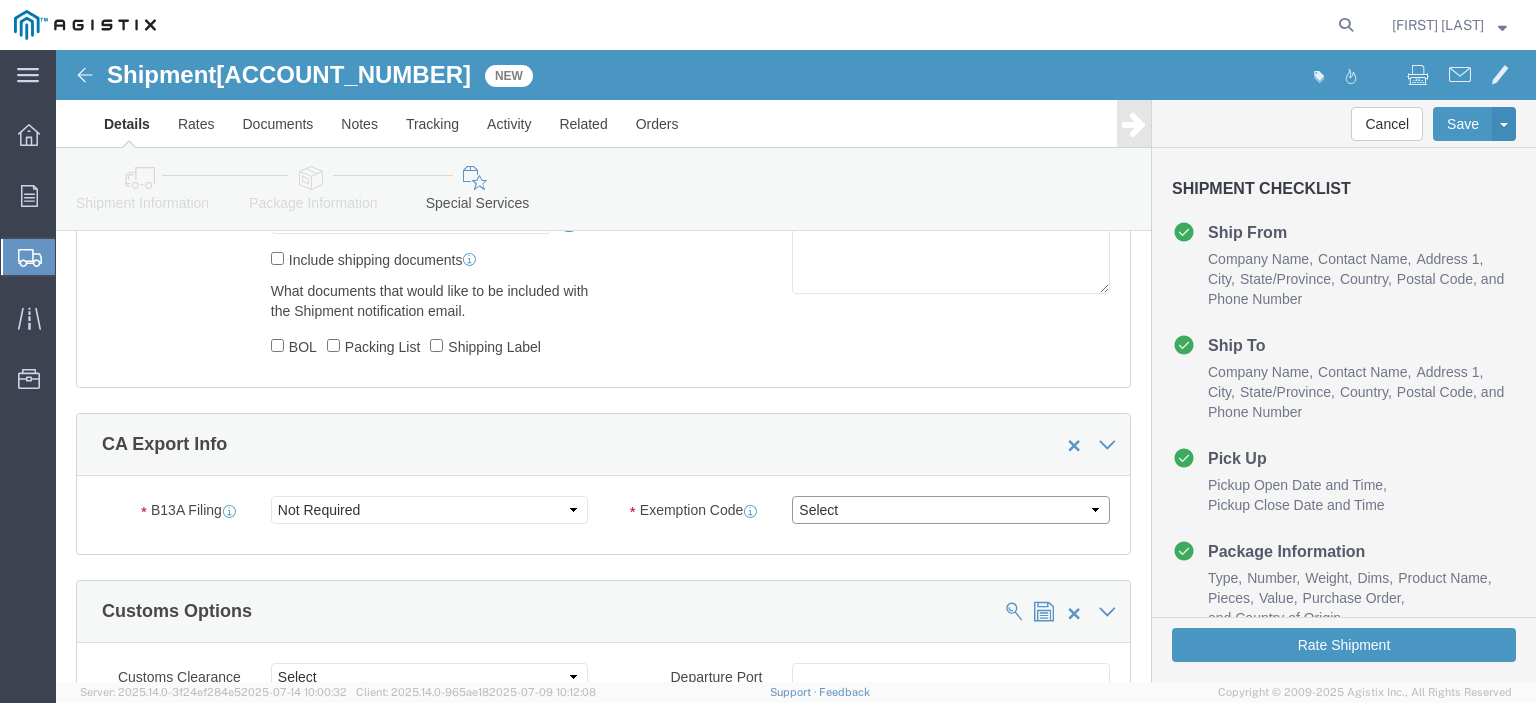 drag, startPoint x: 924, startPoint y: 463, endPoint x: 907, endPoint y: 457, distance: 18.027756 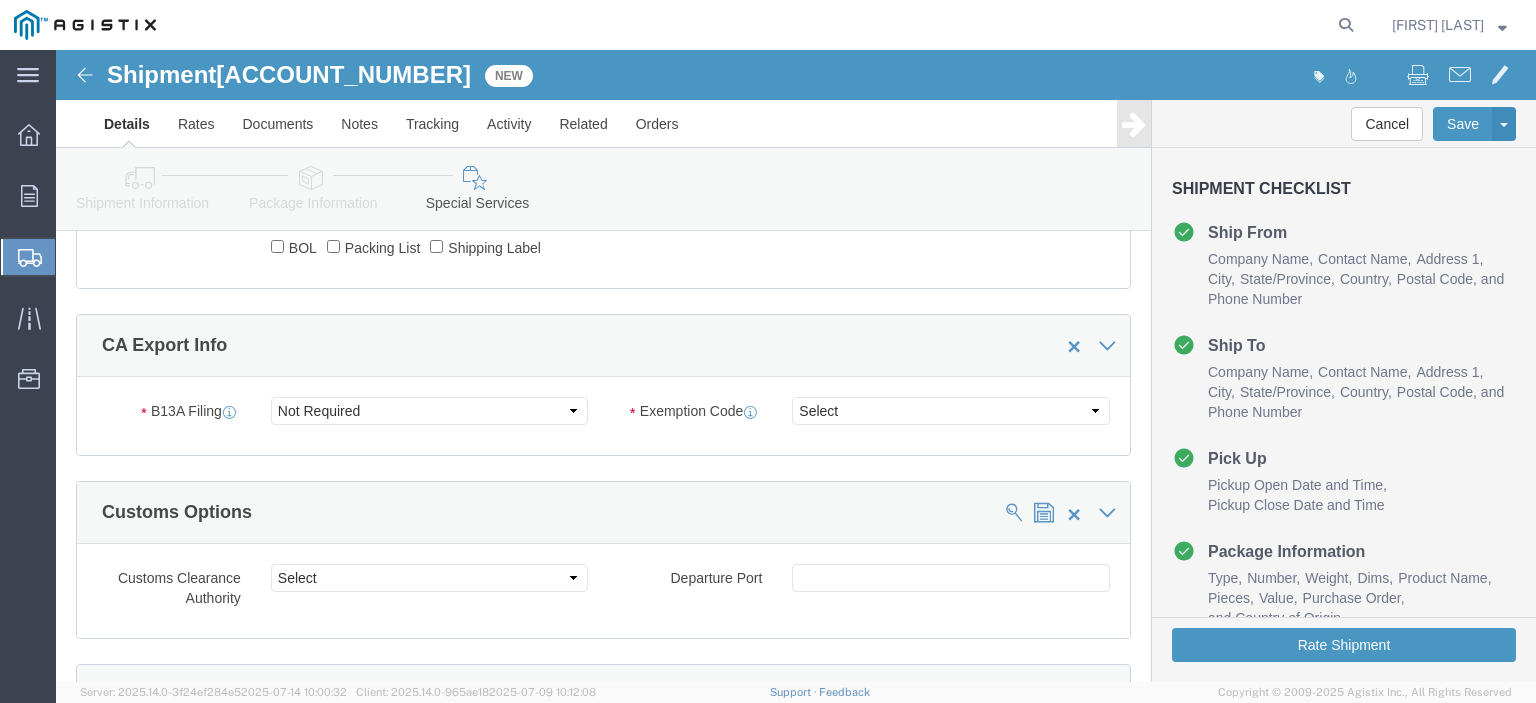 scroll, scrollTop: 1200, scrollLeft: 0, axis: vertical 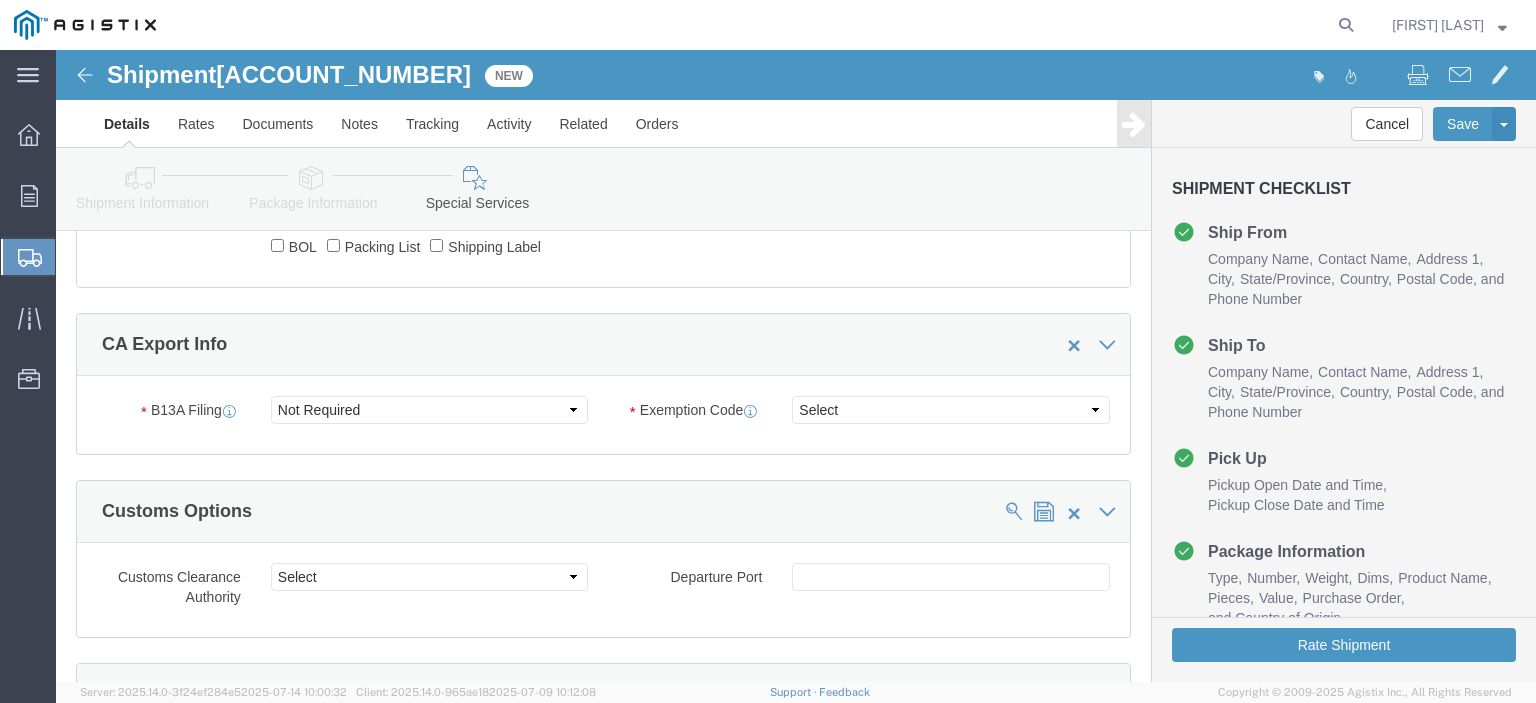 drag, startPoint x: 860, startPoint y: 383, endPoint x: 857, endPoint y: 368, distance: 15.297058 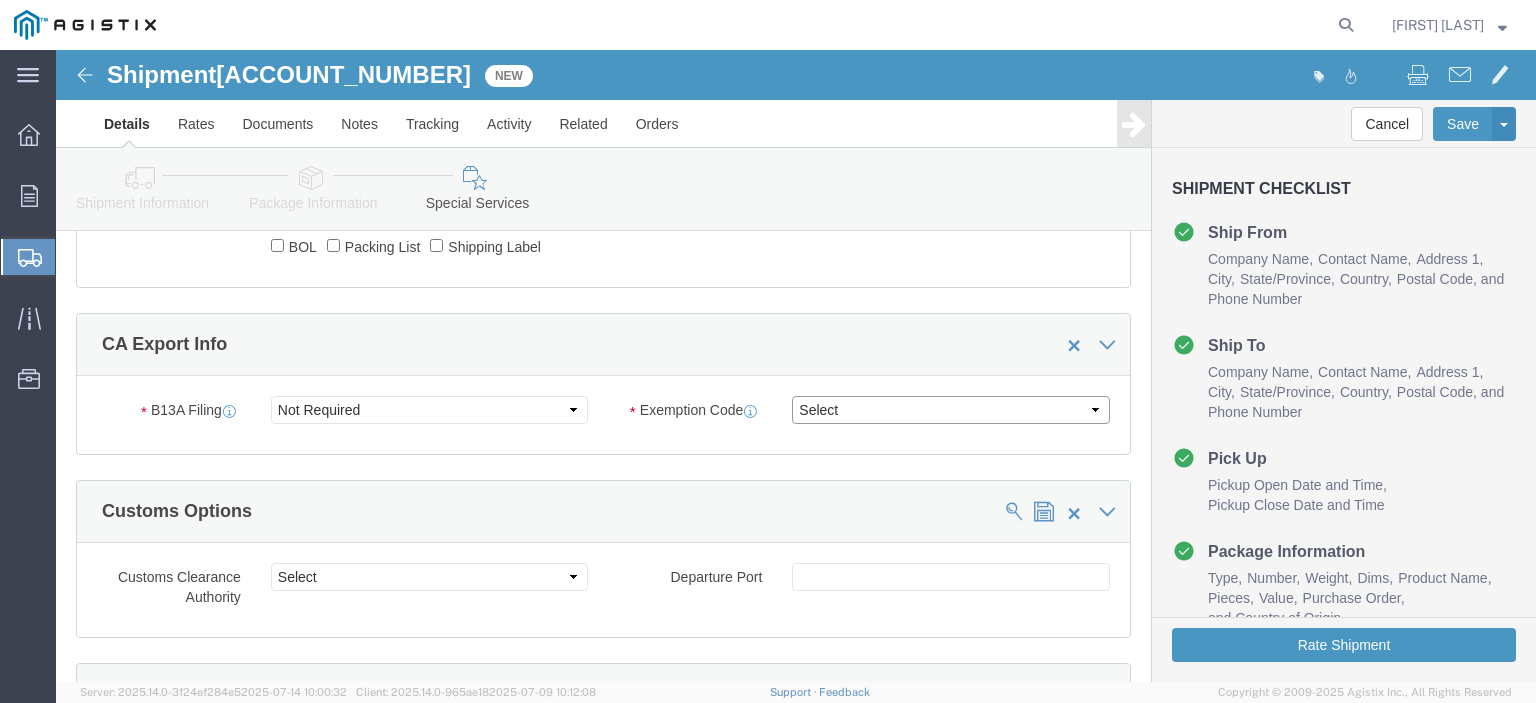 click on "Select 01 02 03 04 05 06 07 08 10 11 12 13 14 15 16" 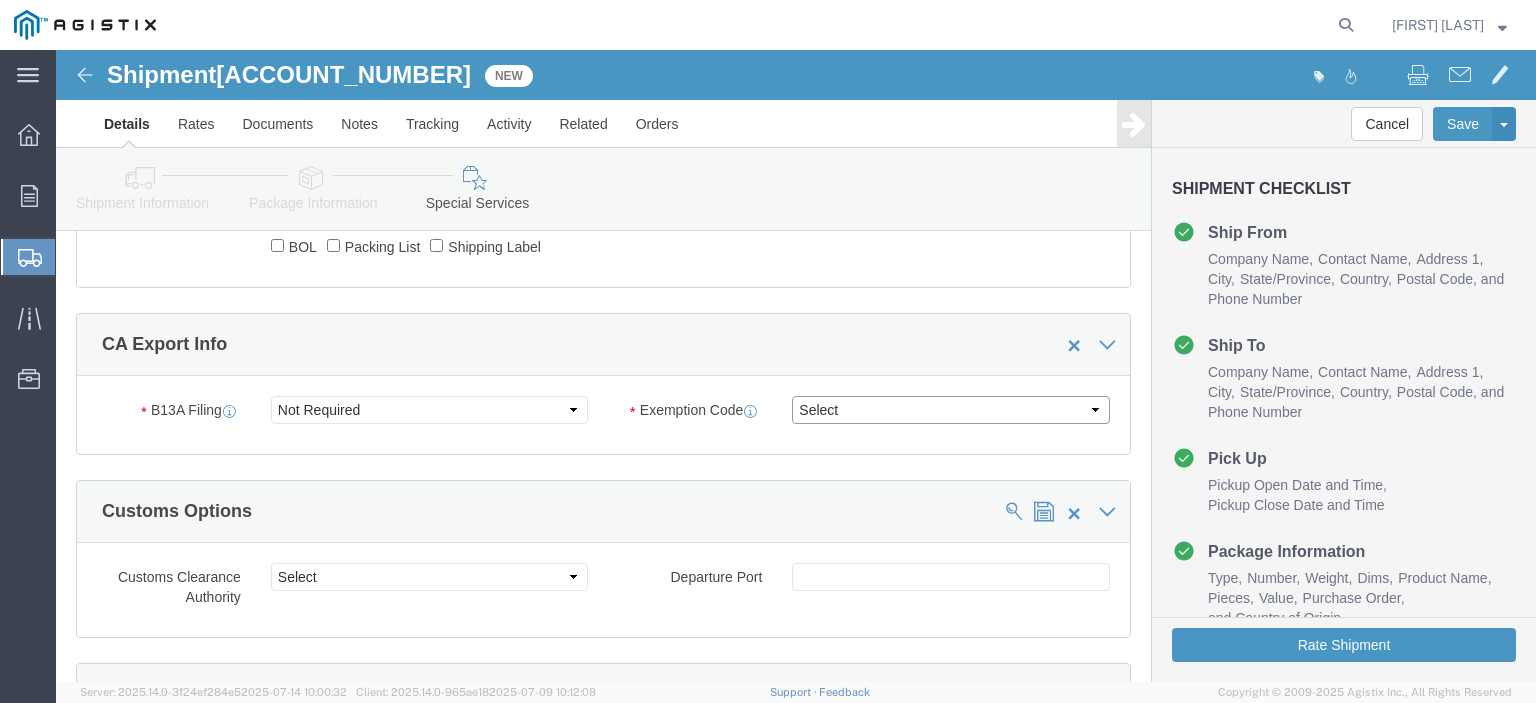 select on "01" 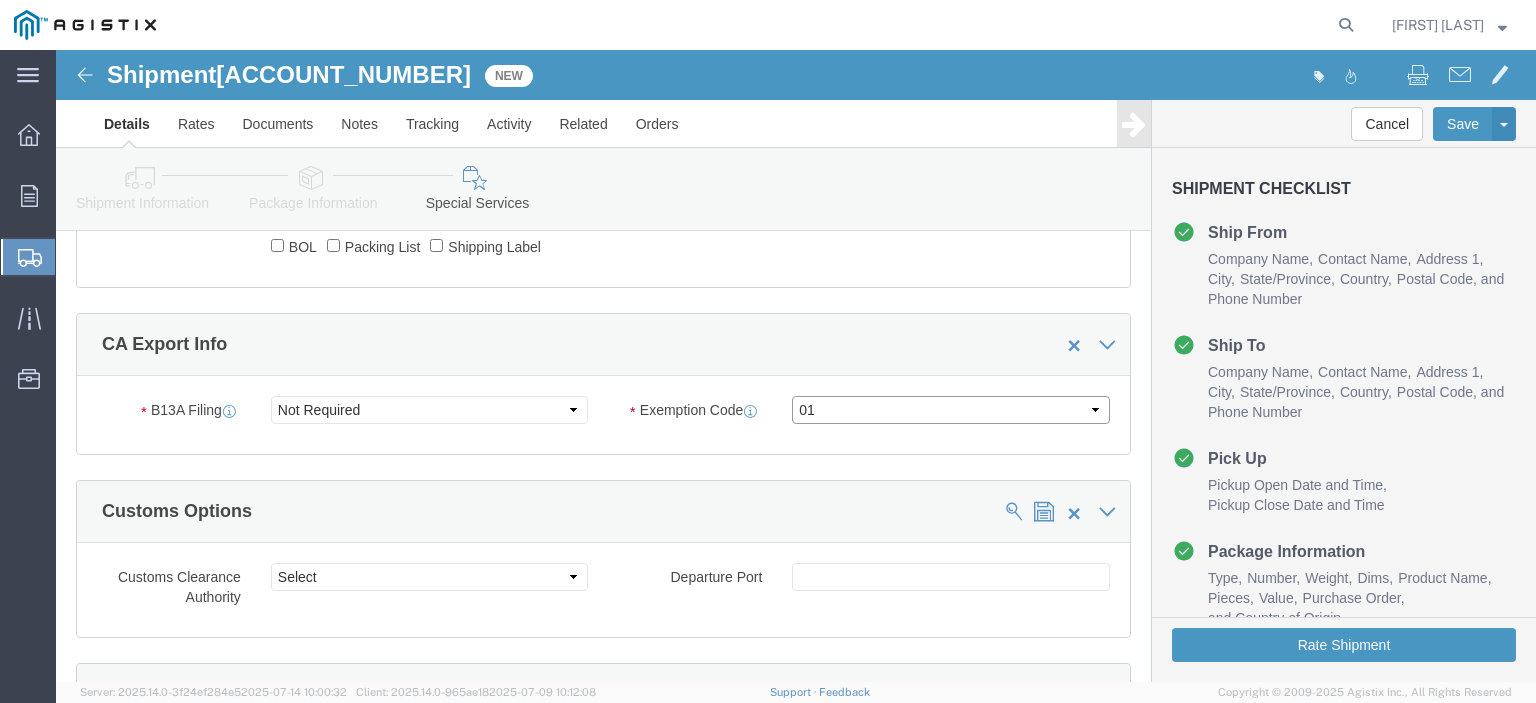 click on "Select 01 02 03 04 05 06 07 08 10 11 12 13 14 15 16" 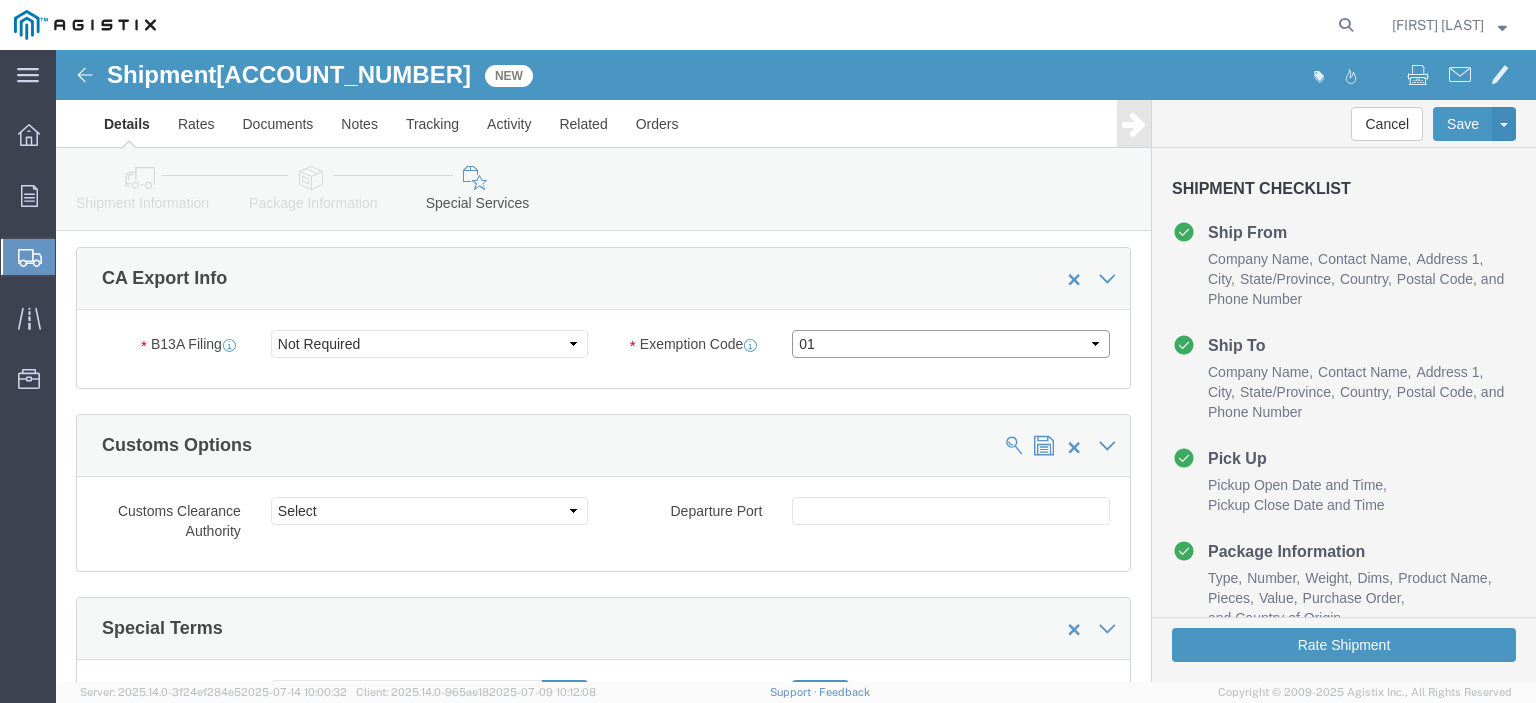 scroll, scrollTop: 1300, scrollLeft: 0, axis: vertical 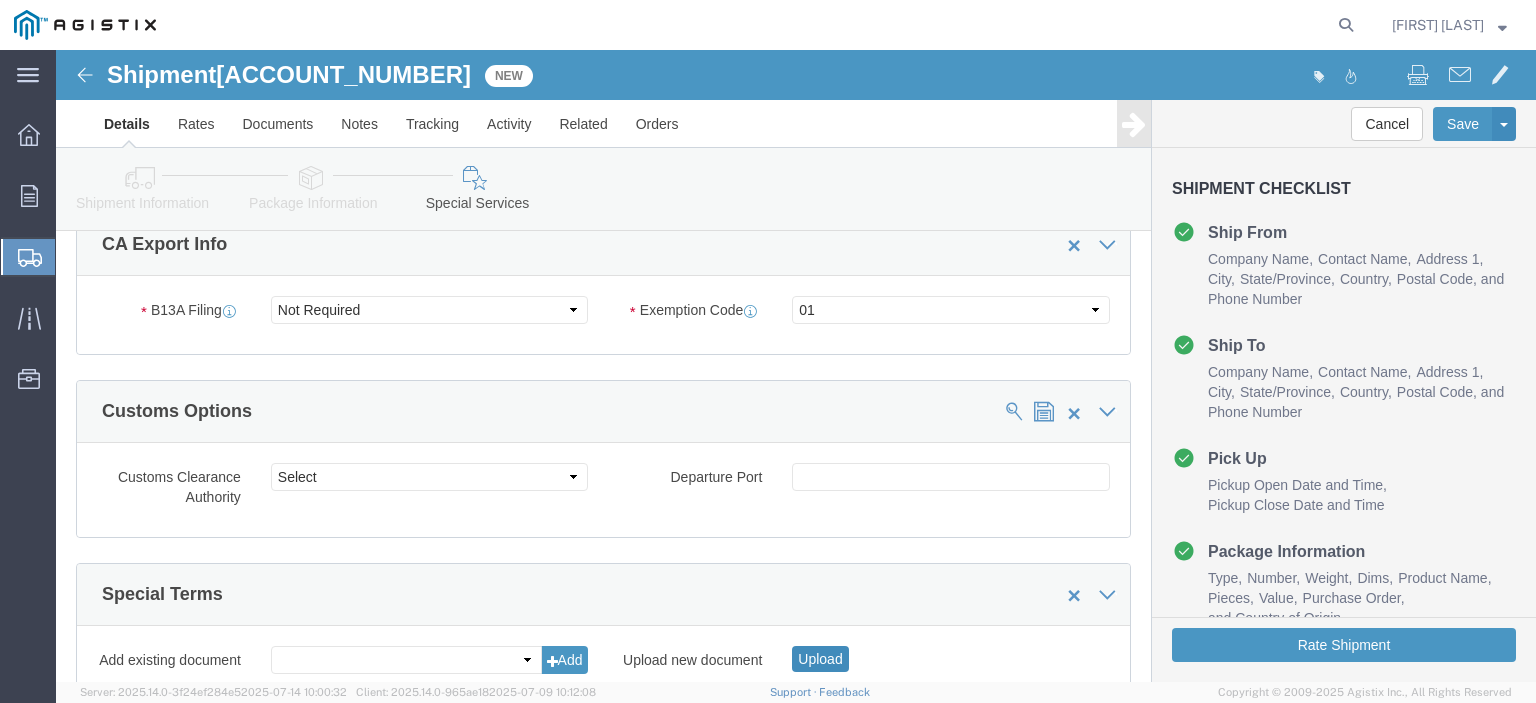 click on "Upload" 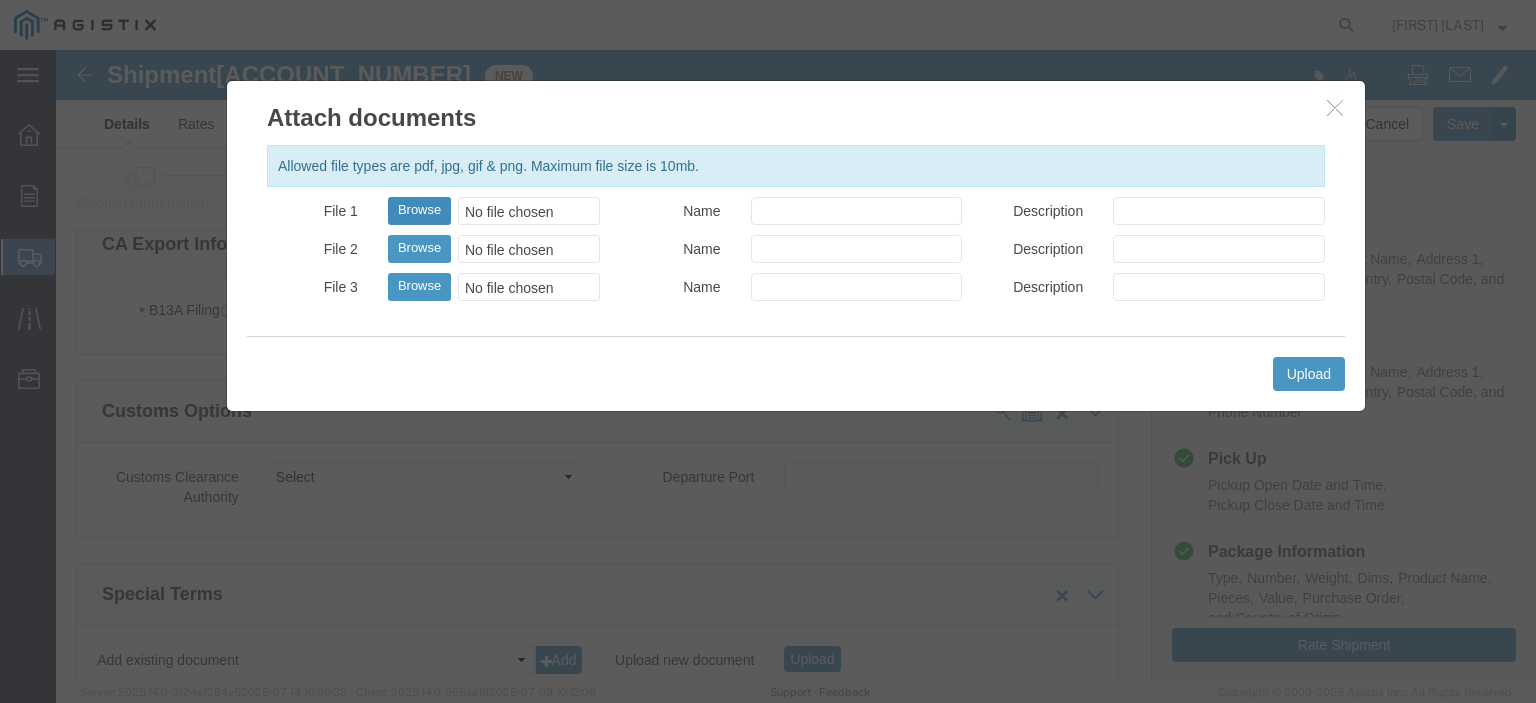 click on "Browse" 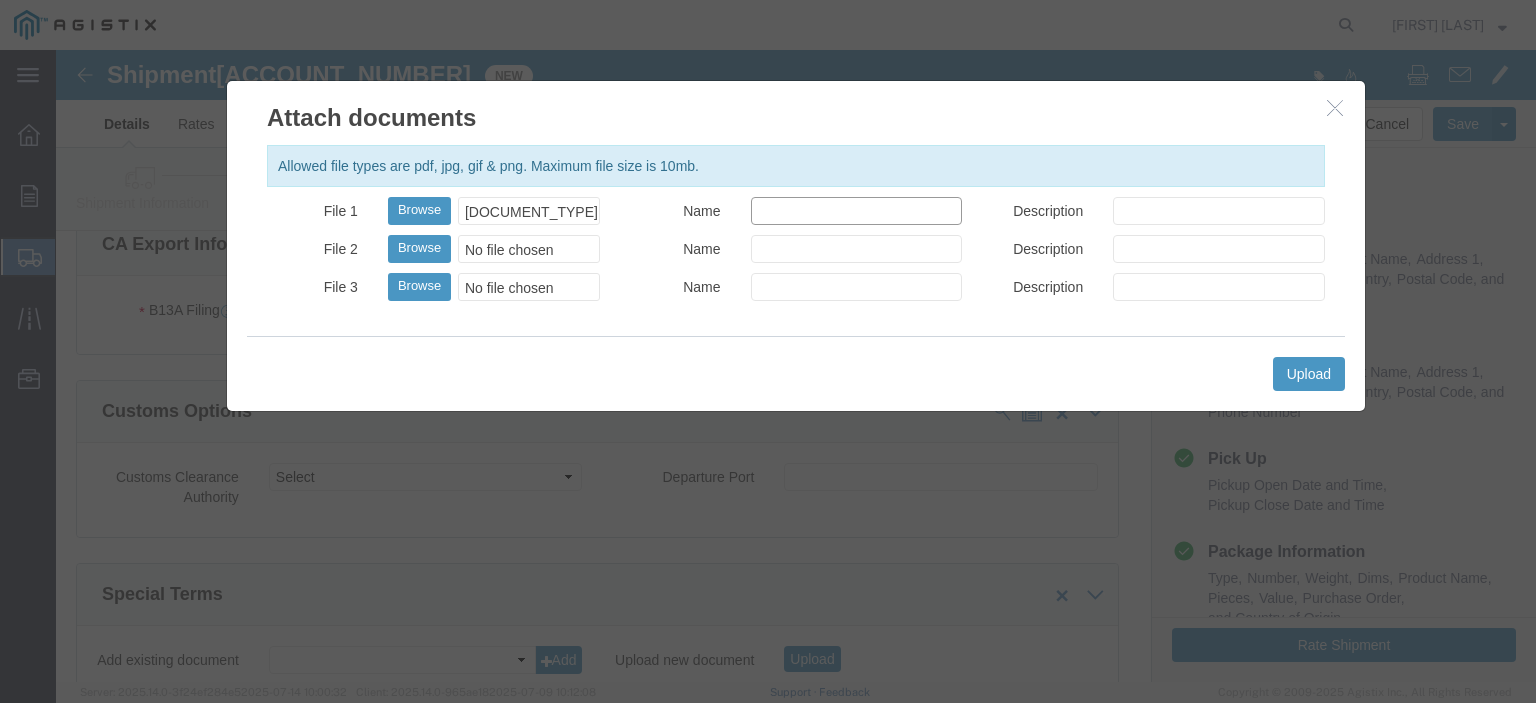 click on "Name" 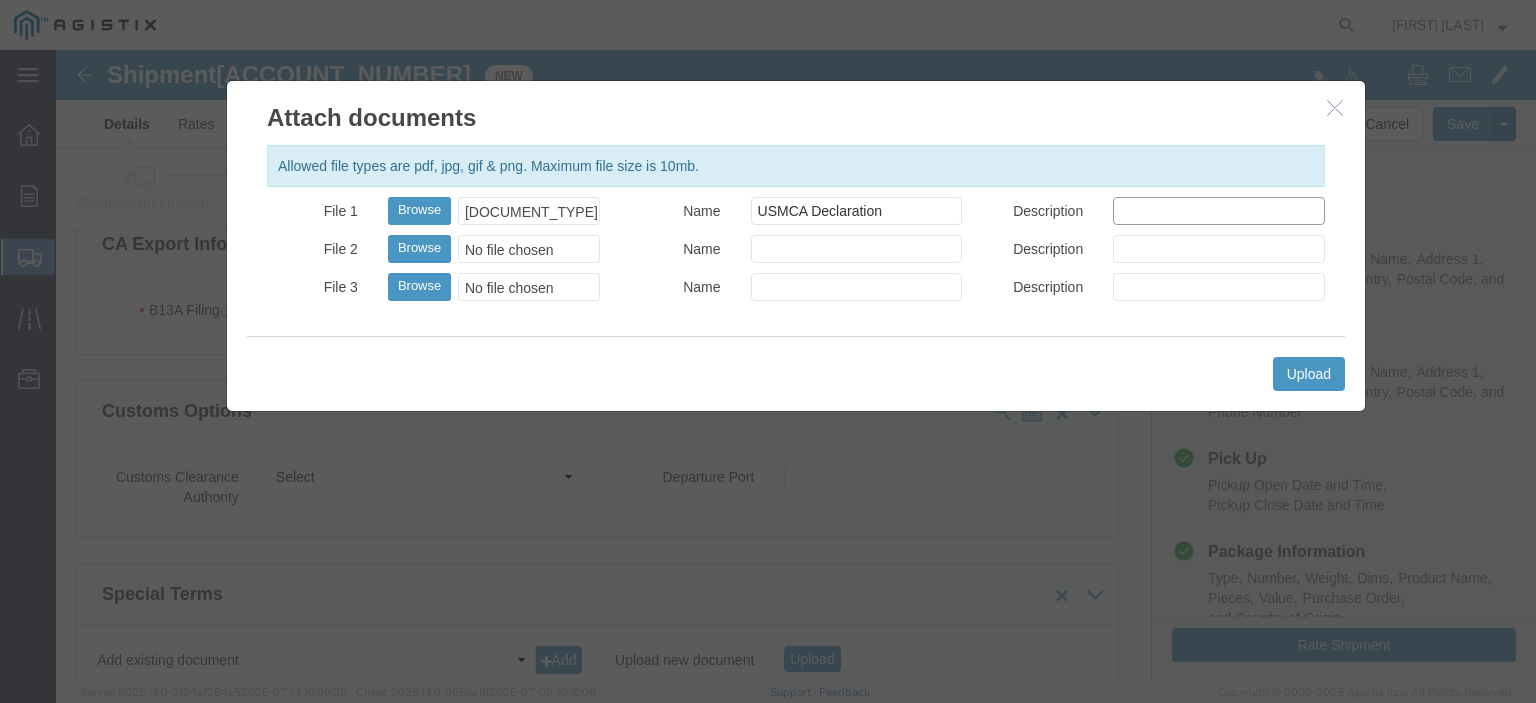 click on "Description" 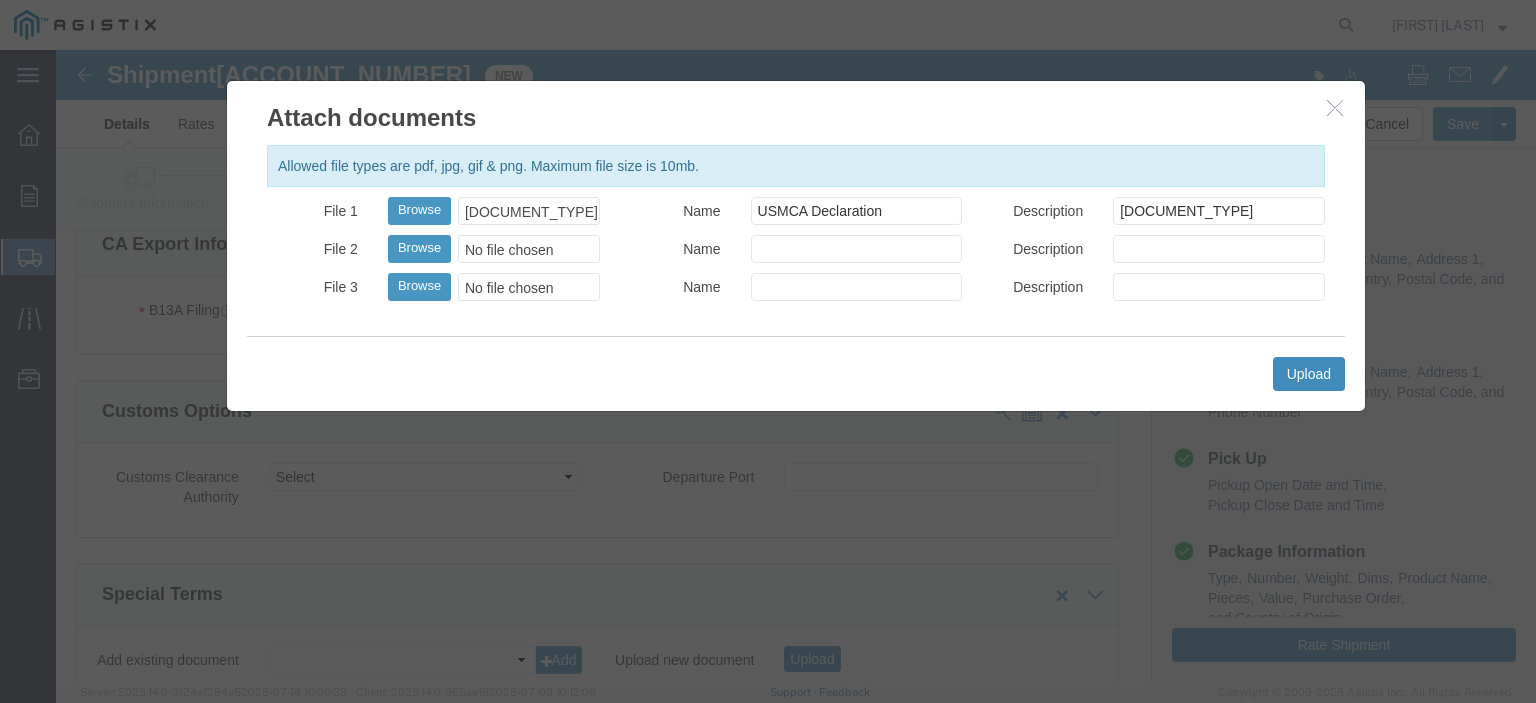 click on "Upload" 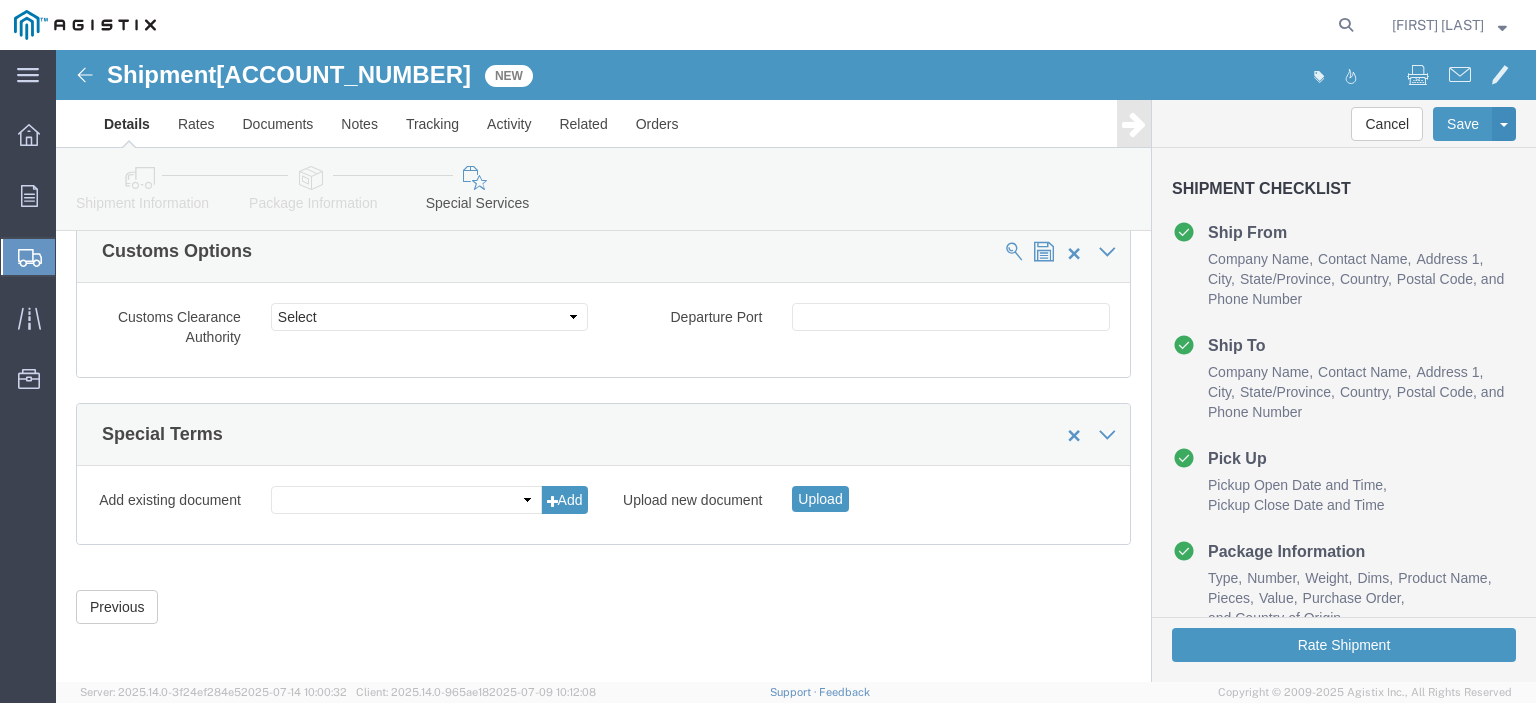 scroll, scrollTop: 1463, scrollLeft: 0, axis: vertical 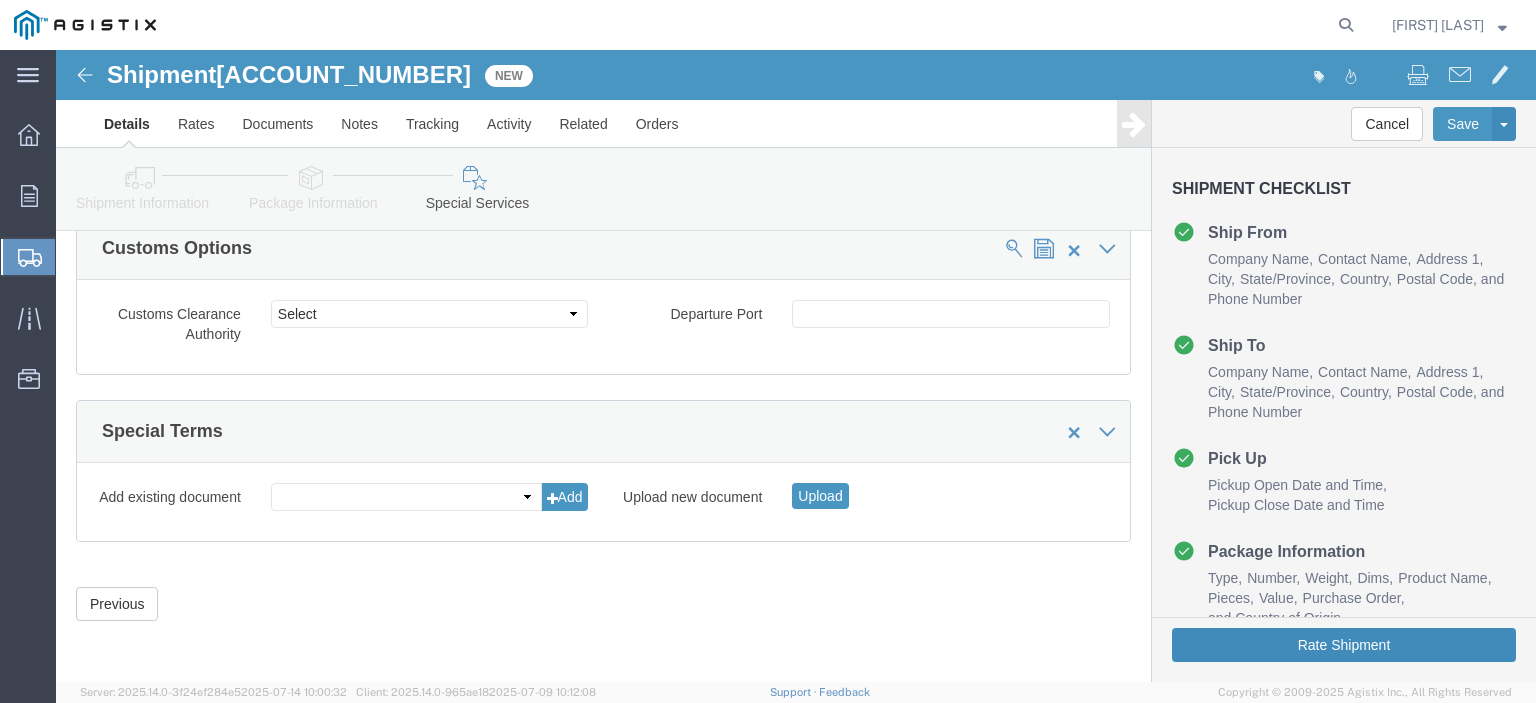 click on "Rate Shipment" 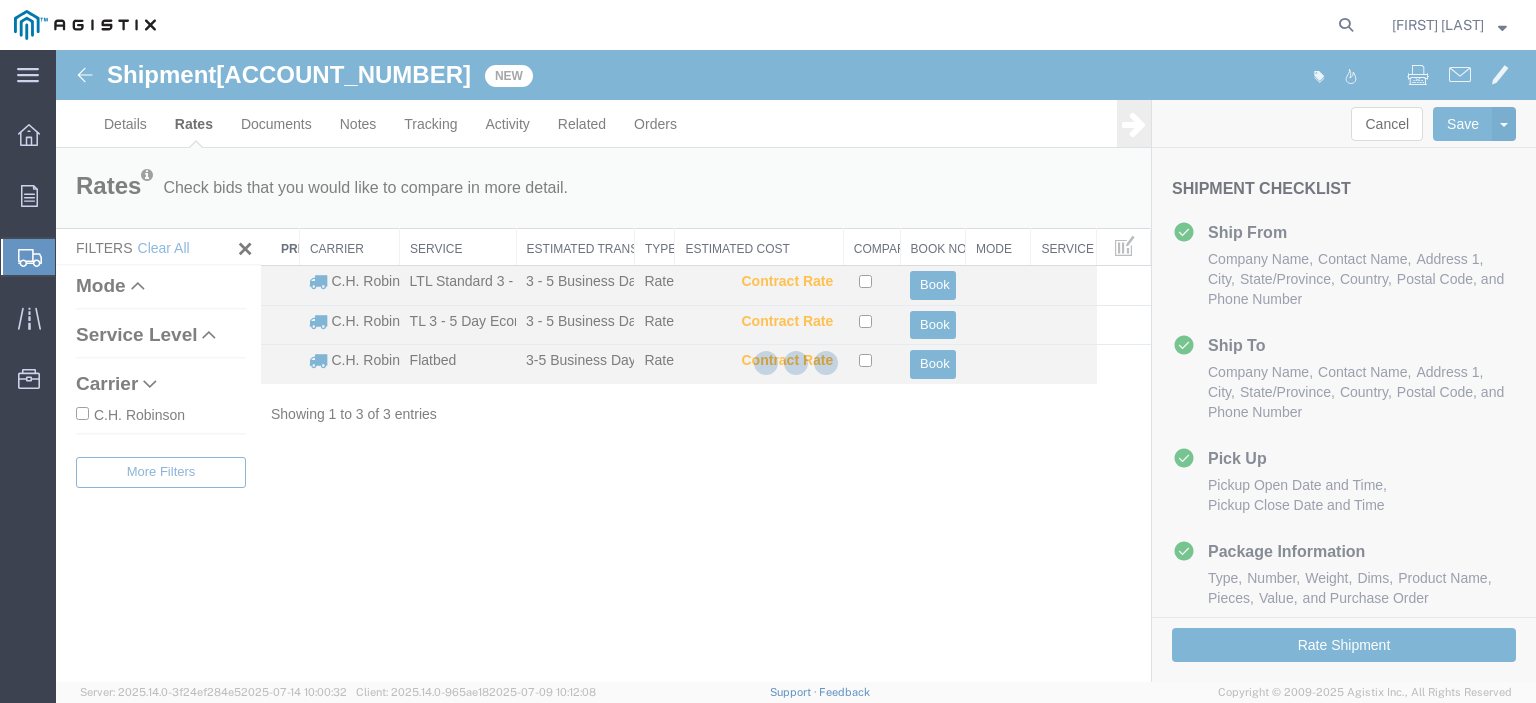 scroll, scrollTop: 0, scrollLeft: 0, axis: both 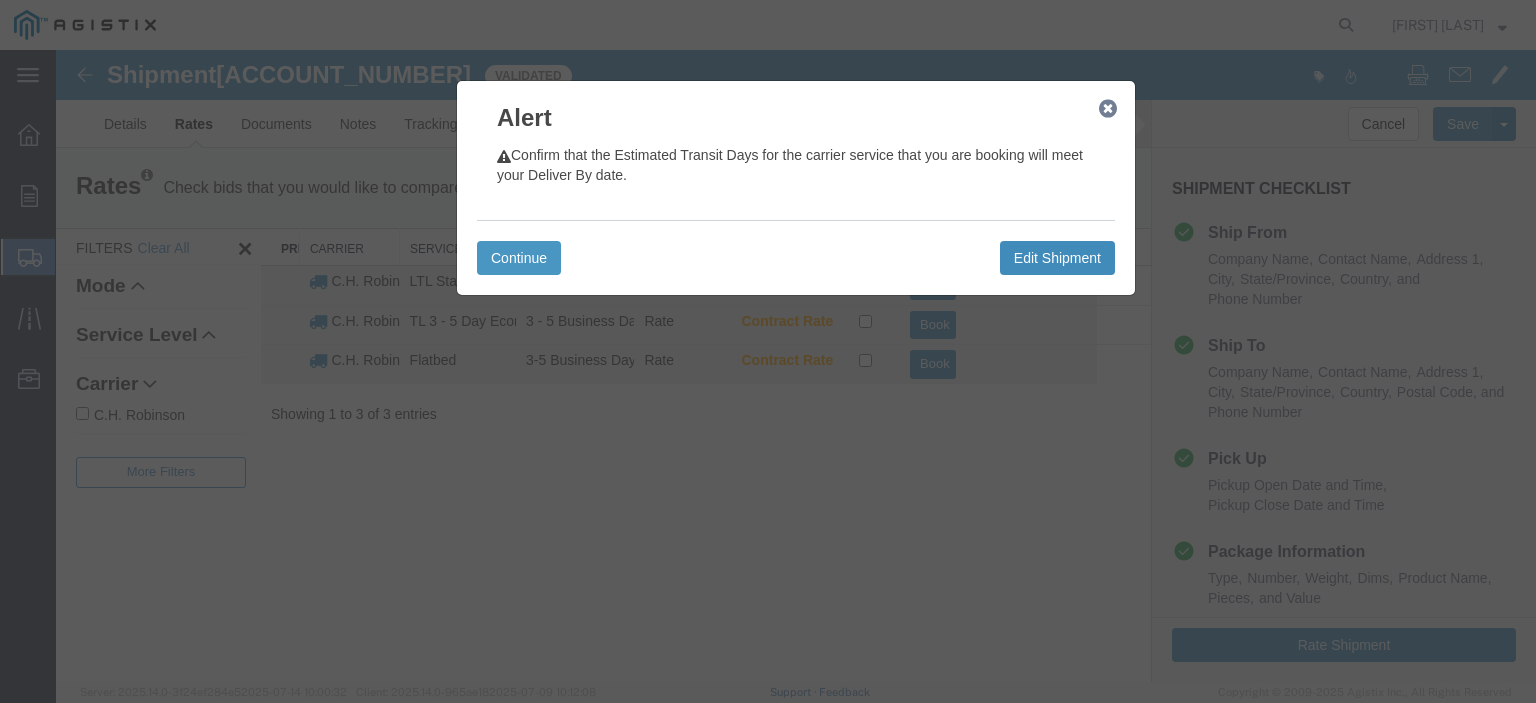 click on "Edit Shipment" at bounding box center (1057, 258) 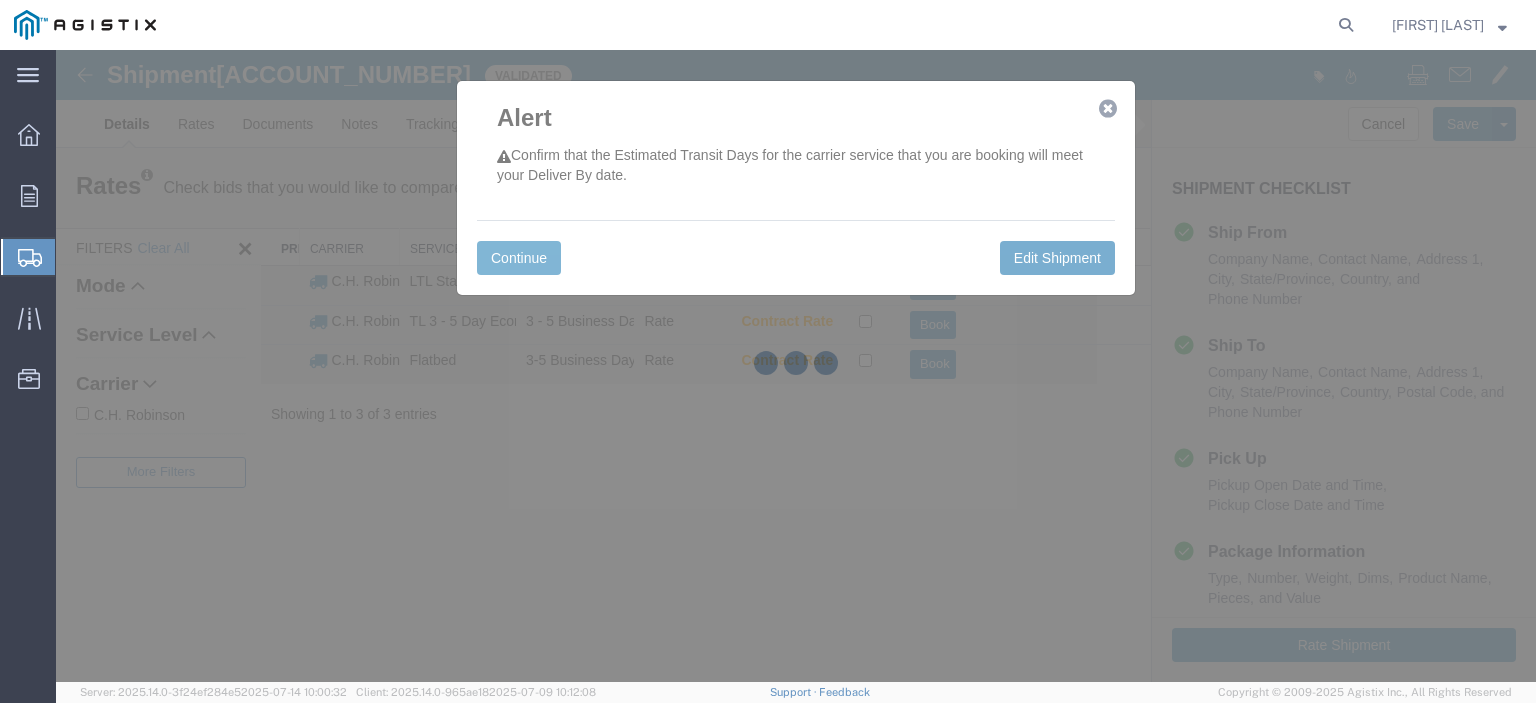 select on "[NUMBER]" 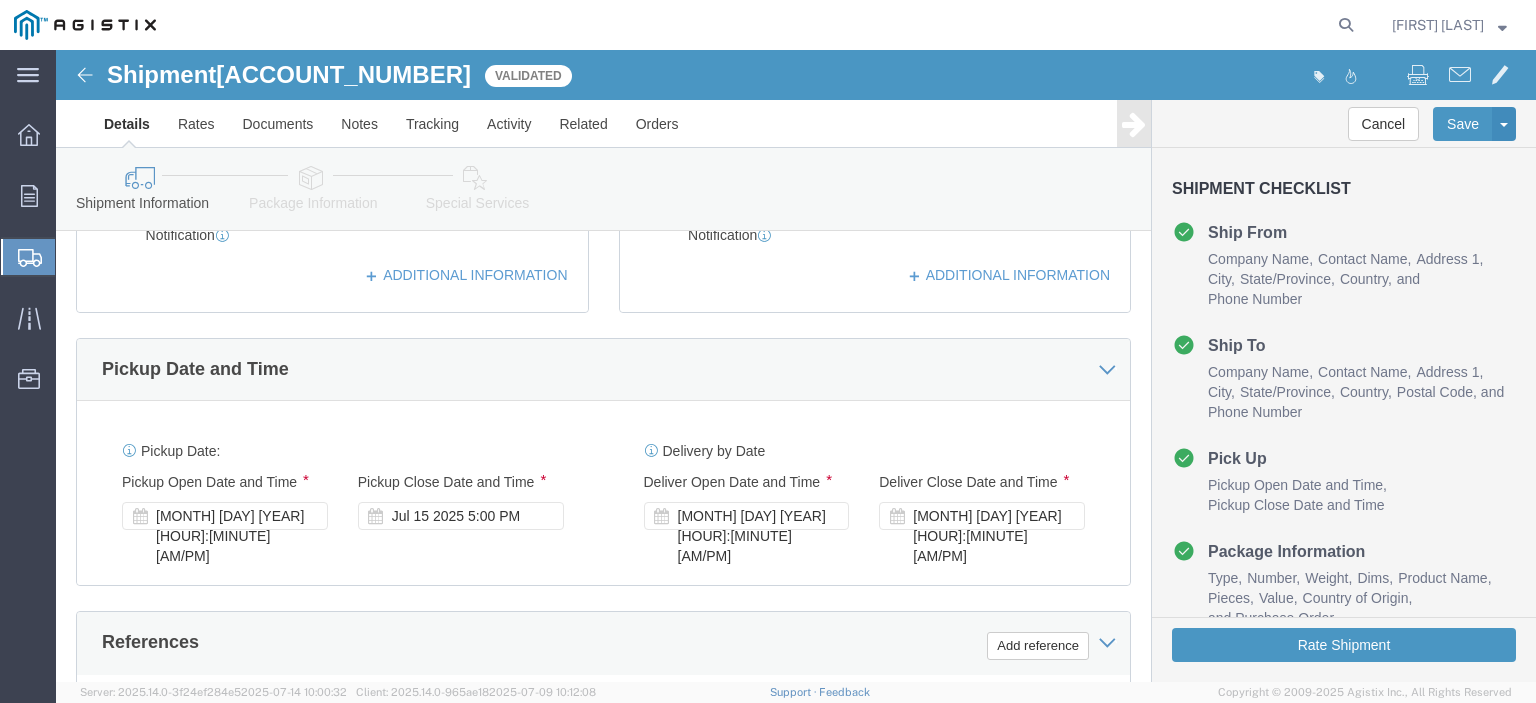 scroll, scrollTop: 600, scrollLeft: 0, axis: vertical 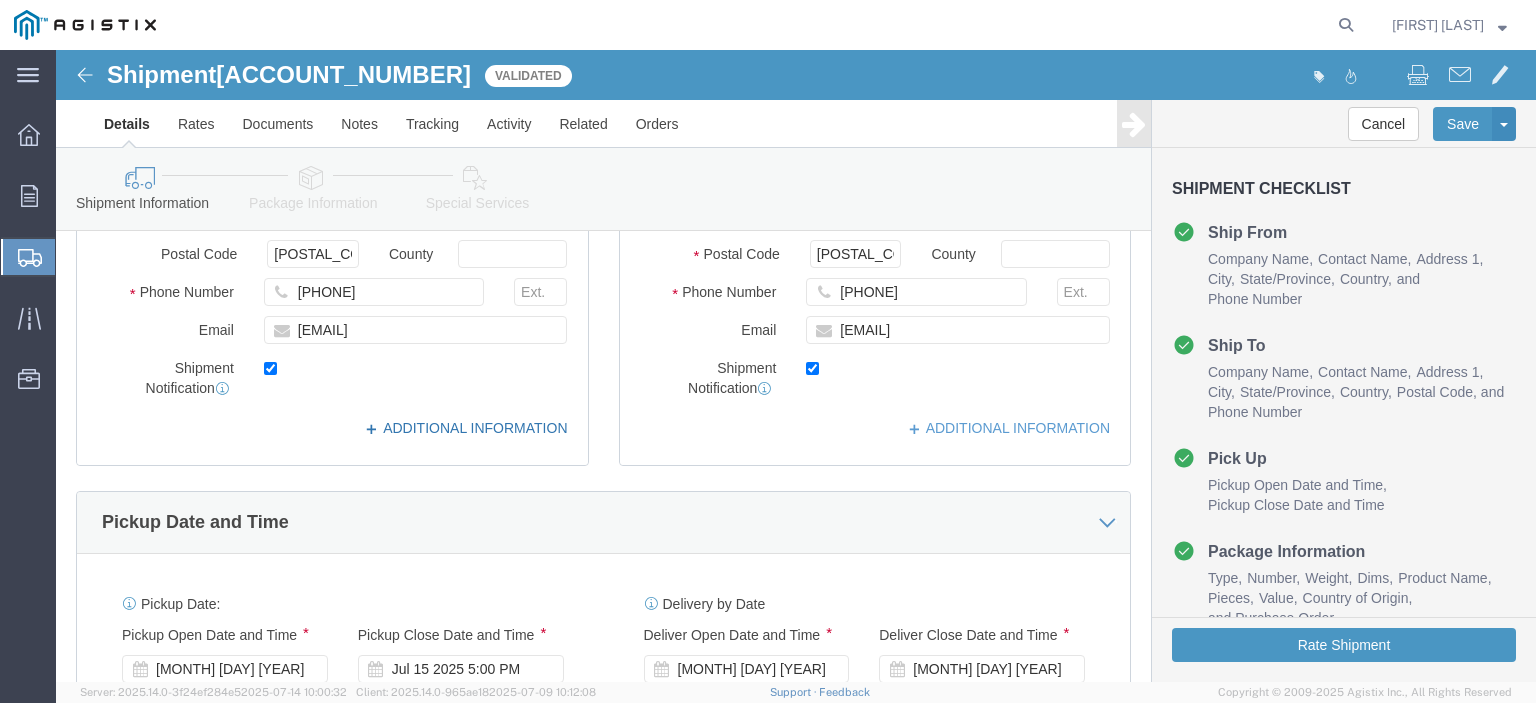 click on "ADDITIONAL INFORMATION" 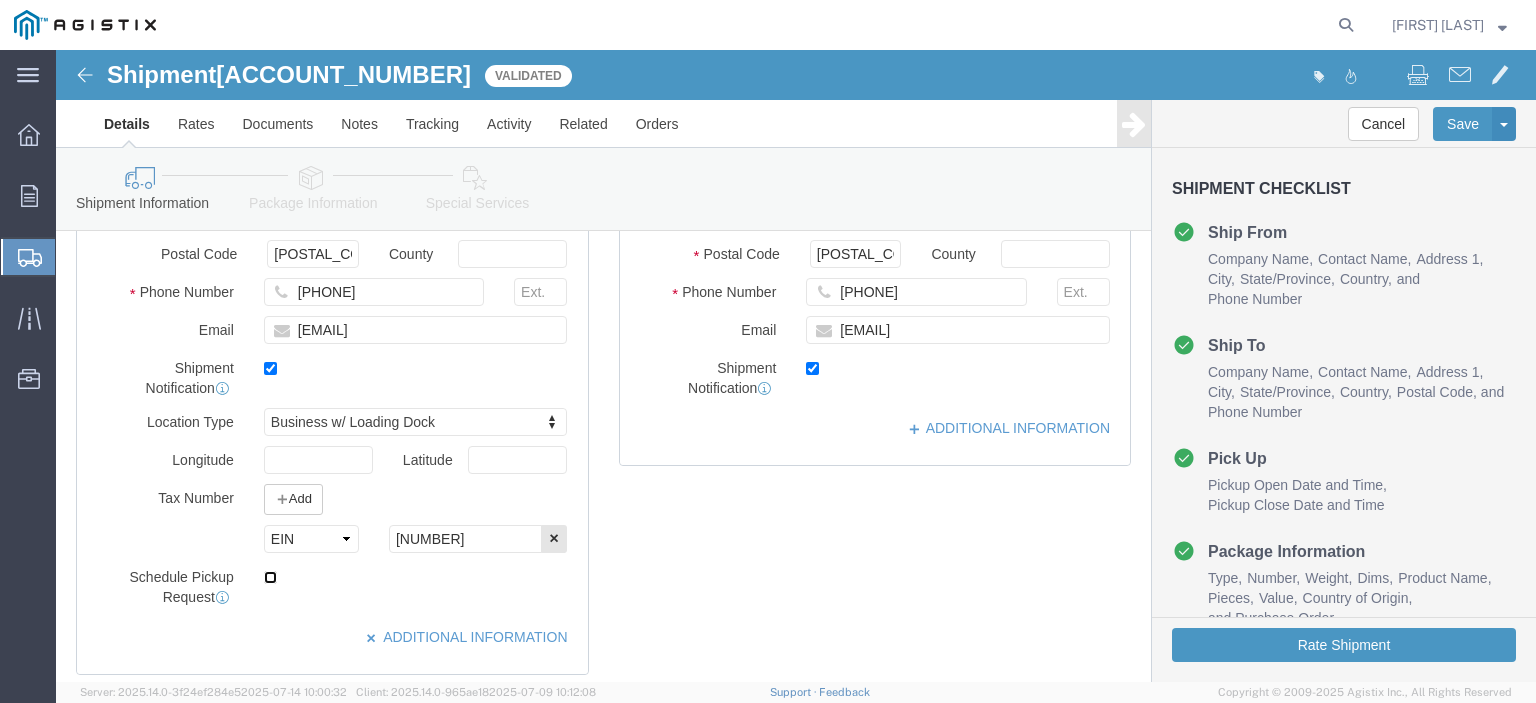 click 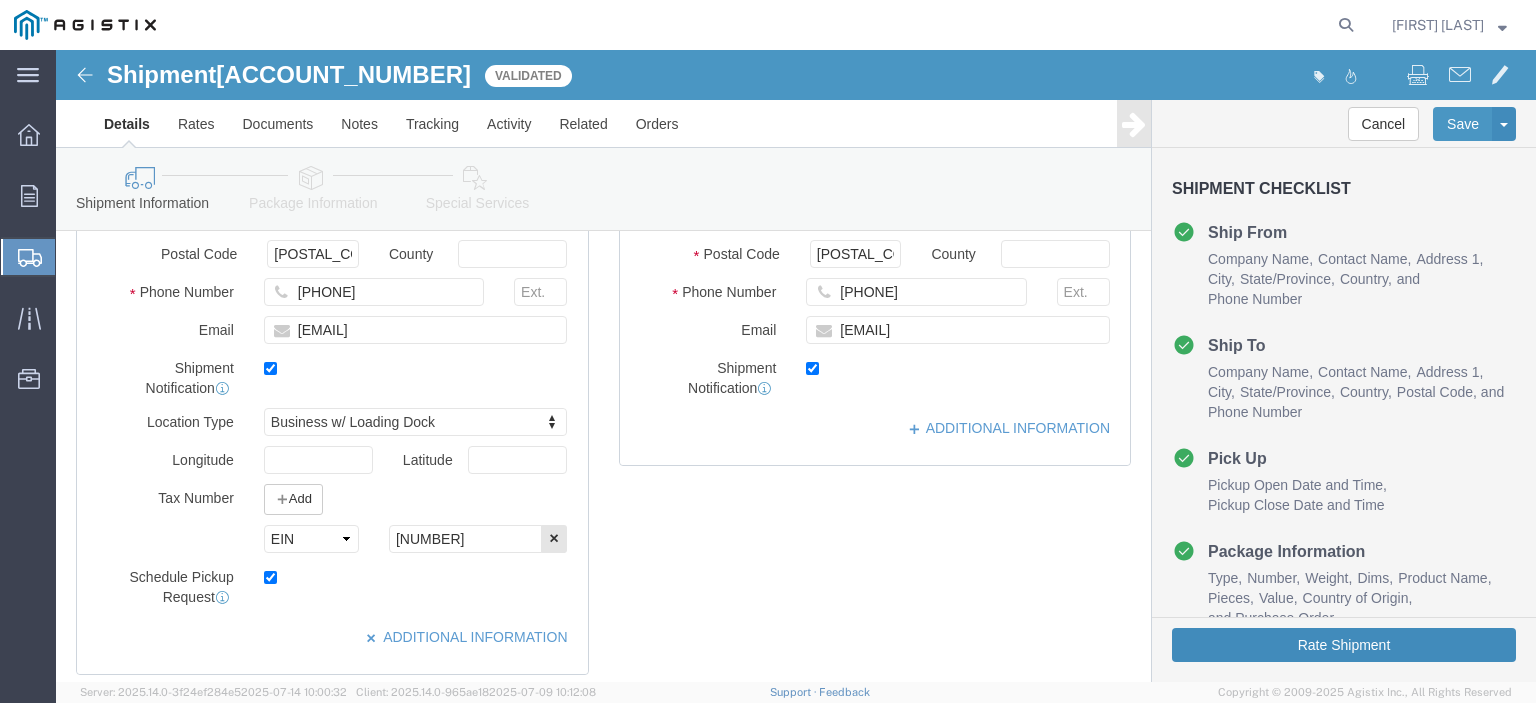 click on "Rate Shipment" 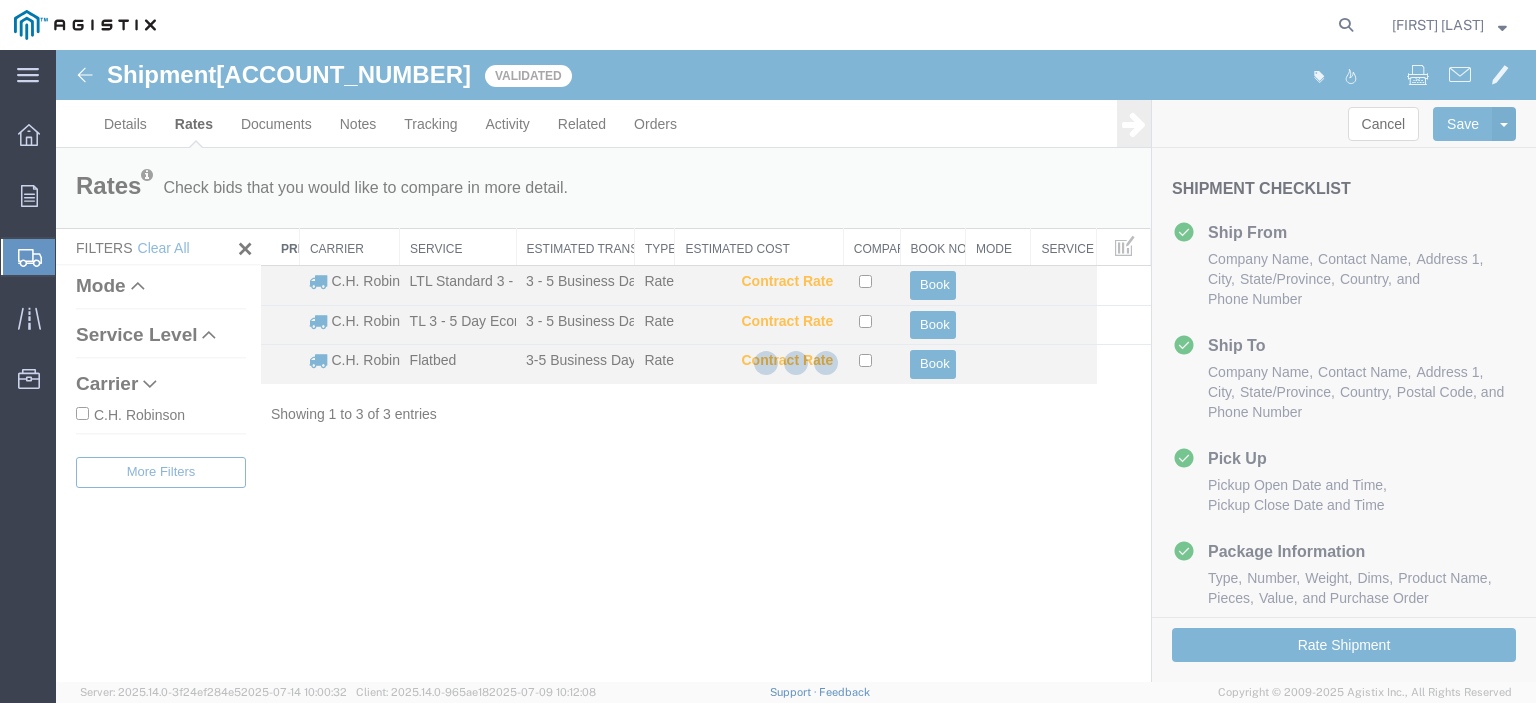 scroll, scrollTop: 0, scrollLeft: 0, axis: both 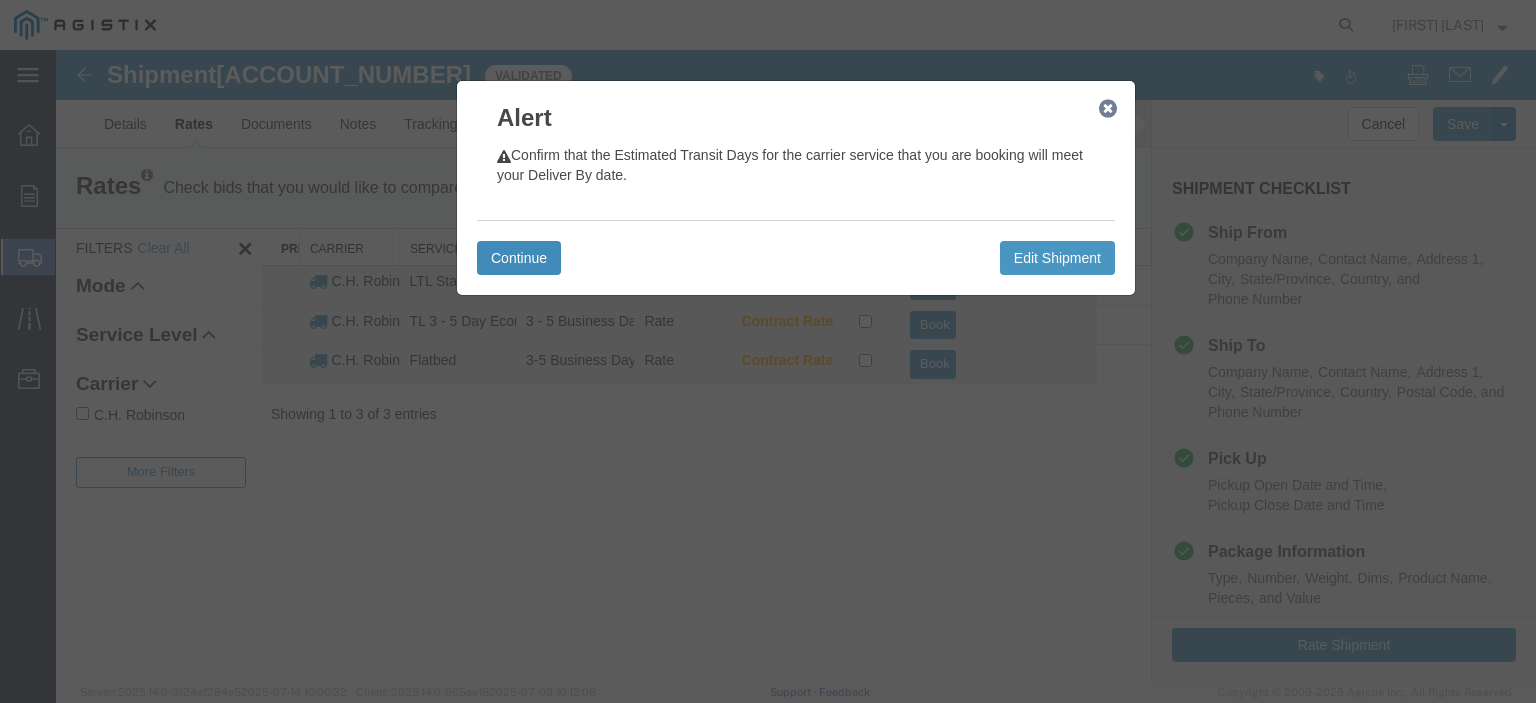 drag, startPoint x: 526, startPoint y: 257, endPoint x: 630, endPoint y: 281, distance: 106.733315 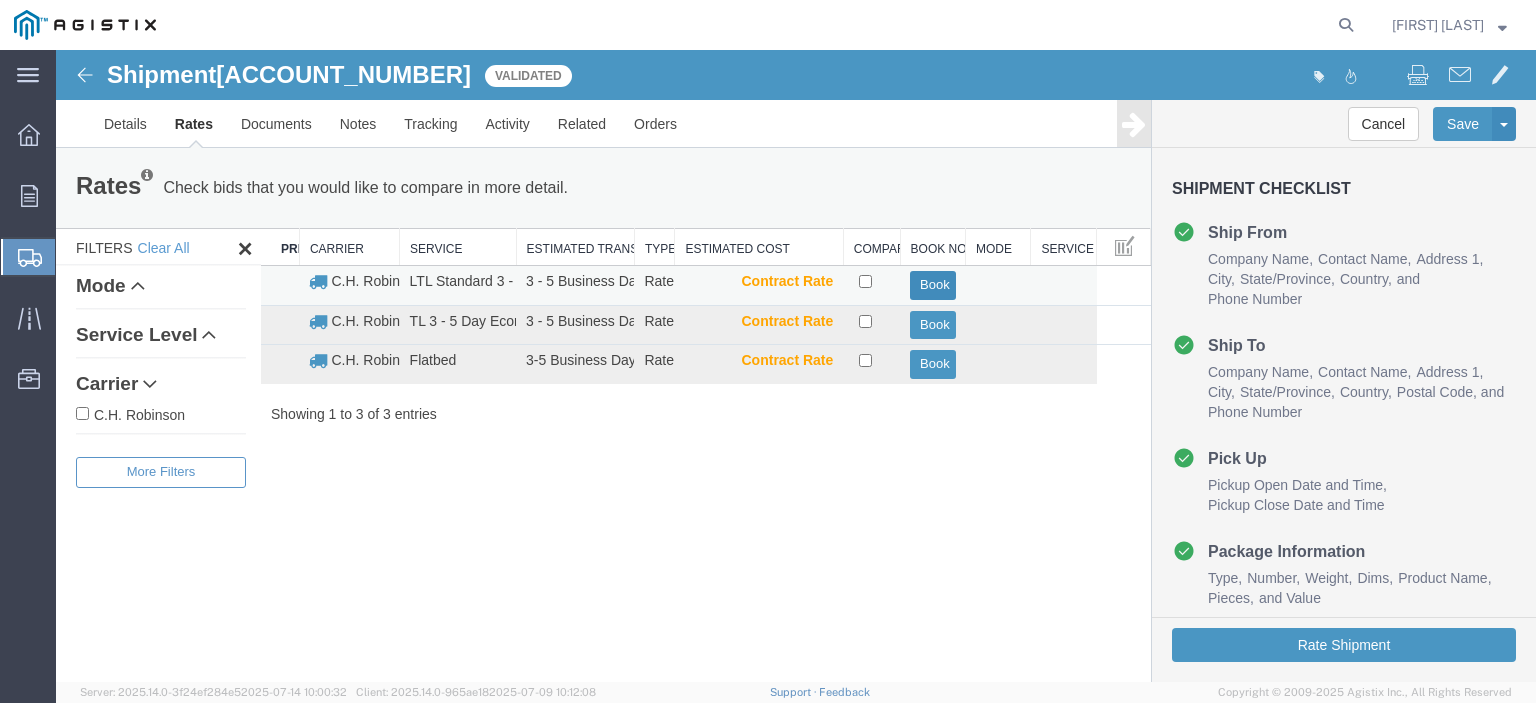 click on "Book" at bounding box center [932, 285] 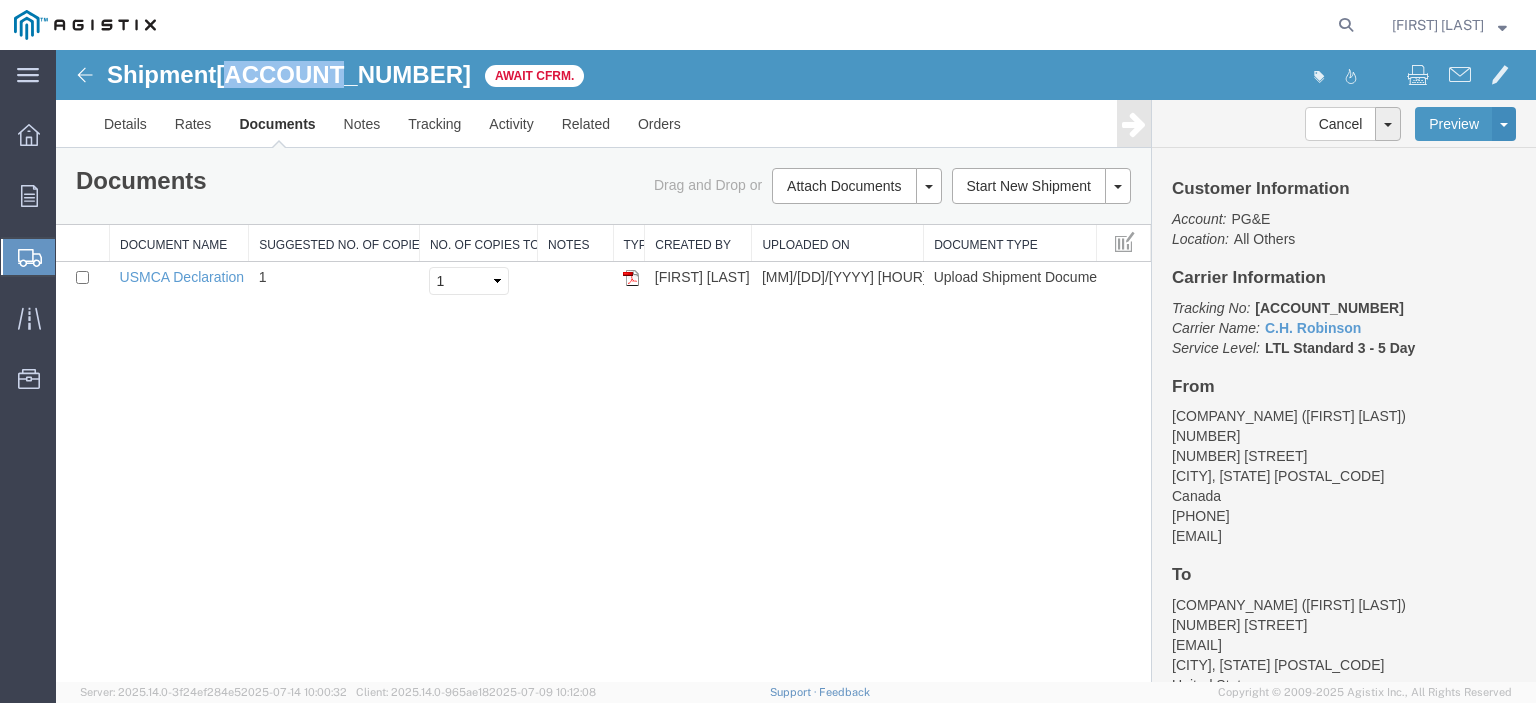 drag, startPoint x: 324, startPoint y: 73, endPoint x: 230, endPoint y: 83, distance: 94.53042 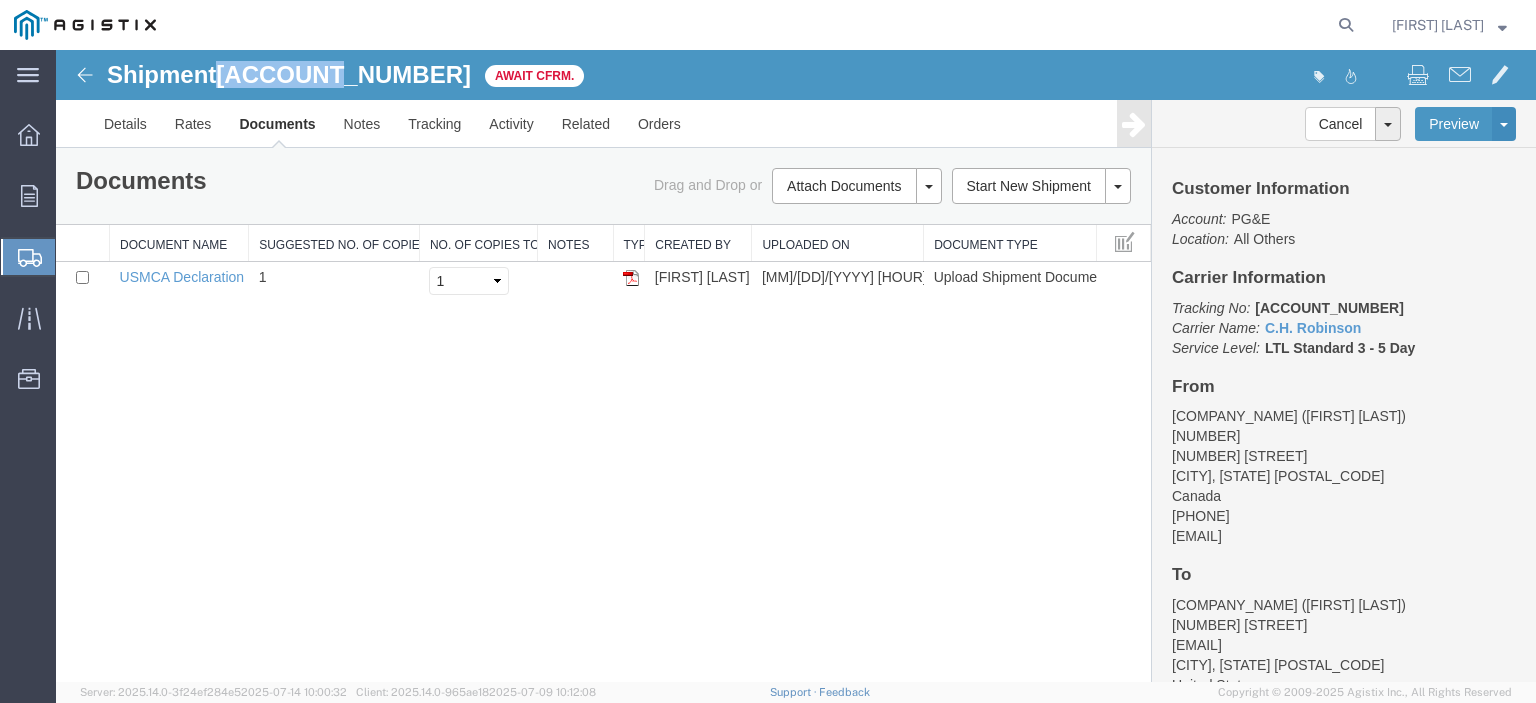 drag, startPoint x: 225, startPoint y: 72, endPoint x: 334, endPoint y: 66, distance: 109.165016 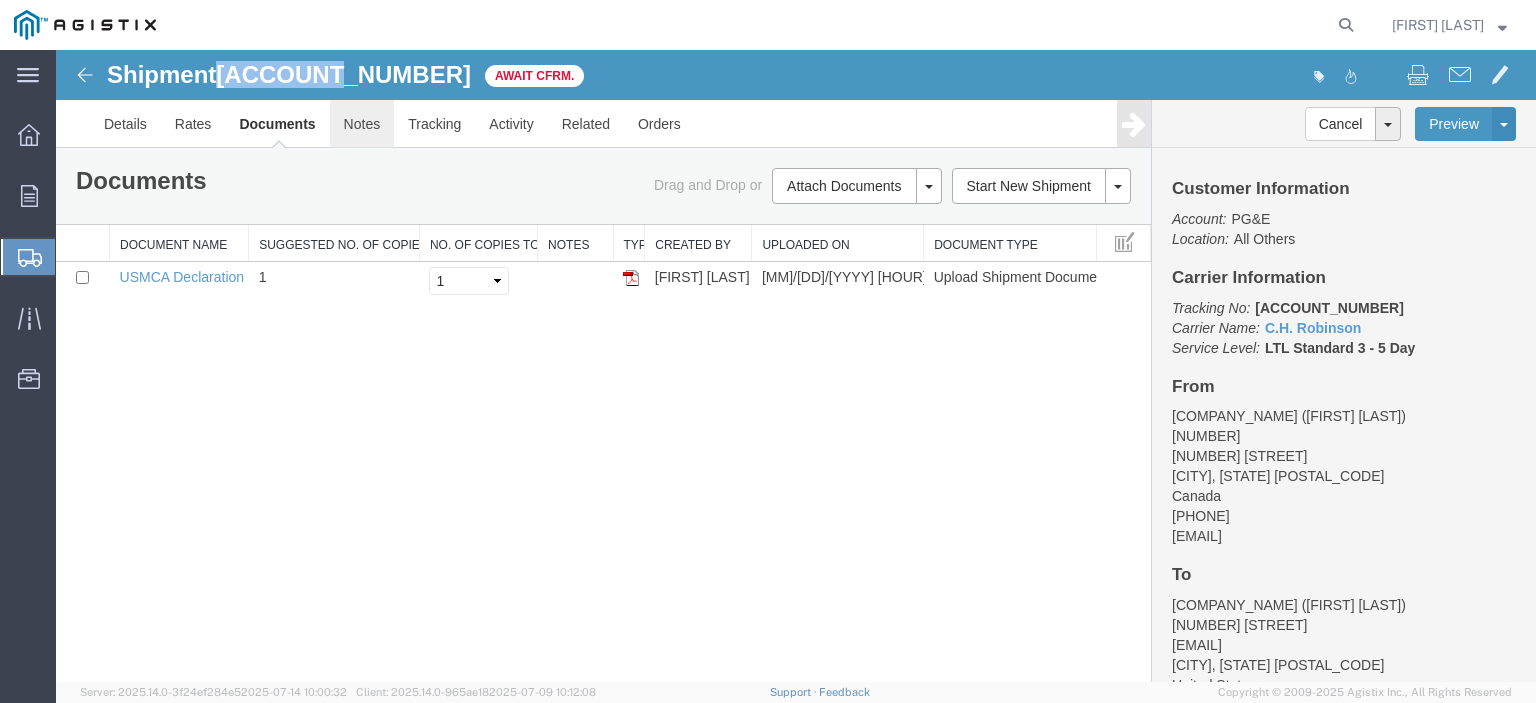 copy on "[ACCOUNT_NUMBER]" 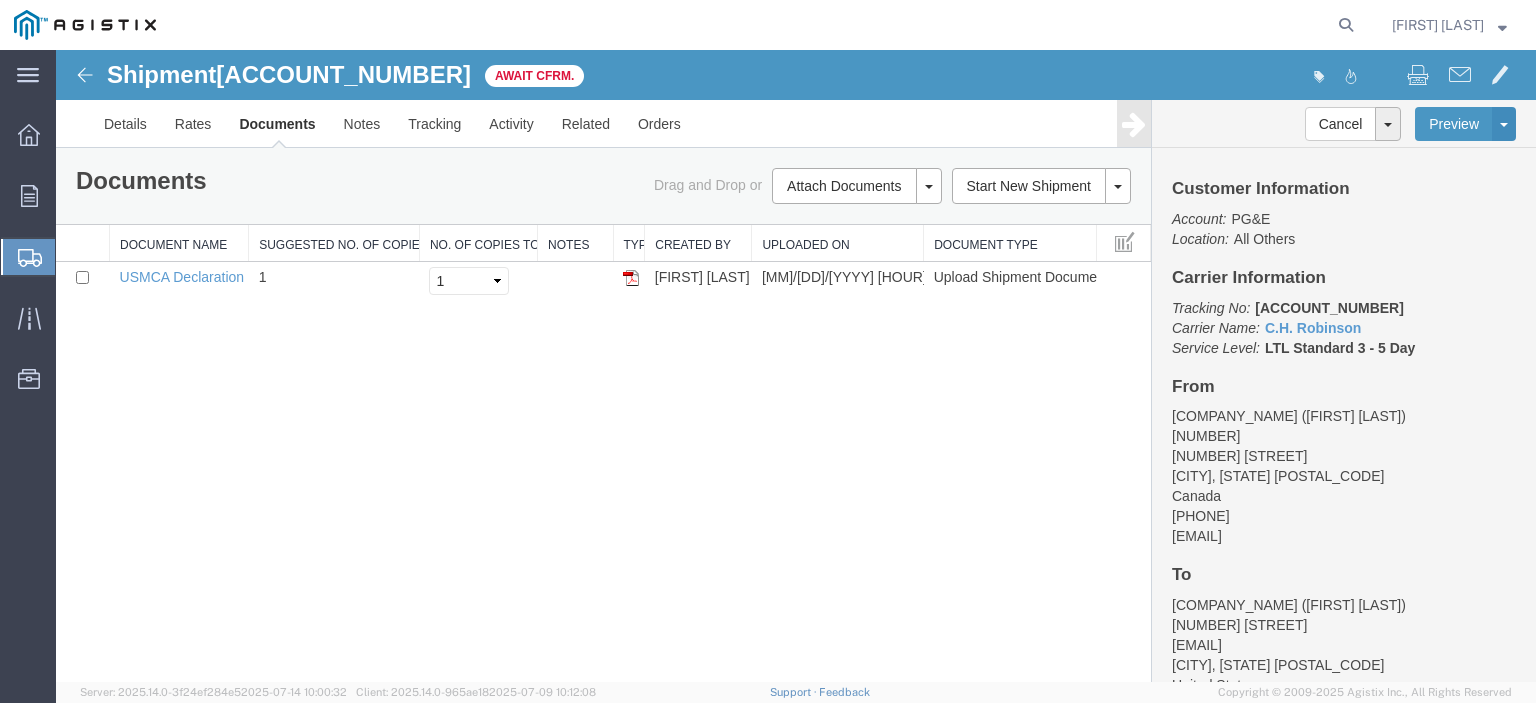 drag, startPoint x: 416, startPoint y: 372, endPoint x: 444, endPoint y: 301, distance: 76.321686 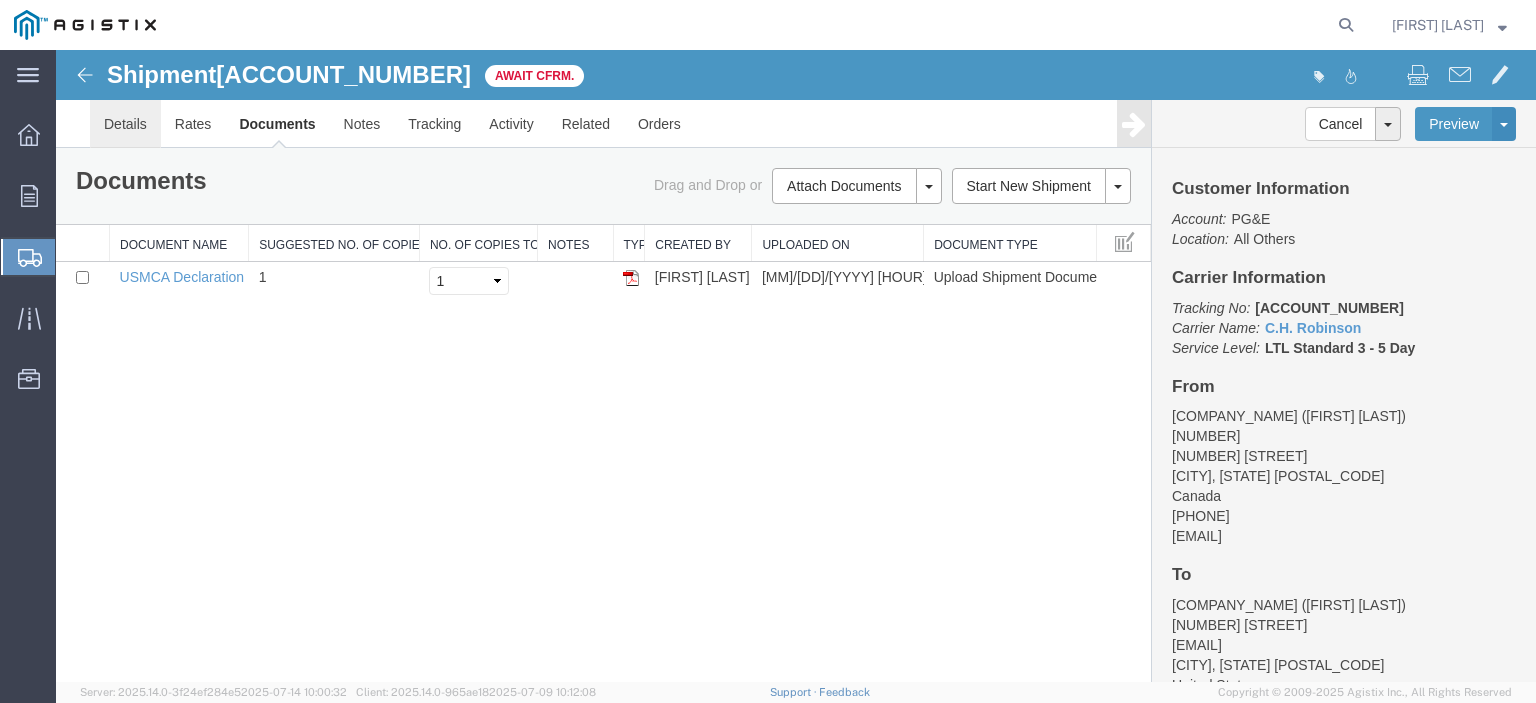 click on "Details" at bounding box center [125, 124] 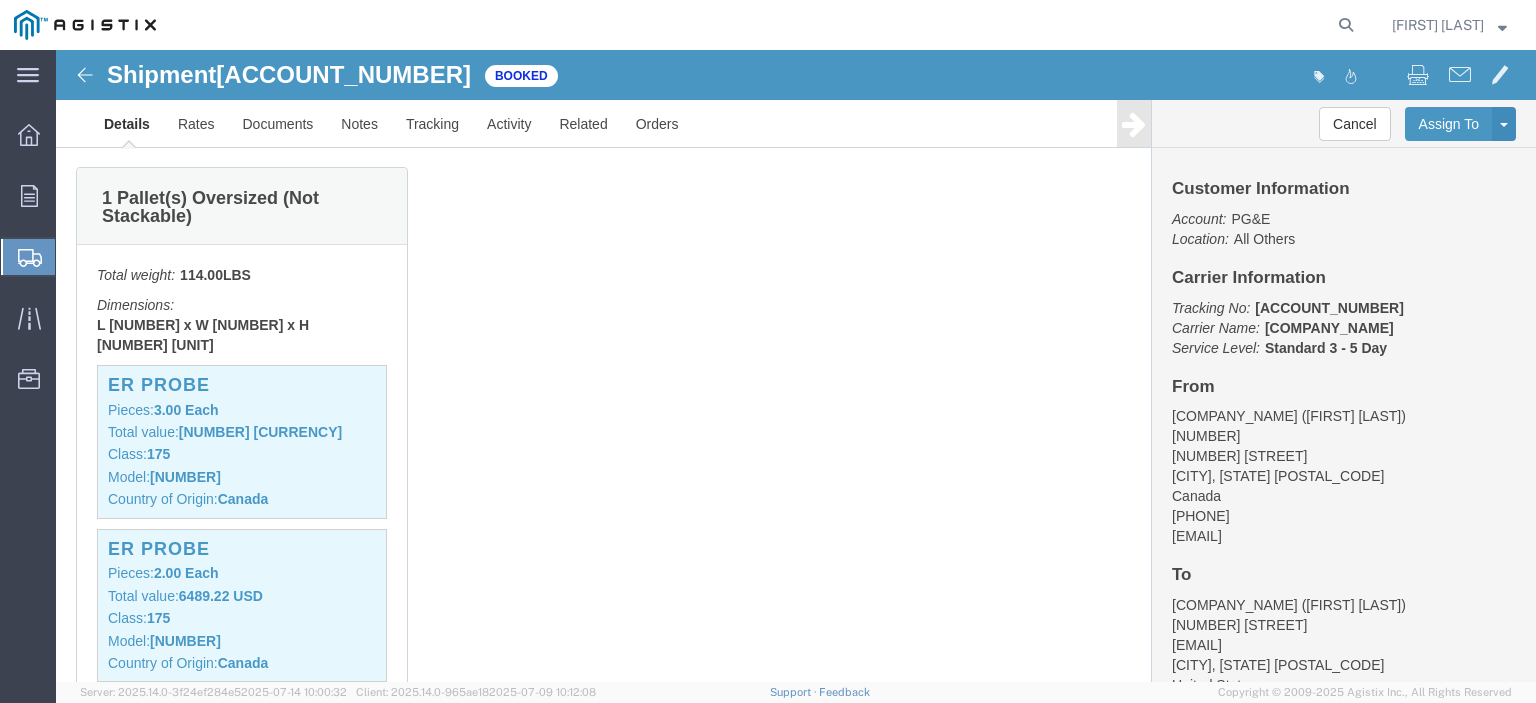 scroll, scrollTop: 500, scrollLeft: 0, axis: vertical 